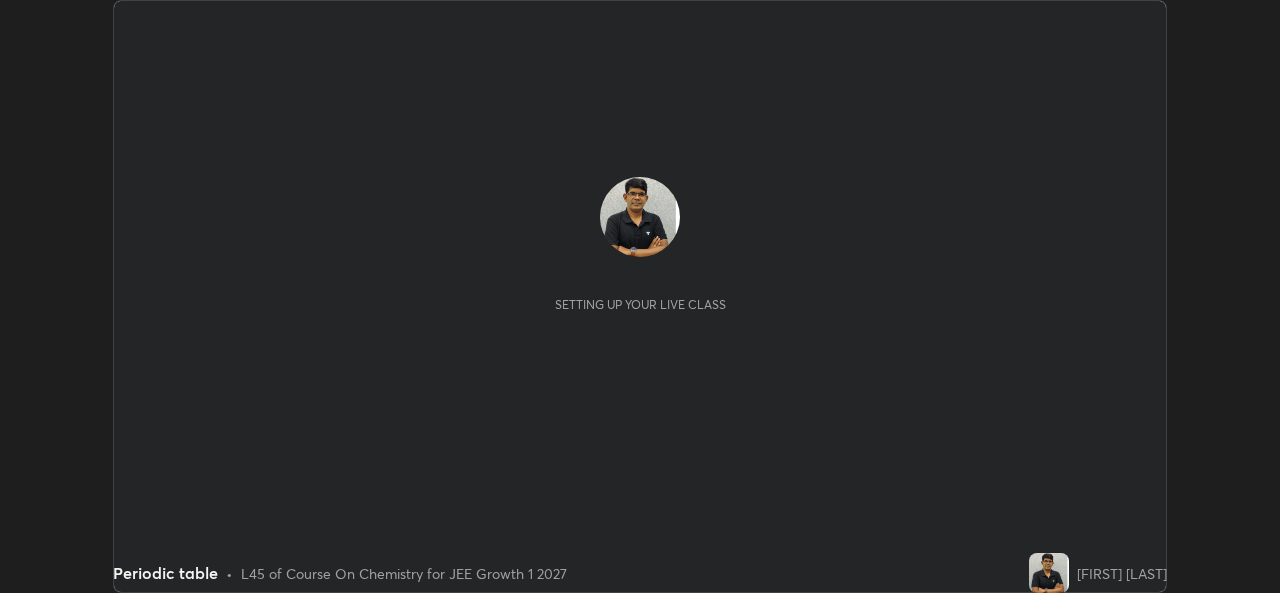 scroll, scrollTop: 0, scrollLeft: 0, axis: both 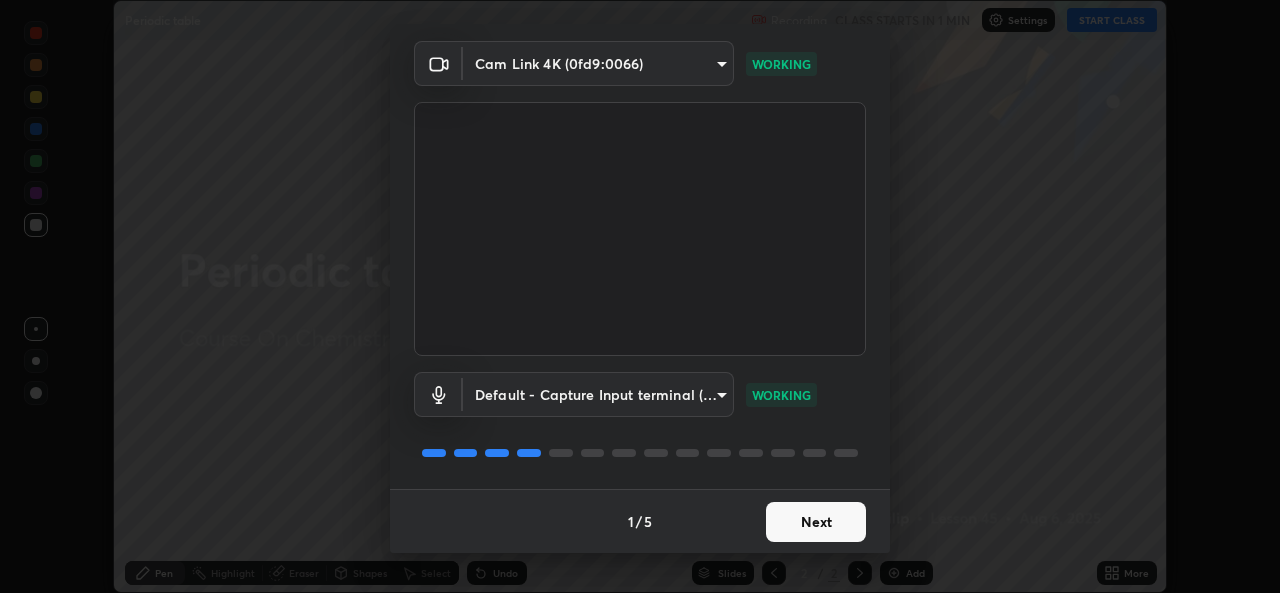 click on "Next" at bounding box center [816, 522] 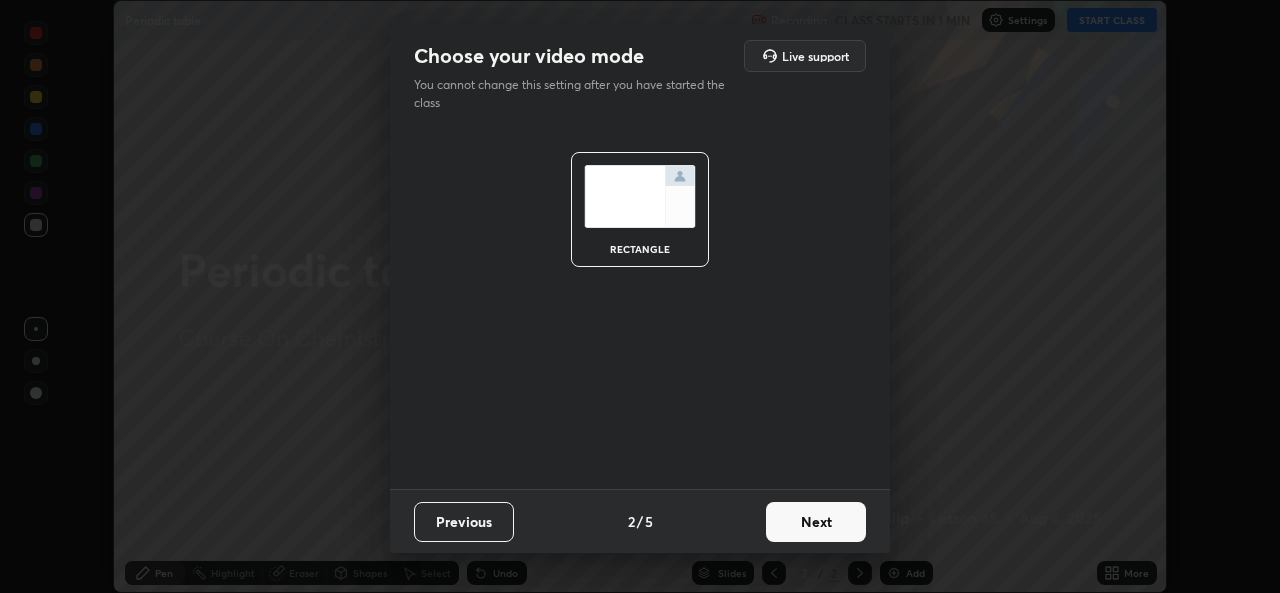 scroll, scrollTop: 0, scrollLeft: 0, axis: both 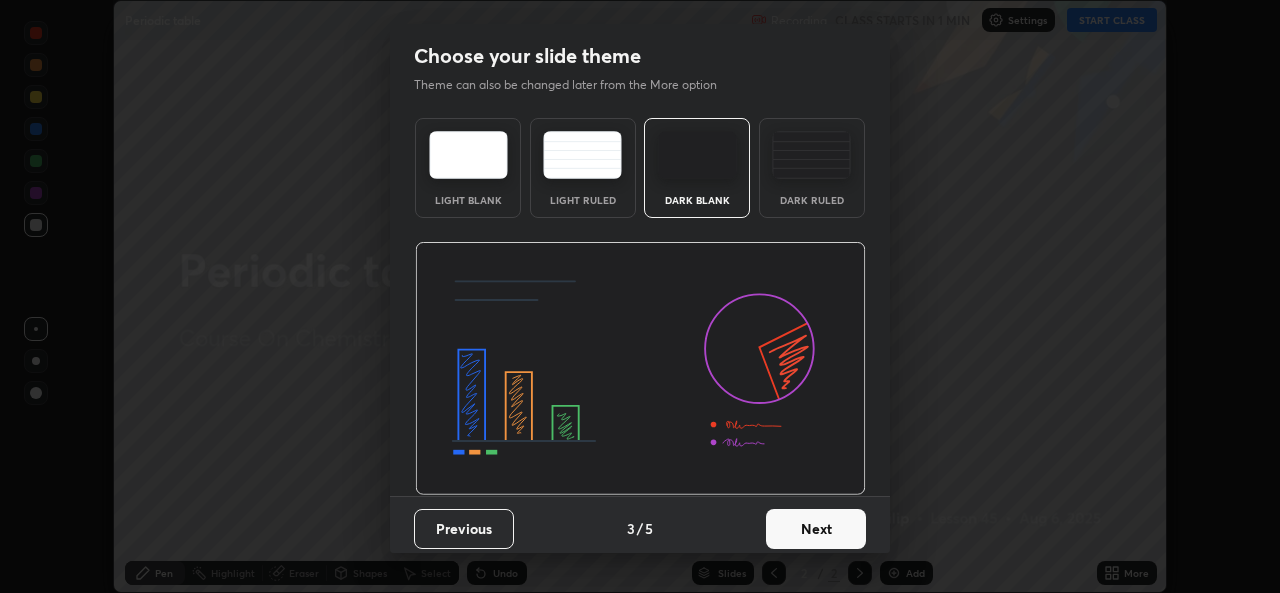 click on "Next" at bounding box center (816, 529) 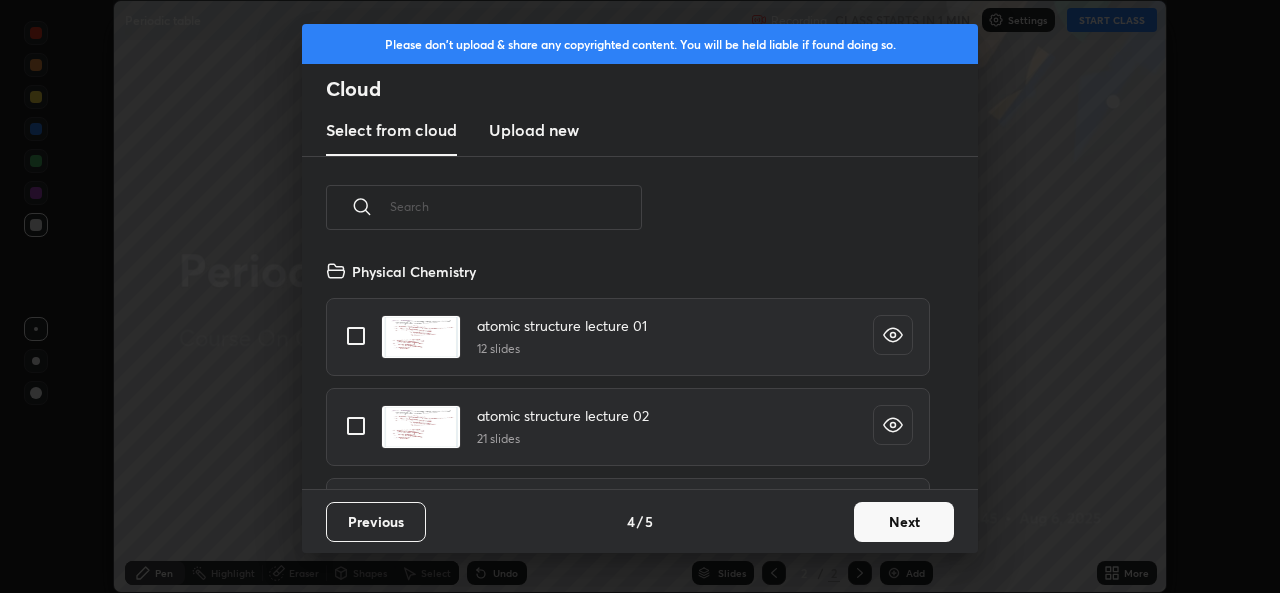 scroll, scrollTop: 7, scrollLeft: 11, axis: both 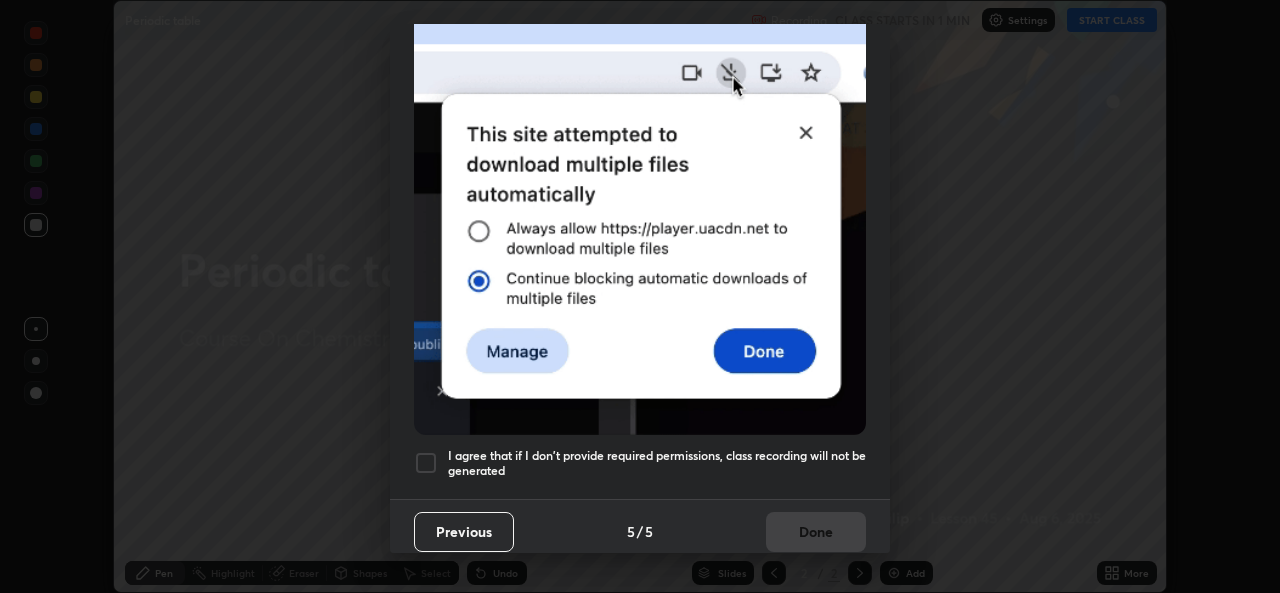 click at bounding box center [426, 463] 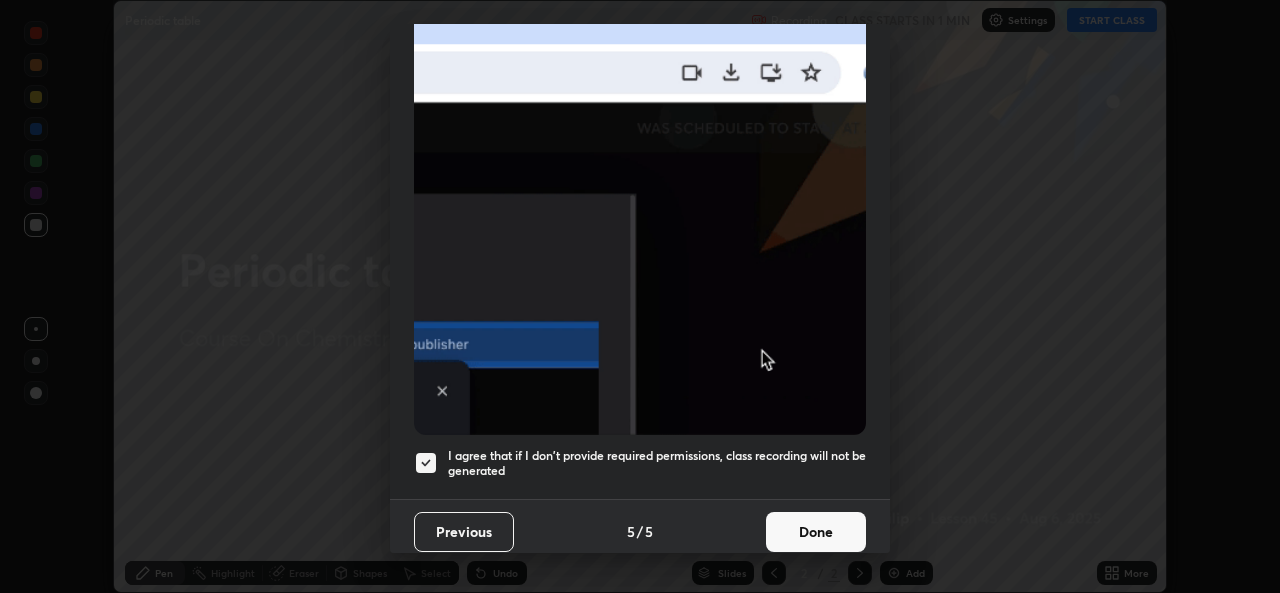 click on "Done" at bounding box center (816, 532) 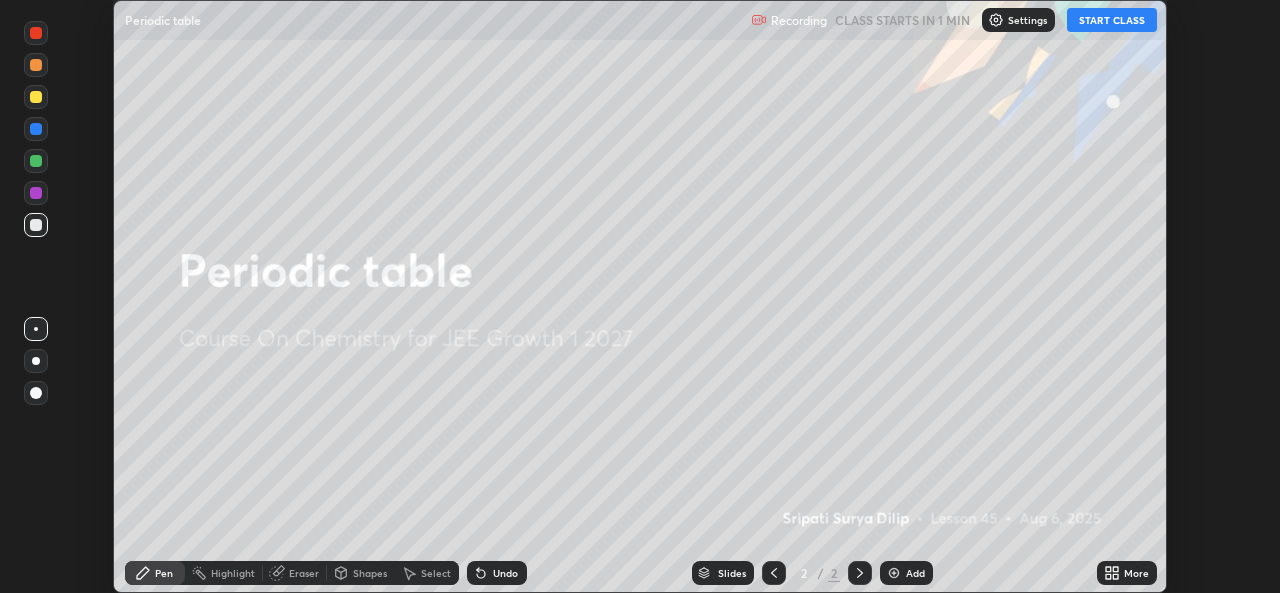 click on "START CLASS" at bounding box center [1112, 20] 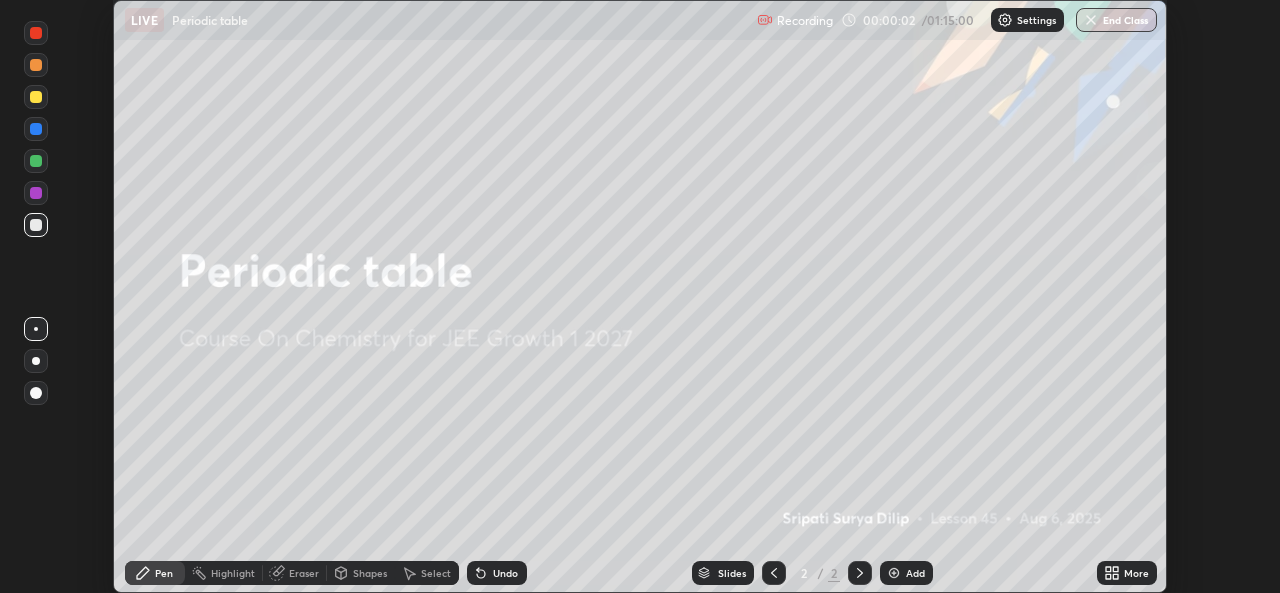 click at bounding box center [894, 573] 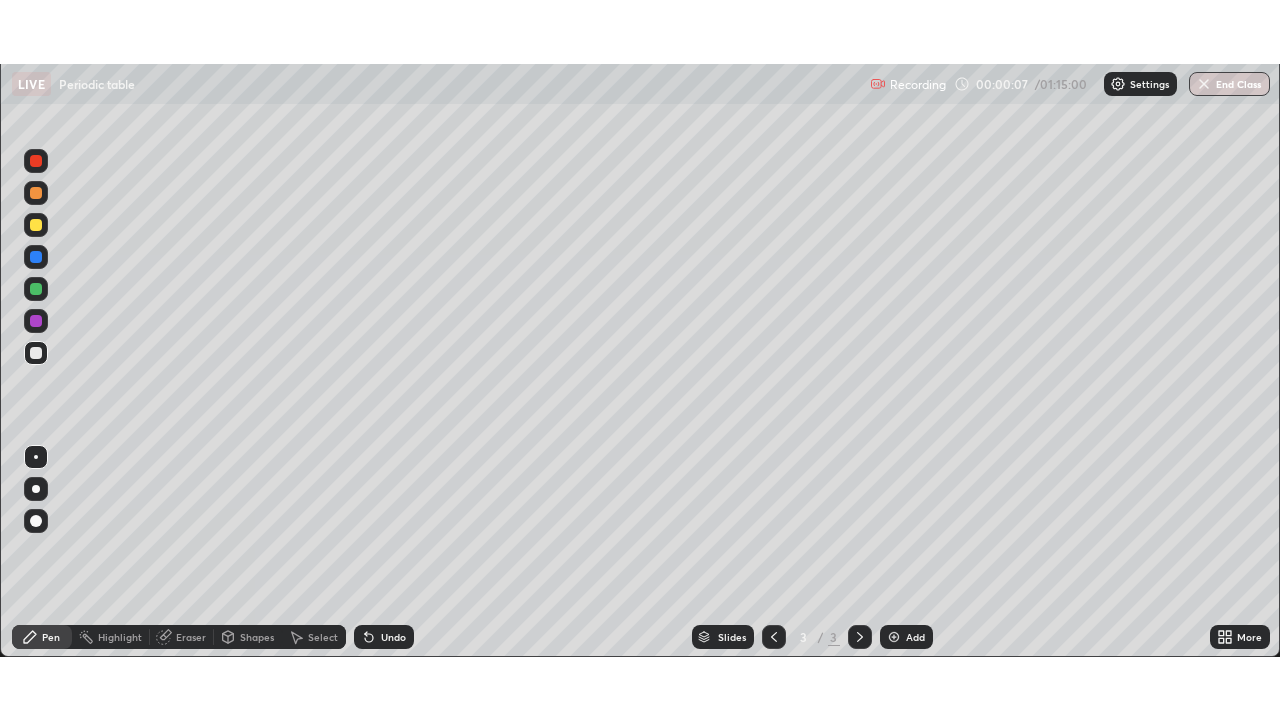 scroll, scrollTop: 99280, scrollLeft: 98720, axis: both 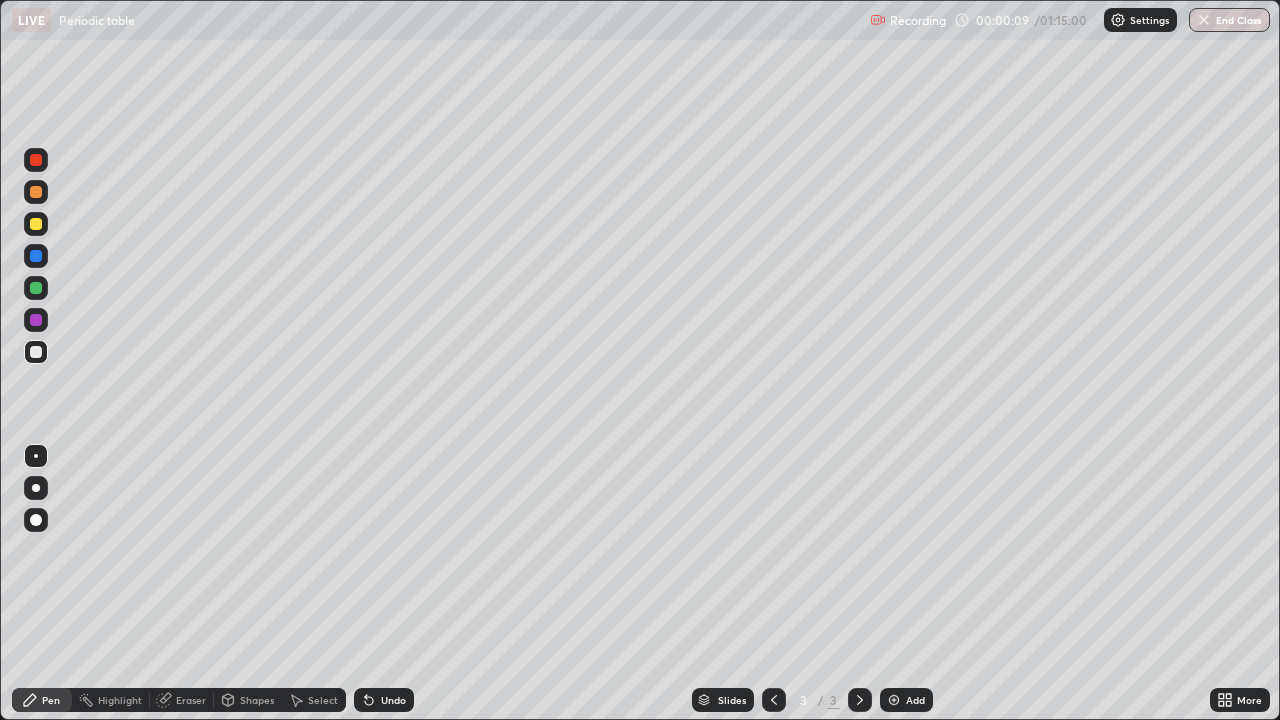 click at bounding box center [36, 224] 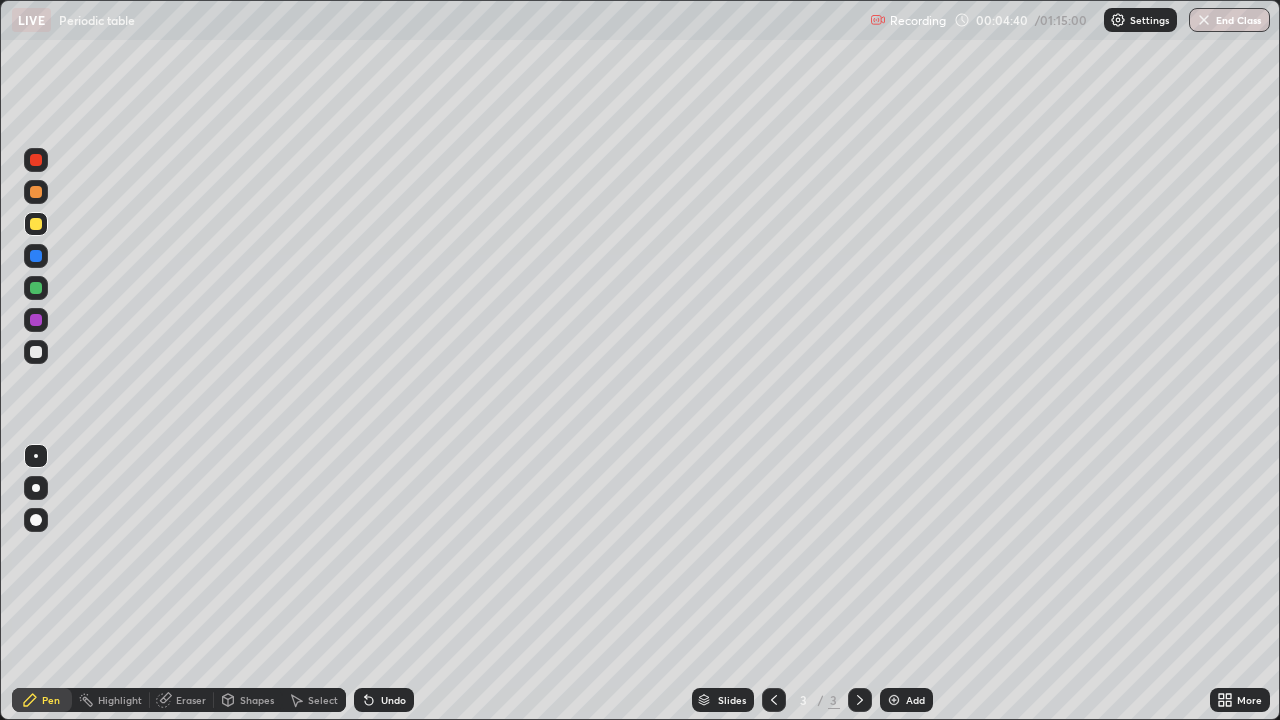 click at bounding box center [36, 288] 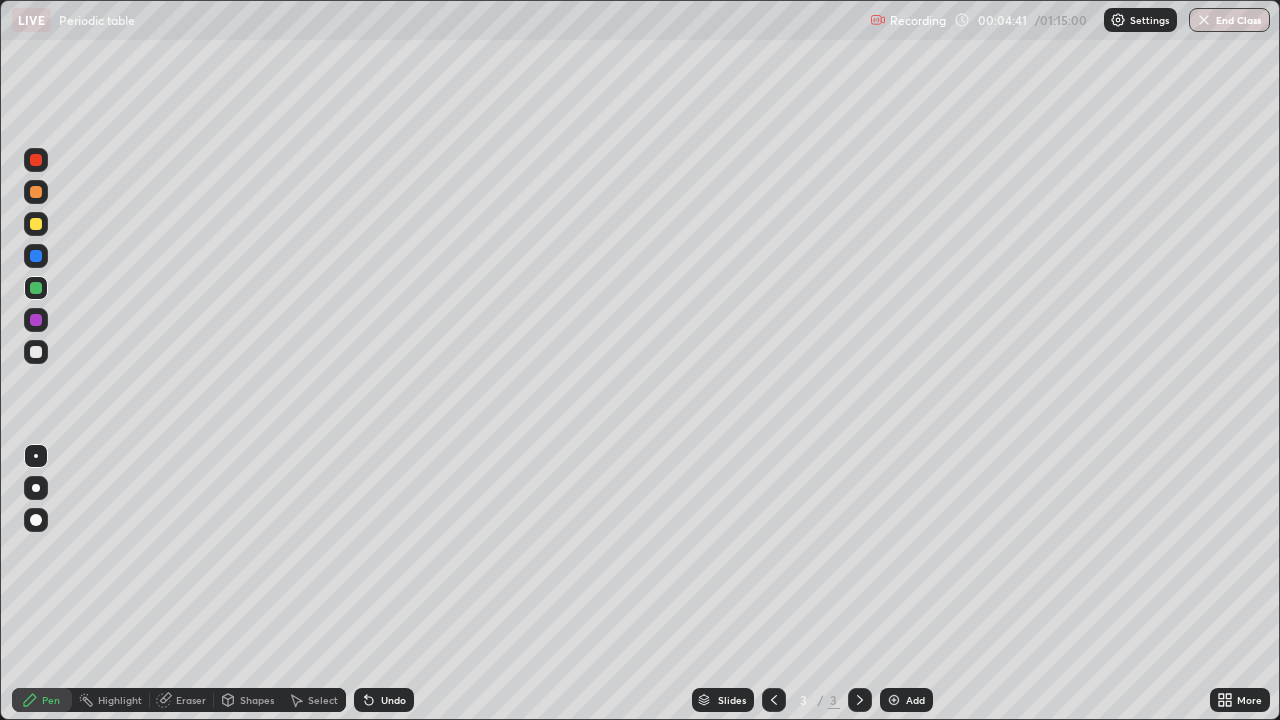 click at bounding box center [36, 288] 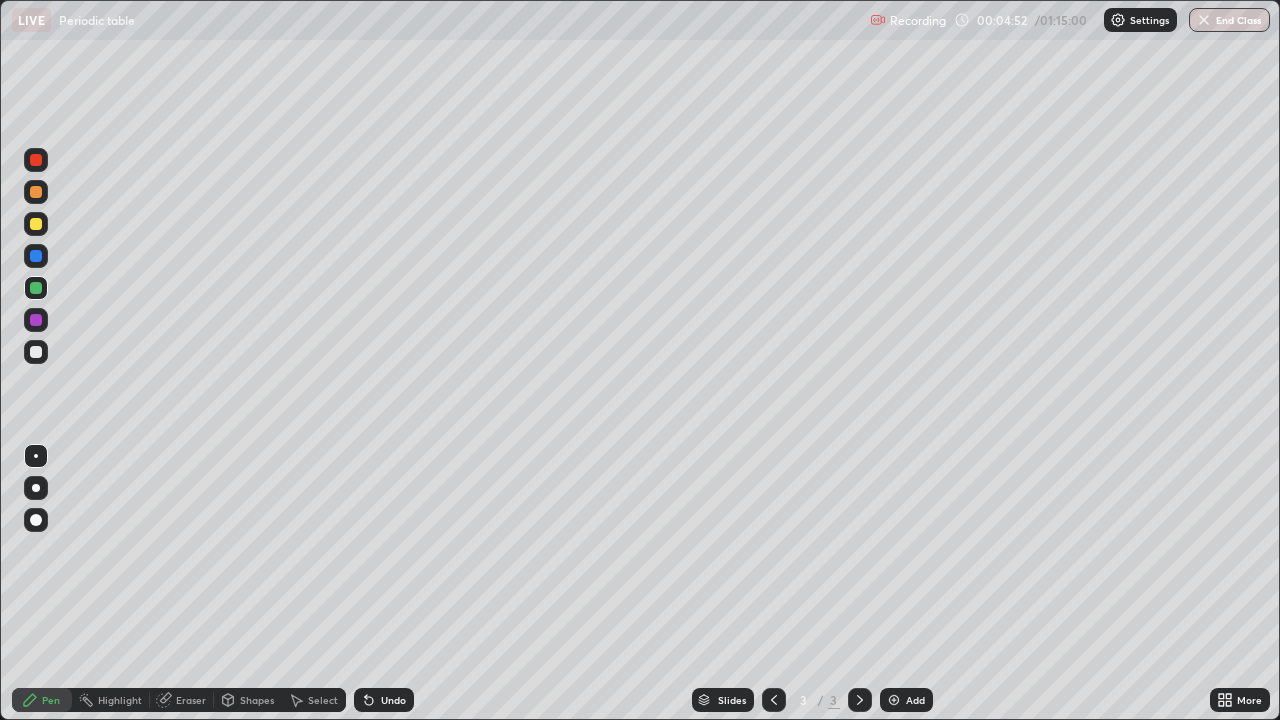 click at bounding box center (36, 224) 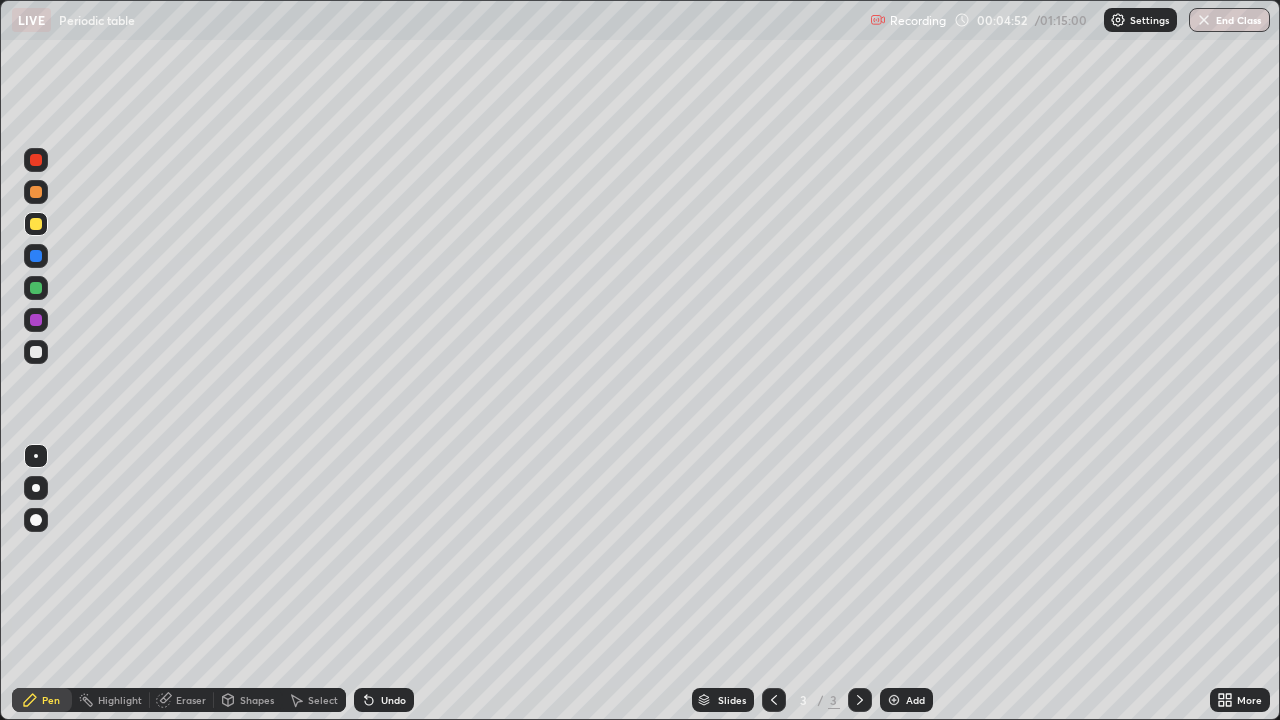 click at bounding box center [36, 224] 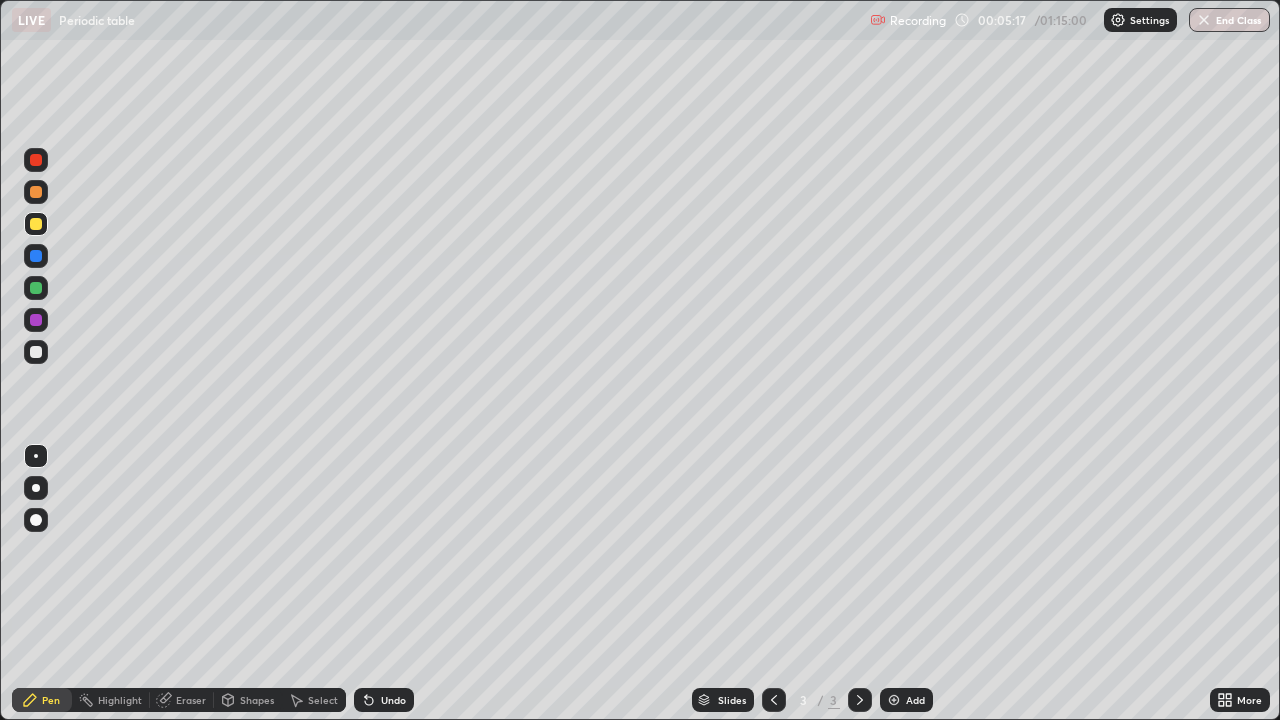 click on "Eraser" at bounding box center (191, 700) 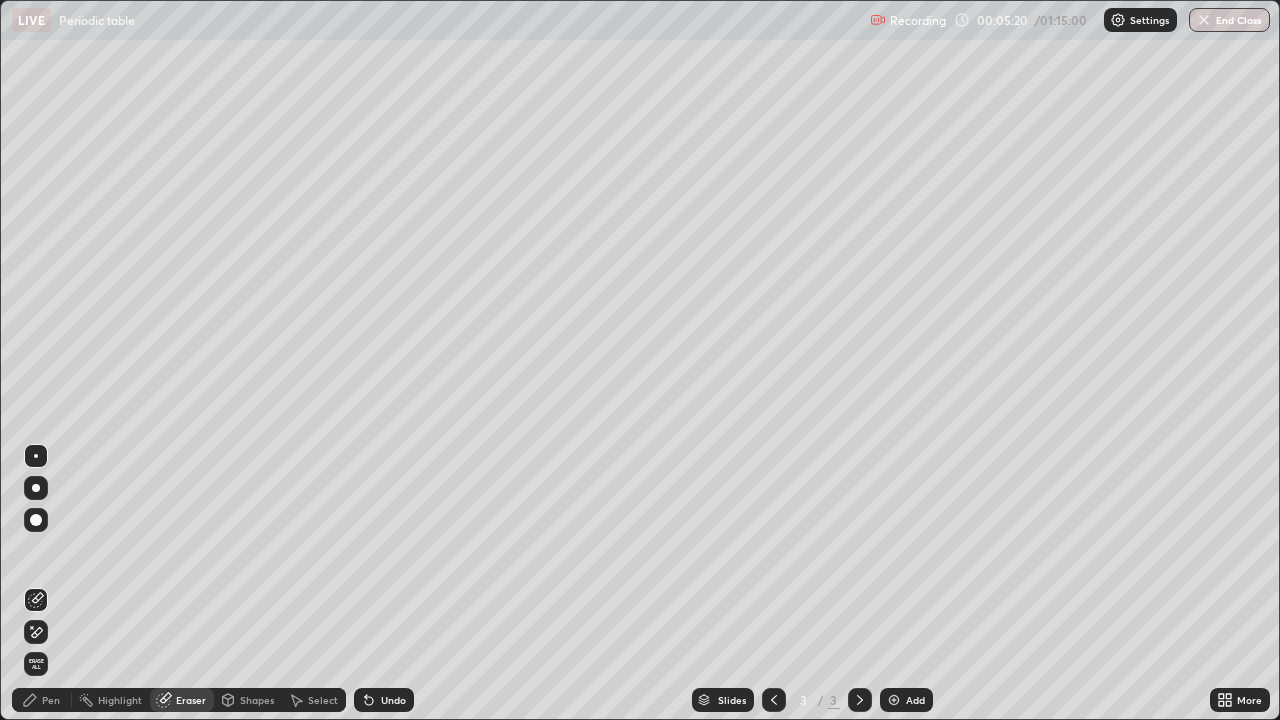 click 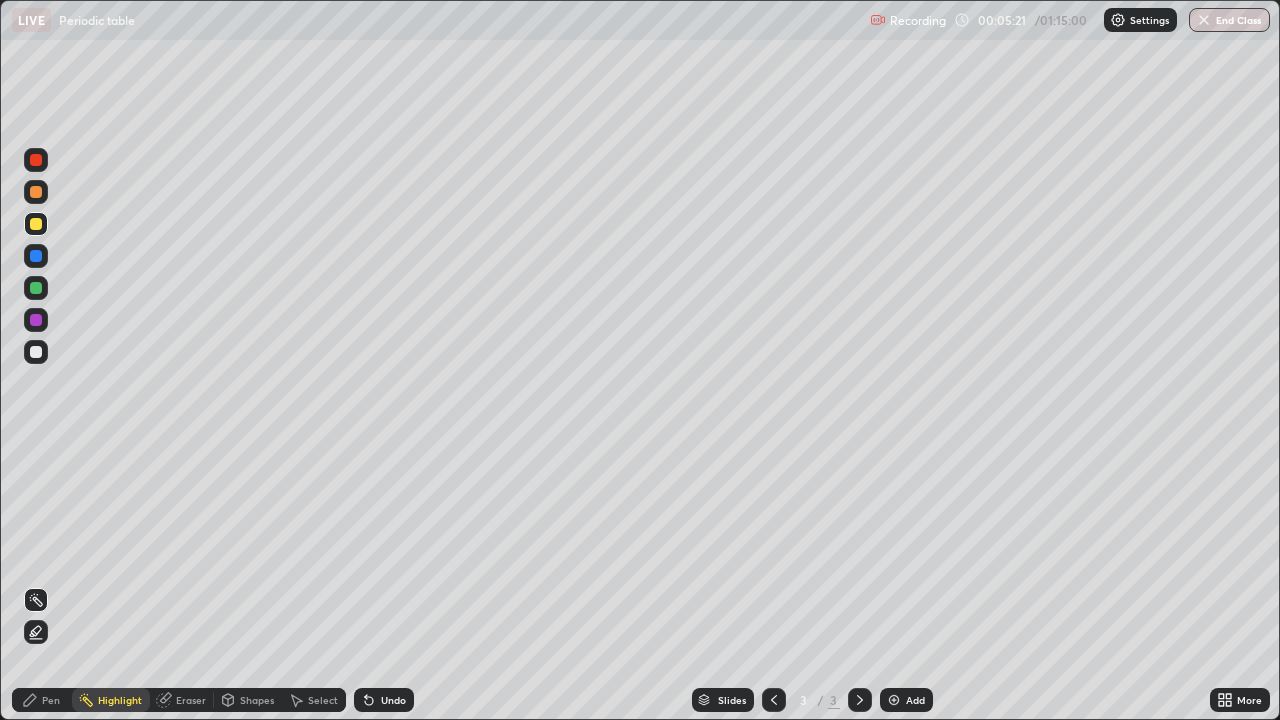 click at bounding box center (36, 288) 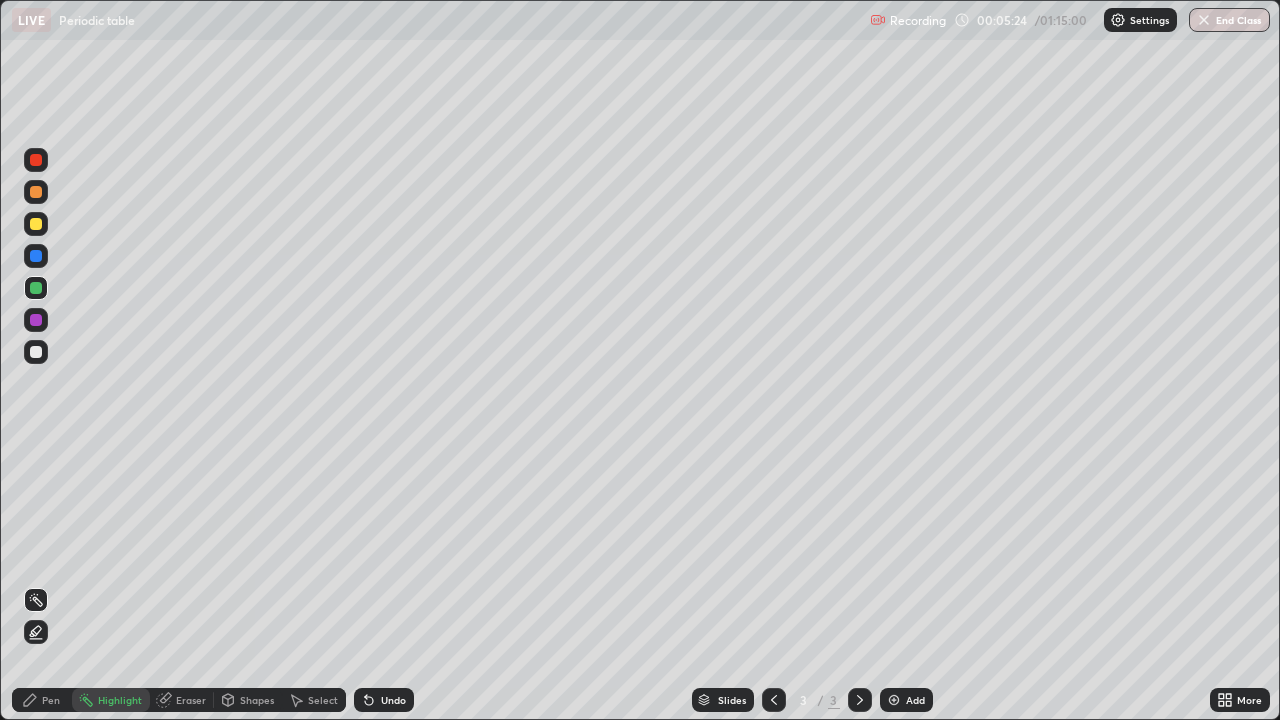 click 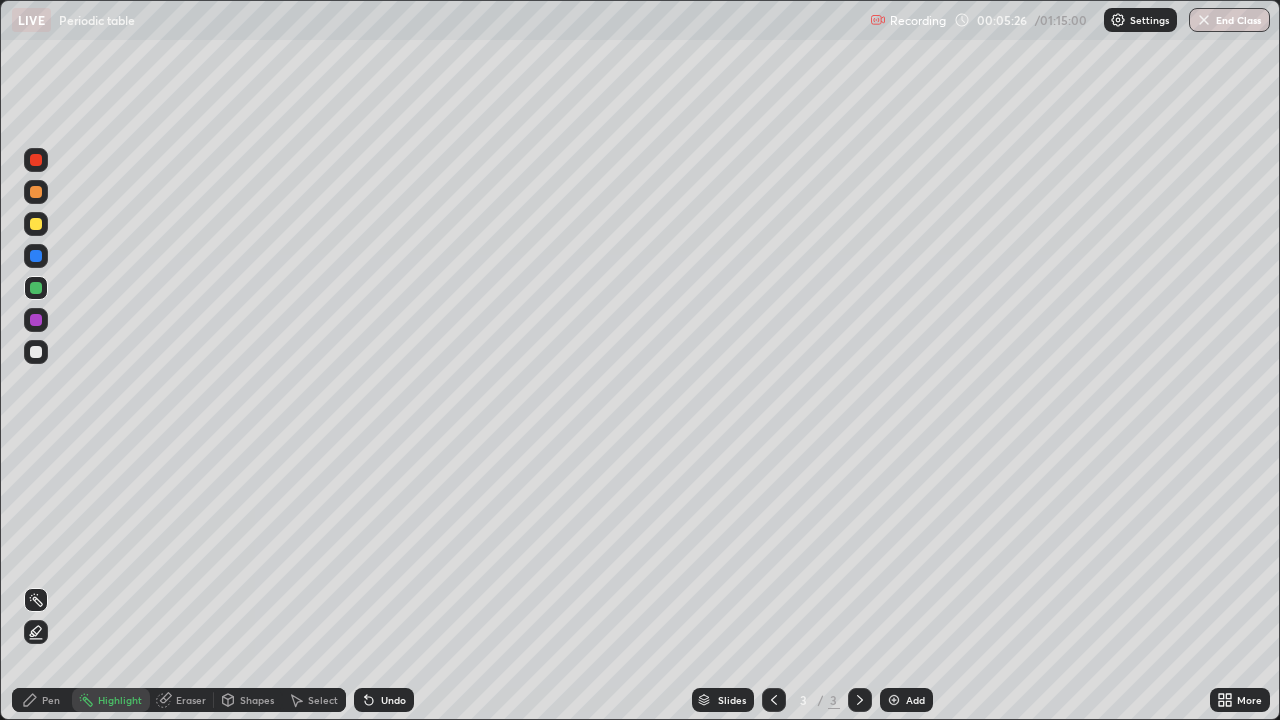 click on "Pen" at bounding box center [51, 700] 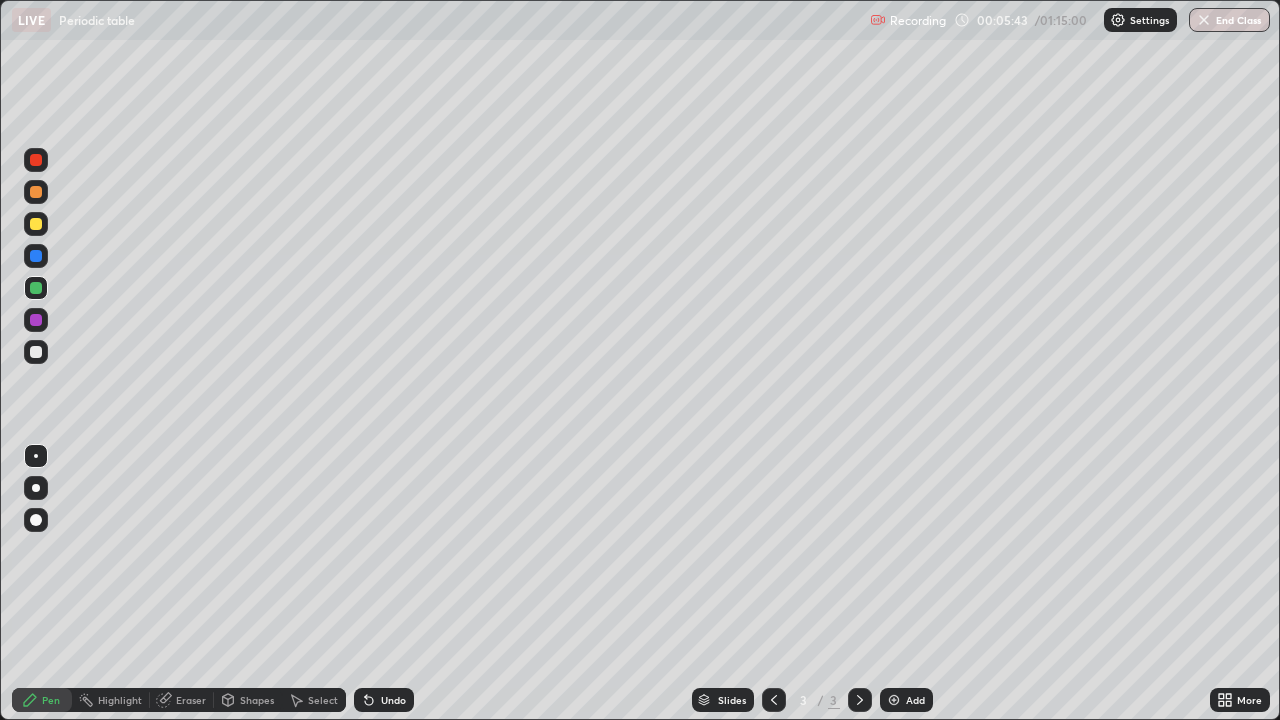 click at bounding box center (36, 352) 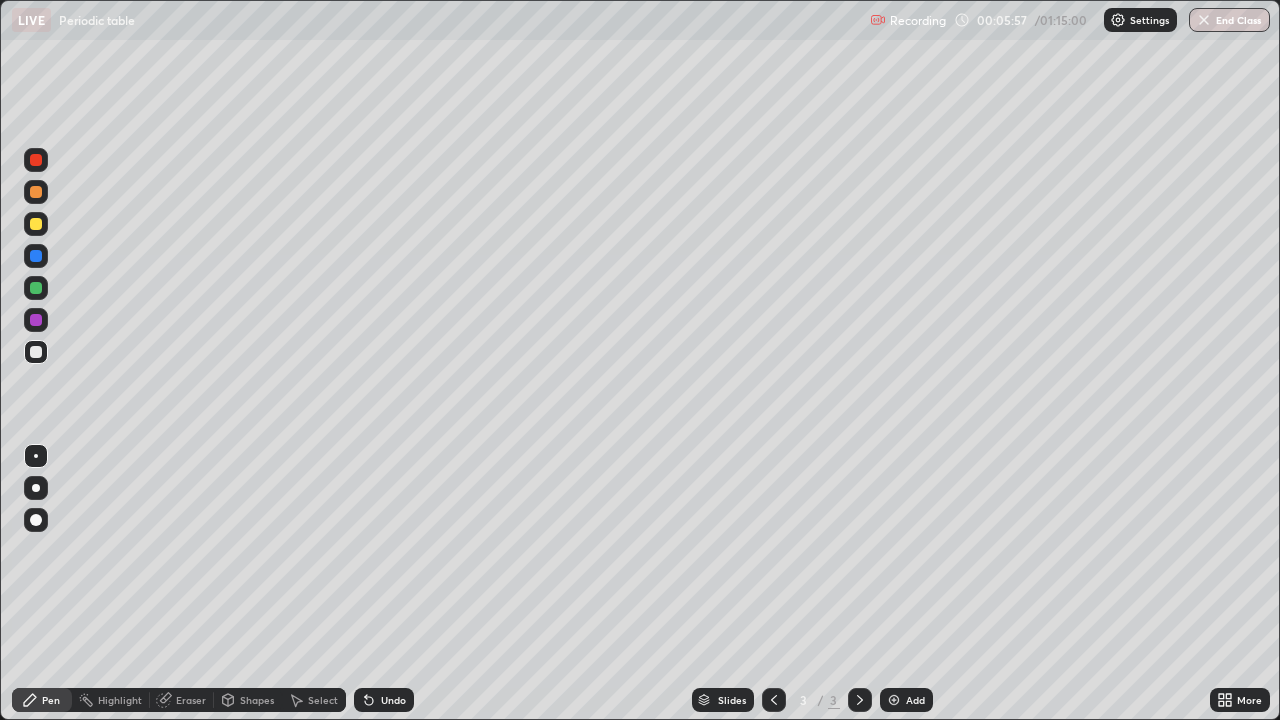 click at bounding box center (36, 288) 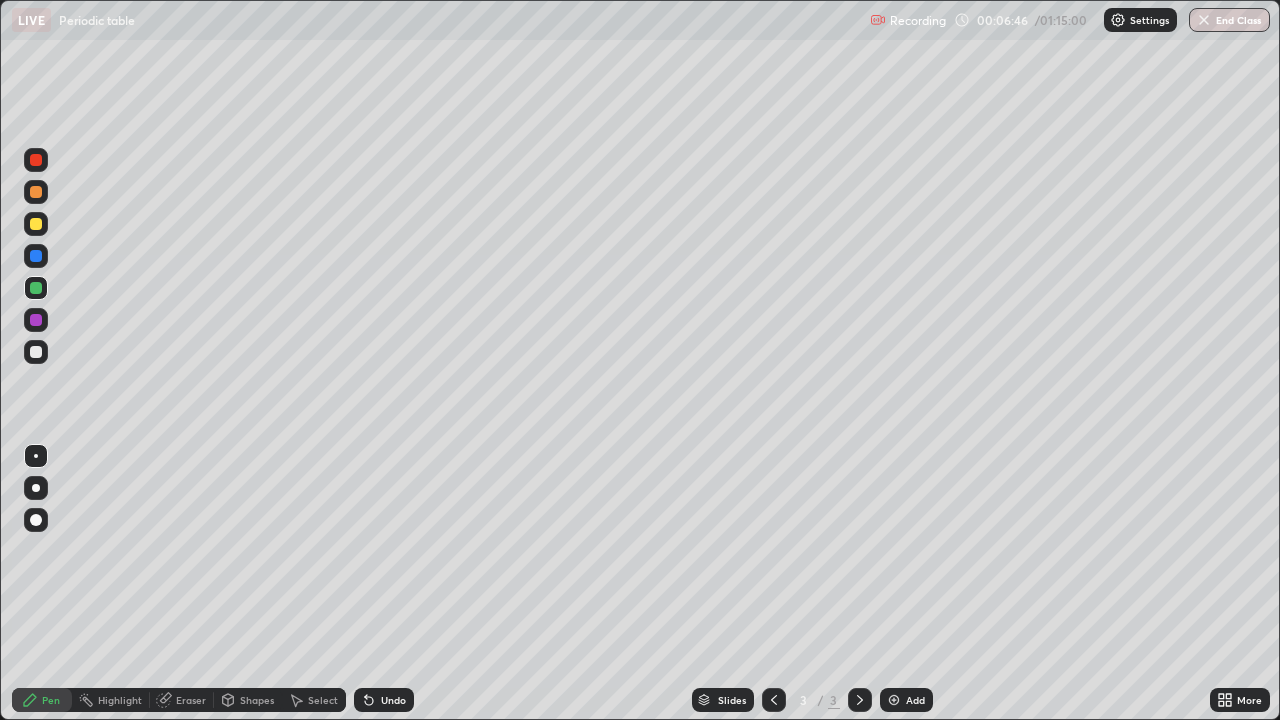 click at bounding box center [36, 352] 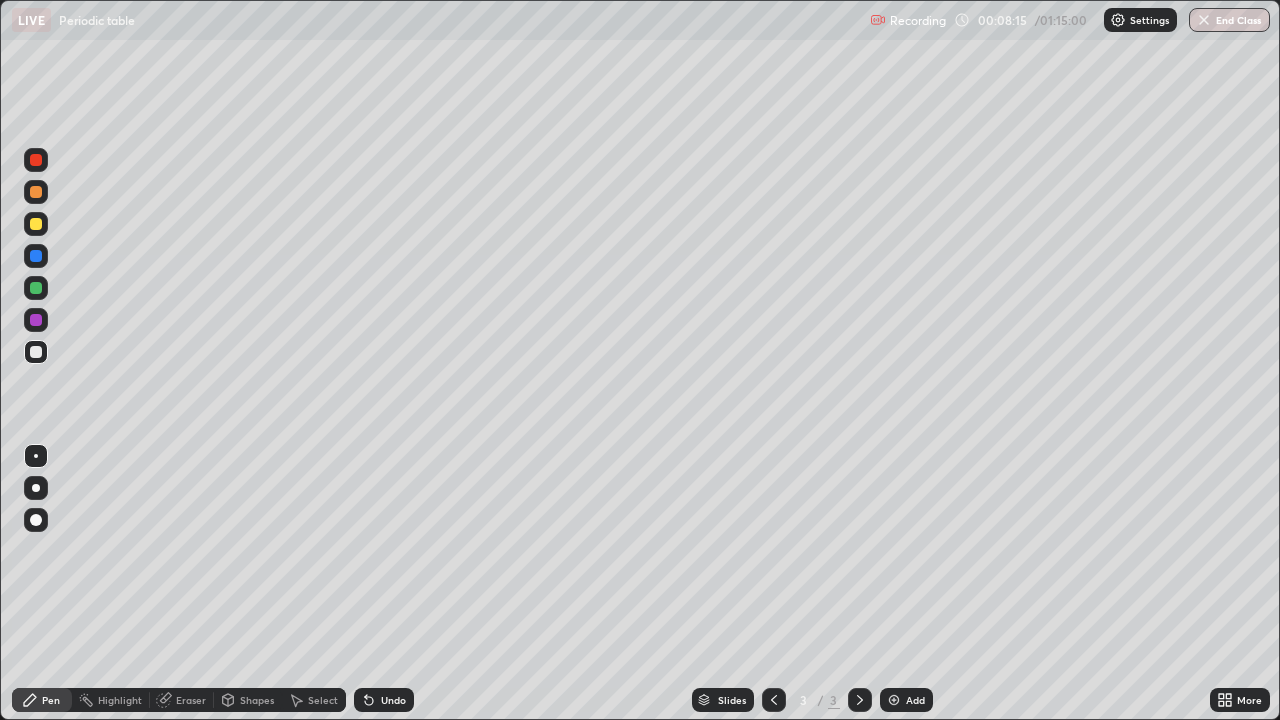 click 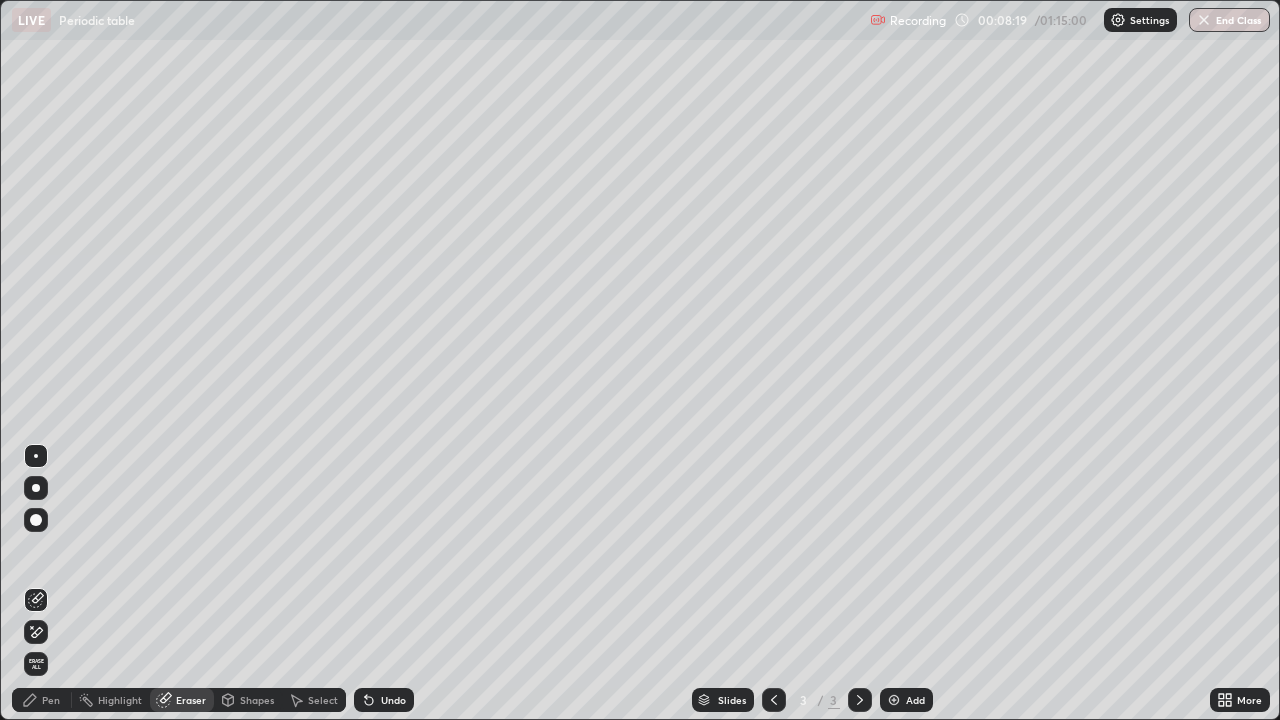 click on "Pen" at bounding box center [51, 700] 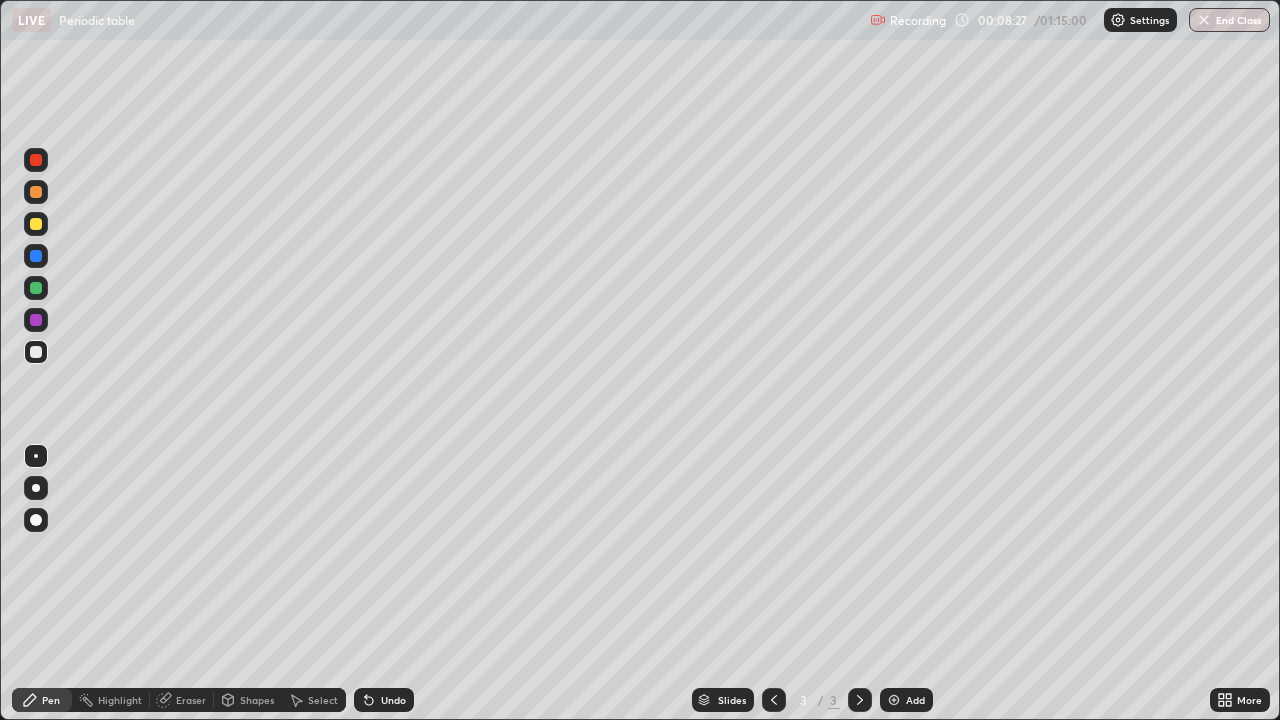 click at bounding box center (36, 288) 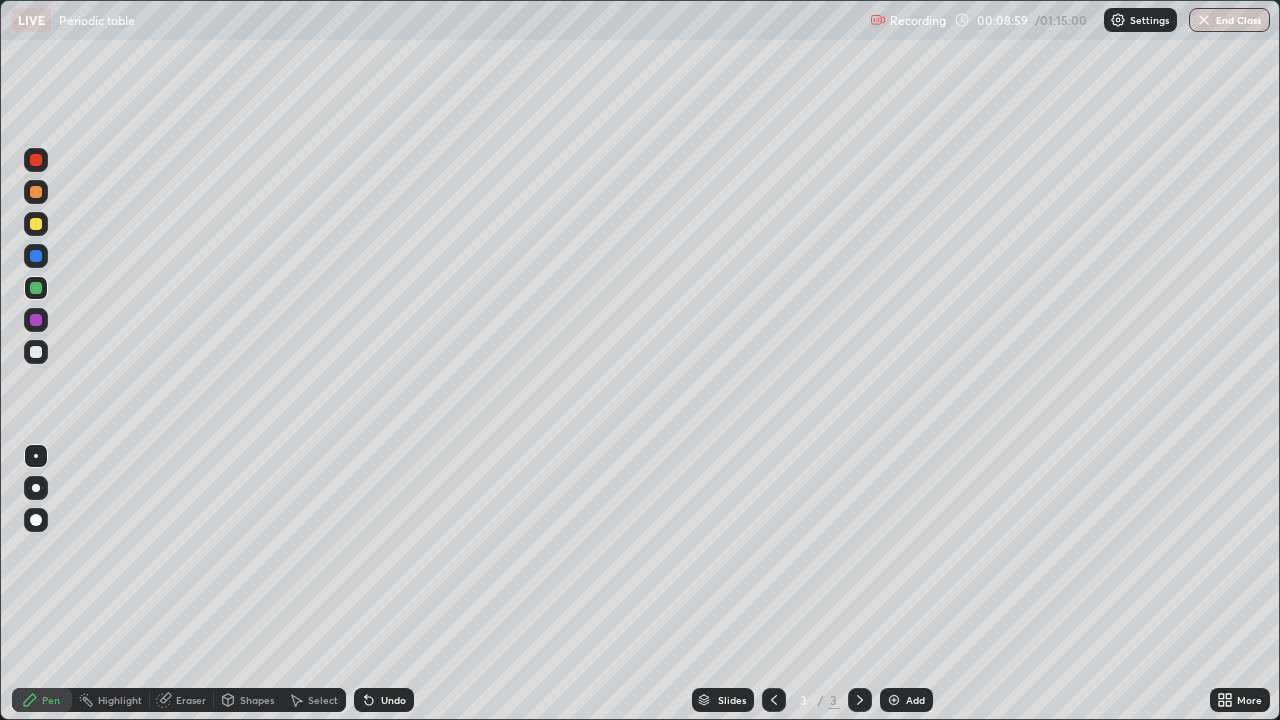click at bounding box center (894, 700) 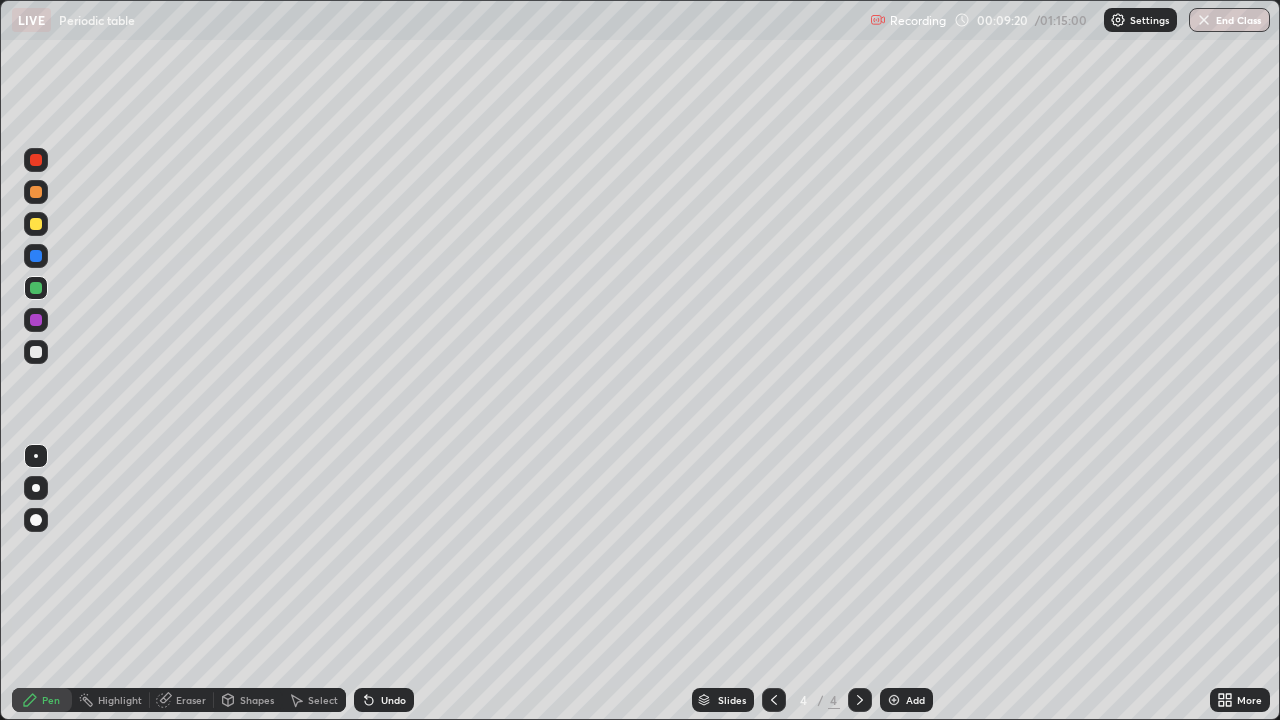 click 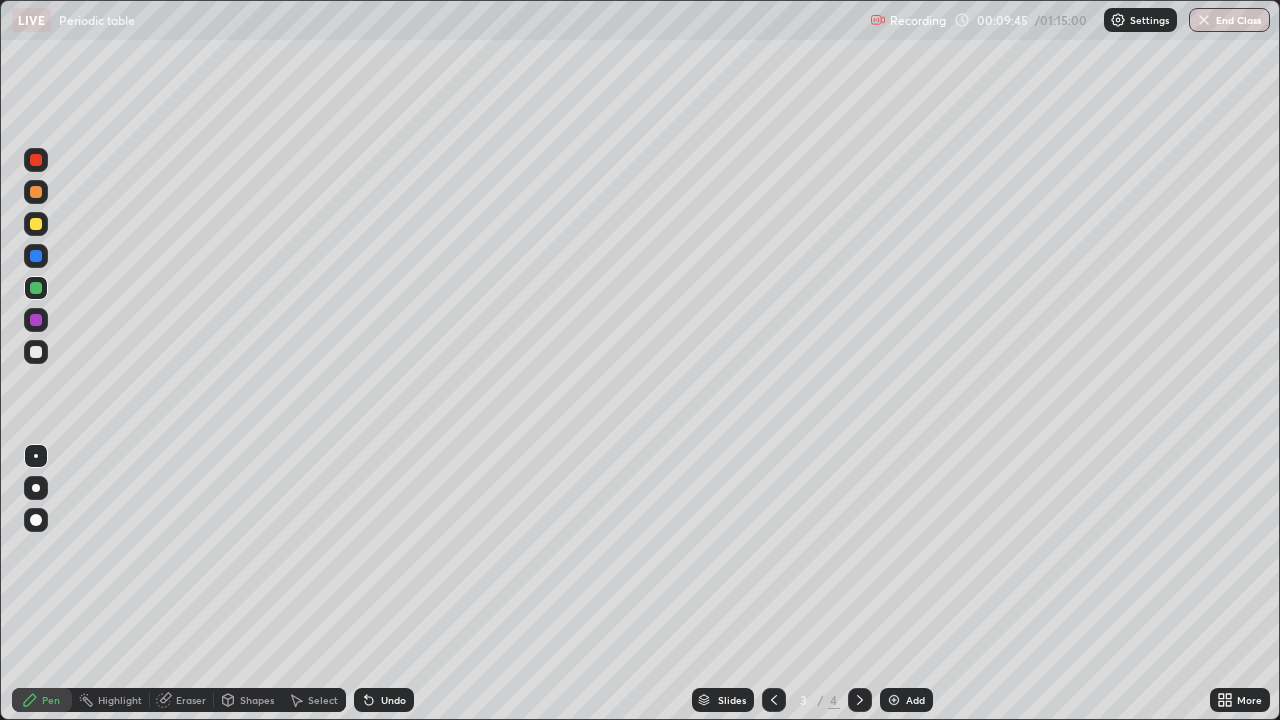 click 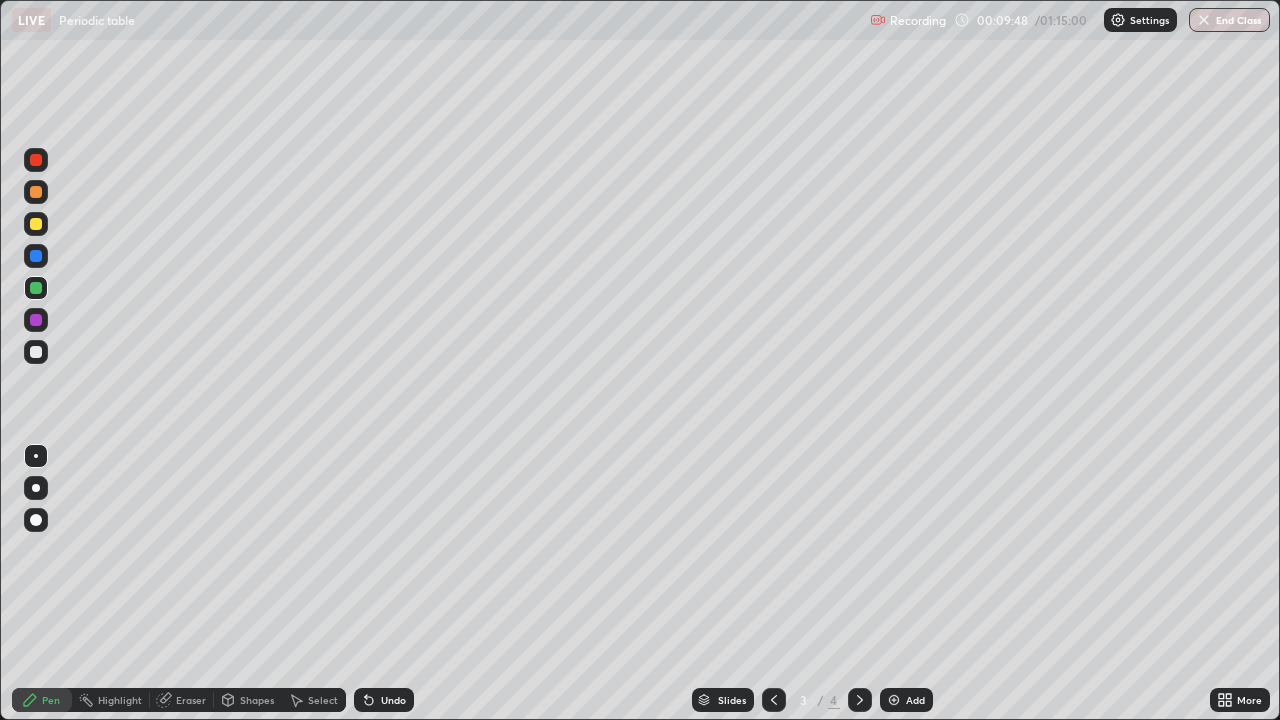 click 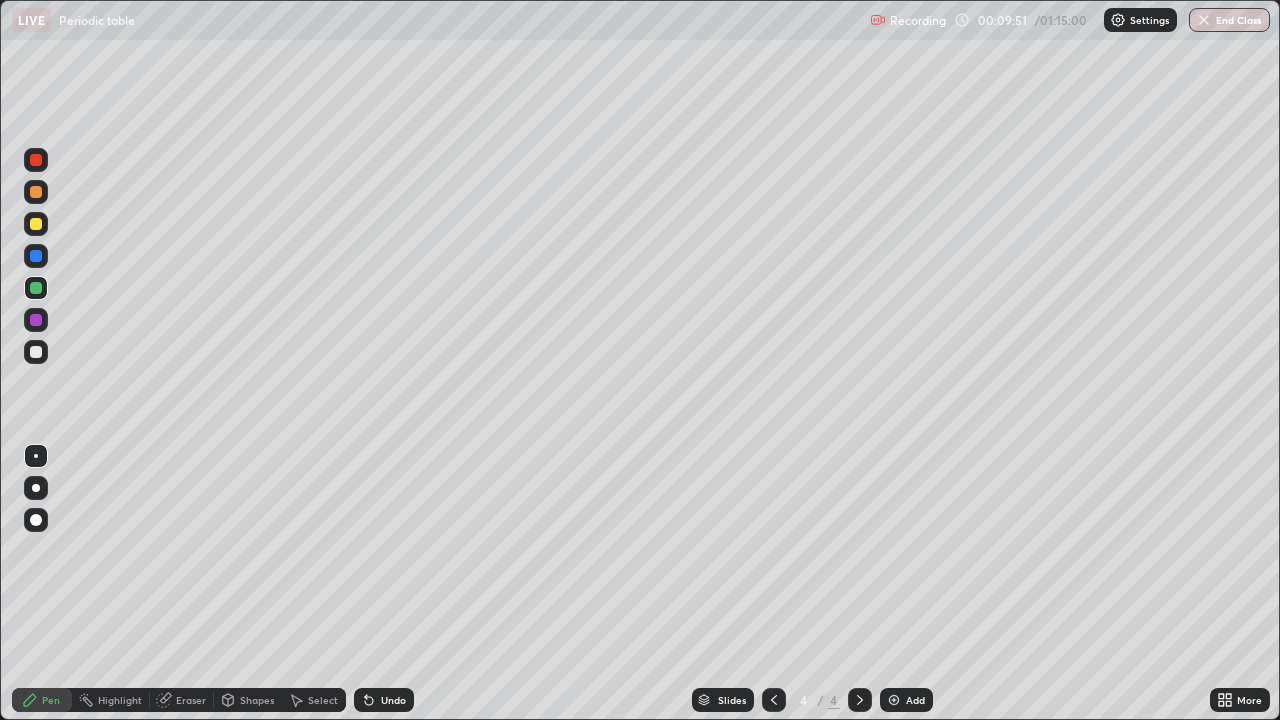 click at bounding box center (36, 224) 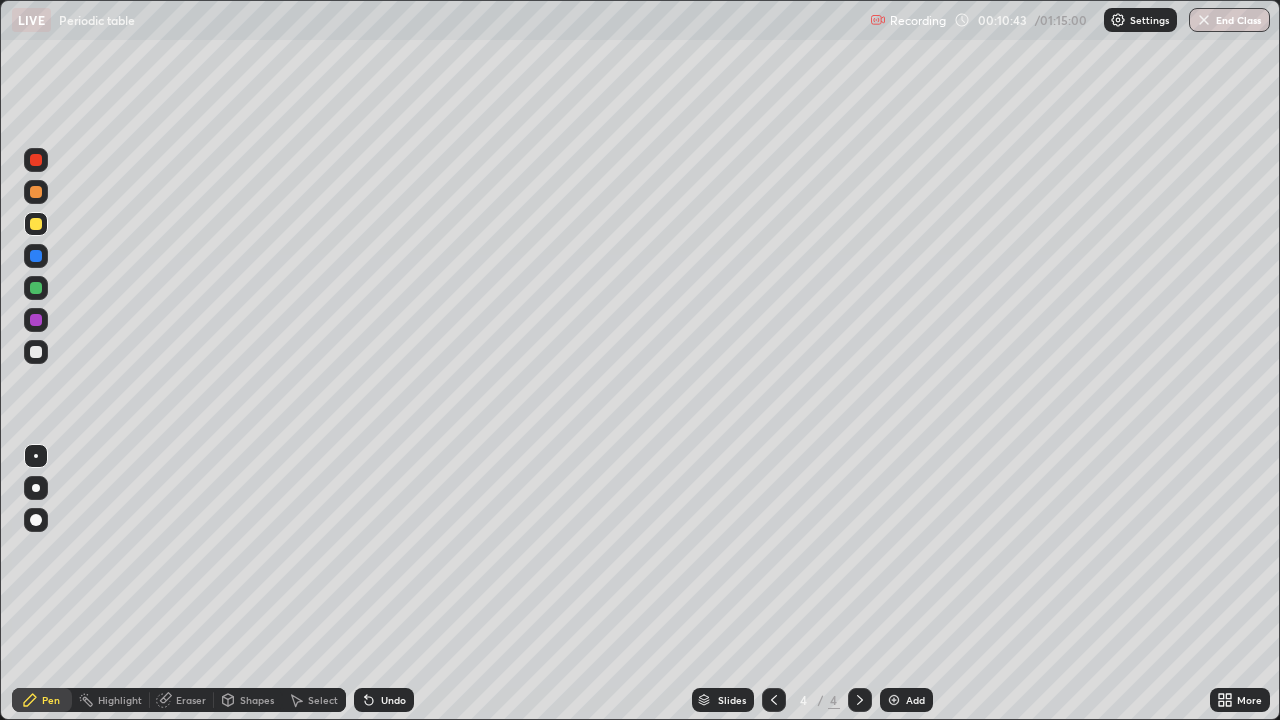 click at bounding box center (36, 352) 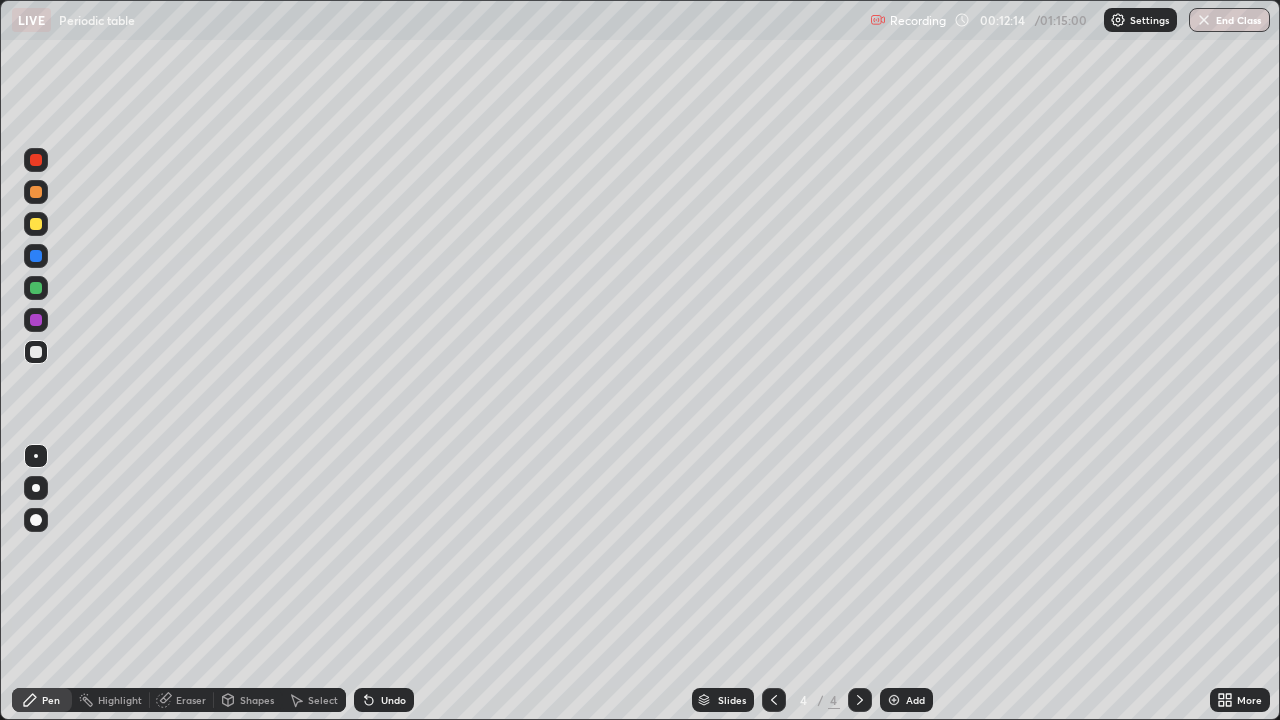 click at bounding box center [36, 352] 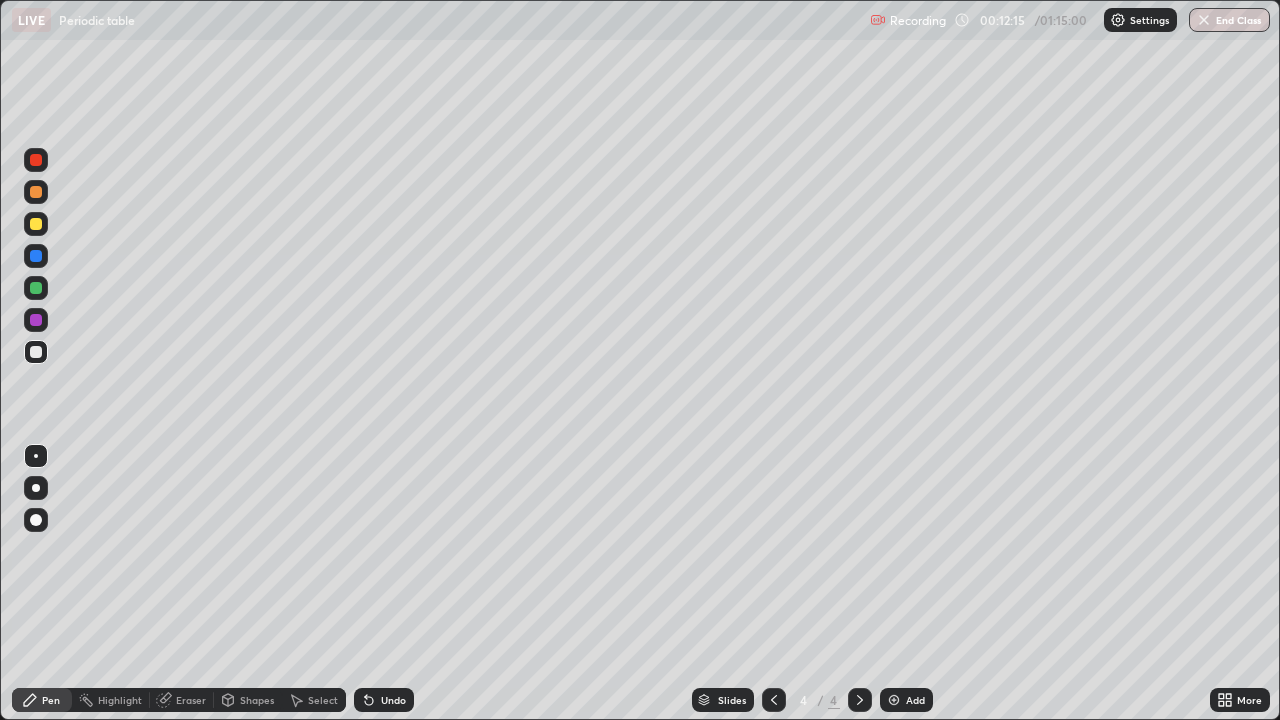 click at bounding box center [36, 288] 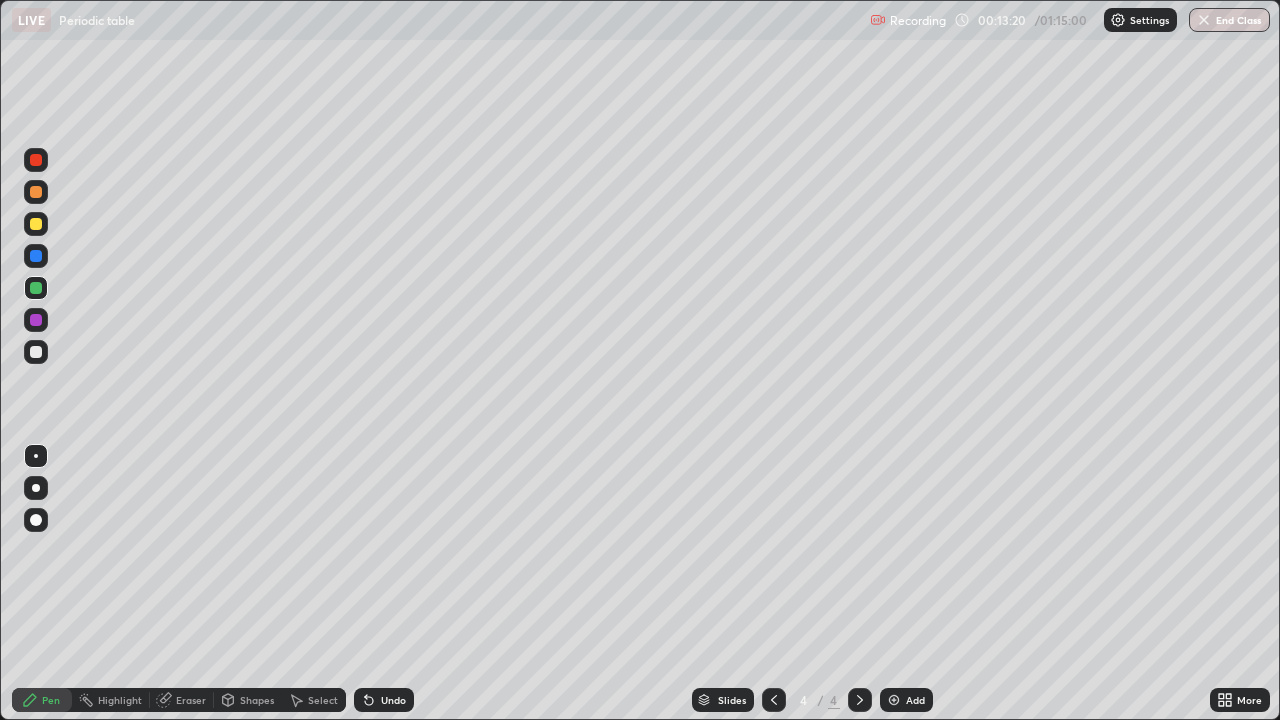 click at bounding box center [894, 700] 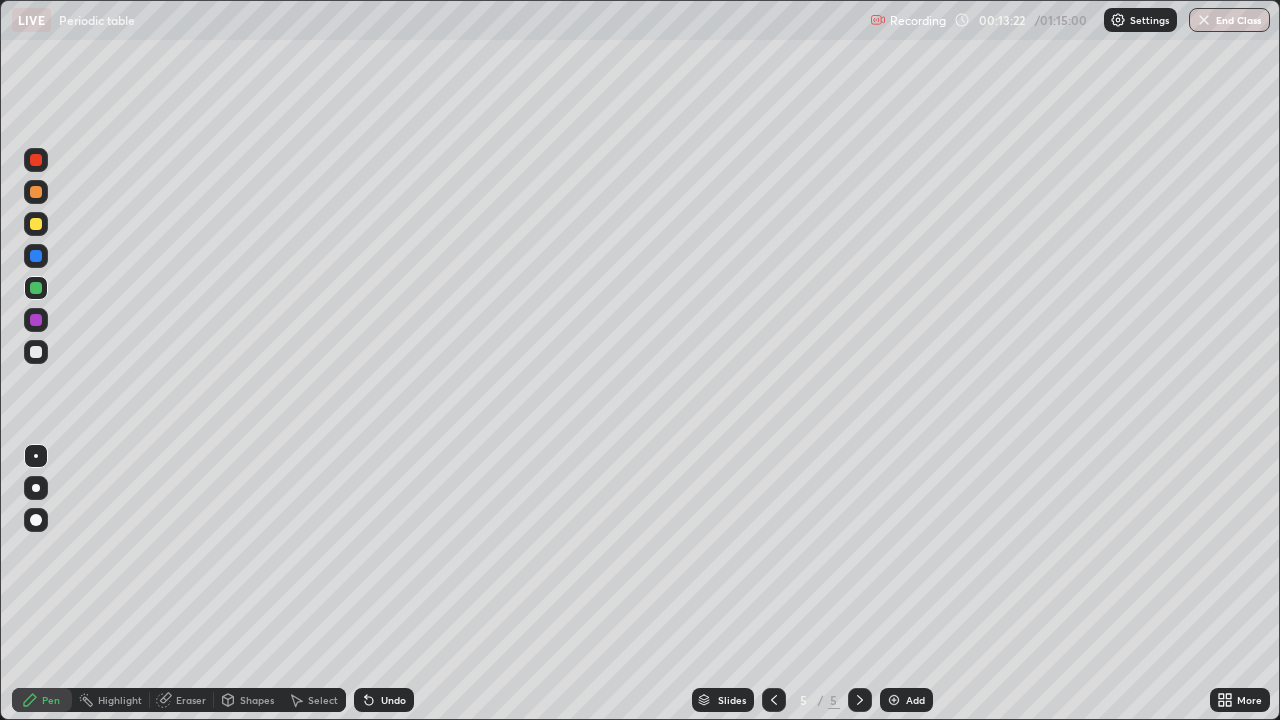 click at bounding box center [36, 224] 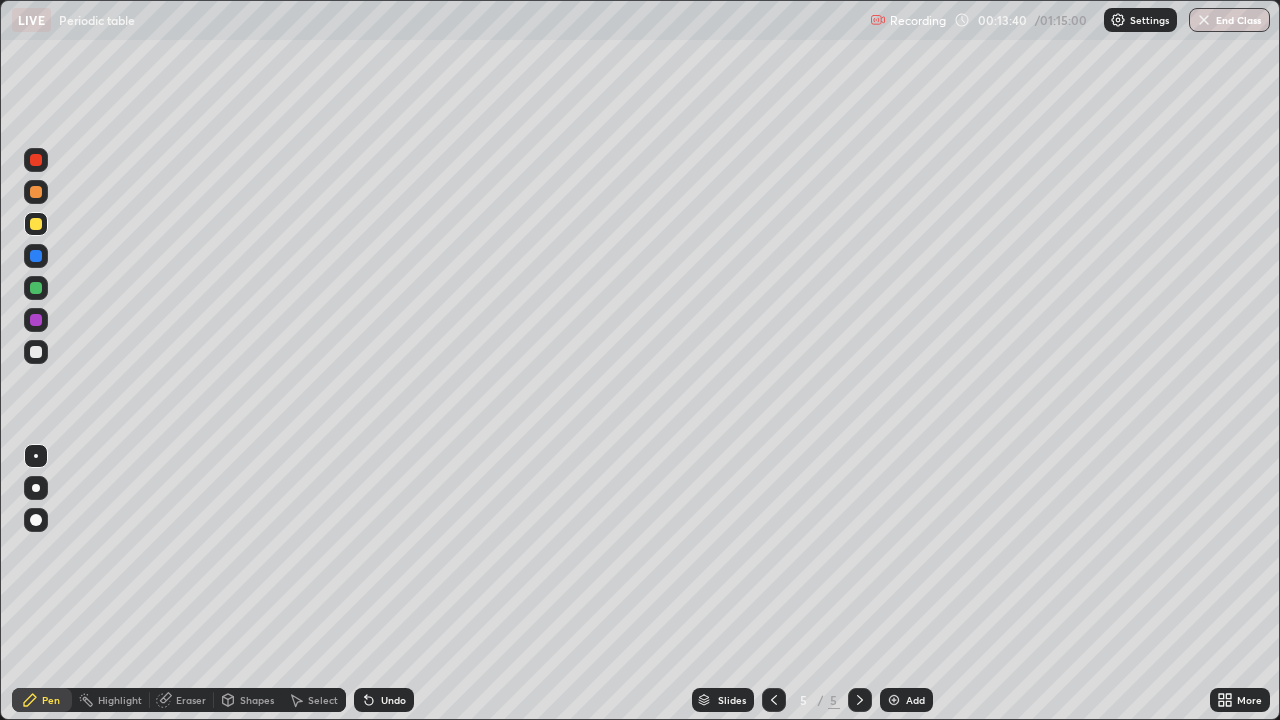 click at bounding box center [36, 288] 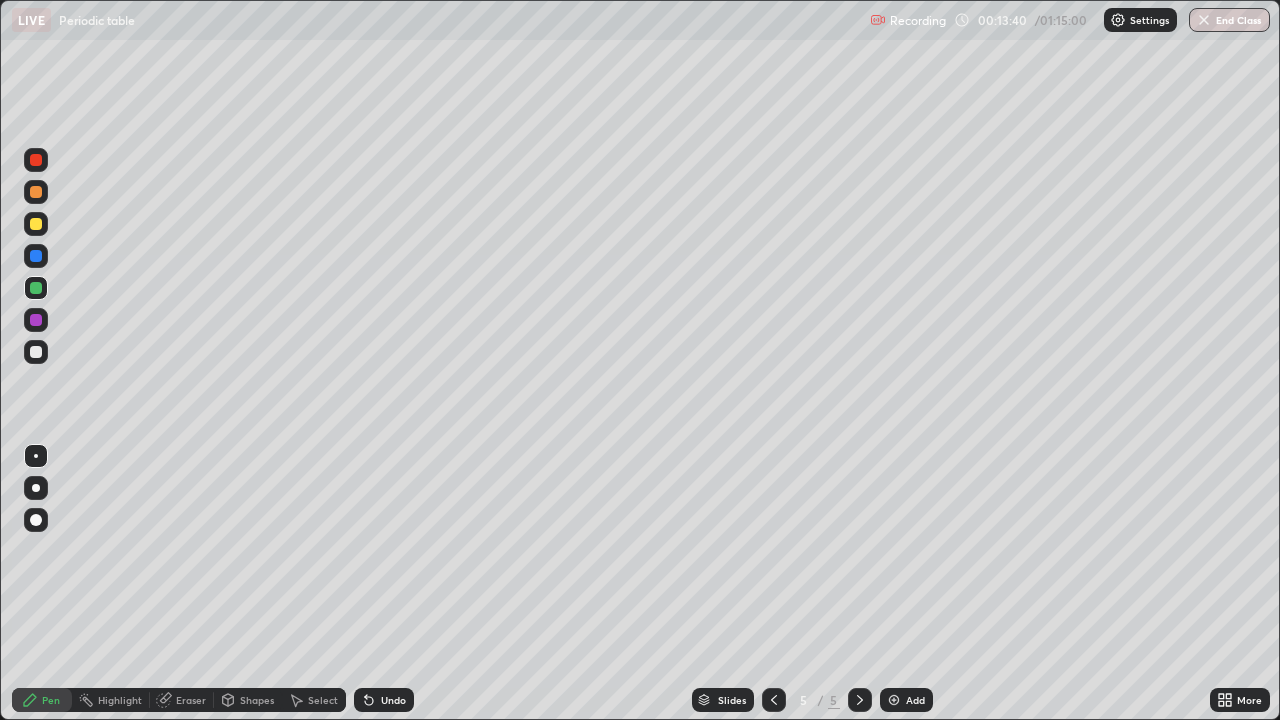 click at bounding box center (36, 288) 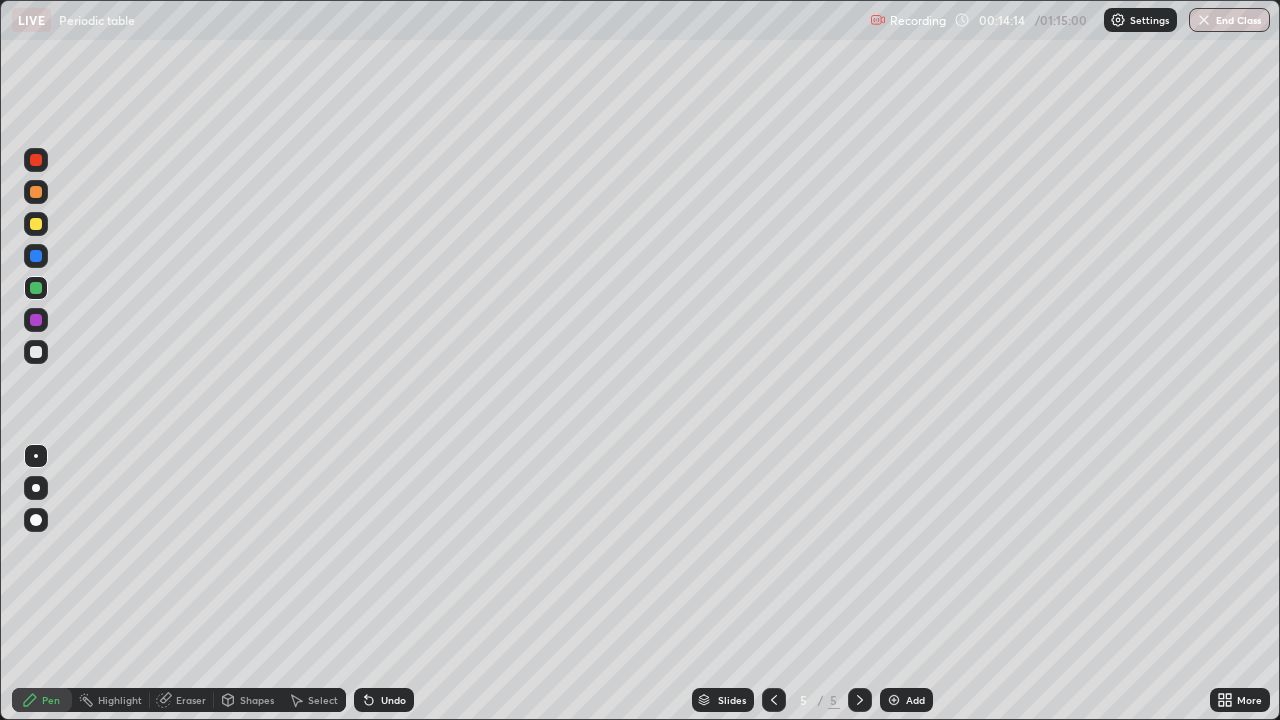 click 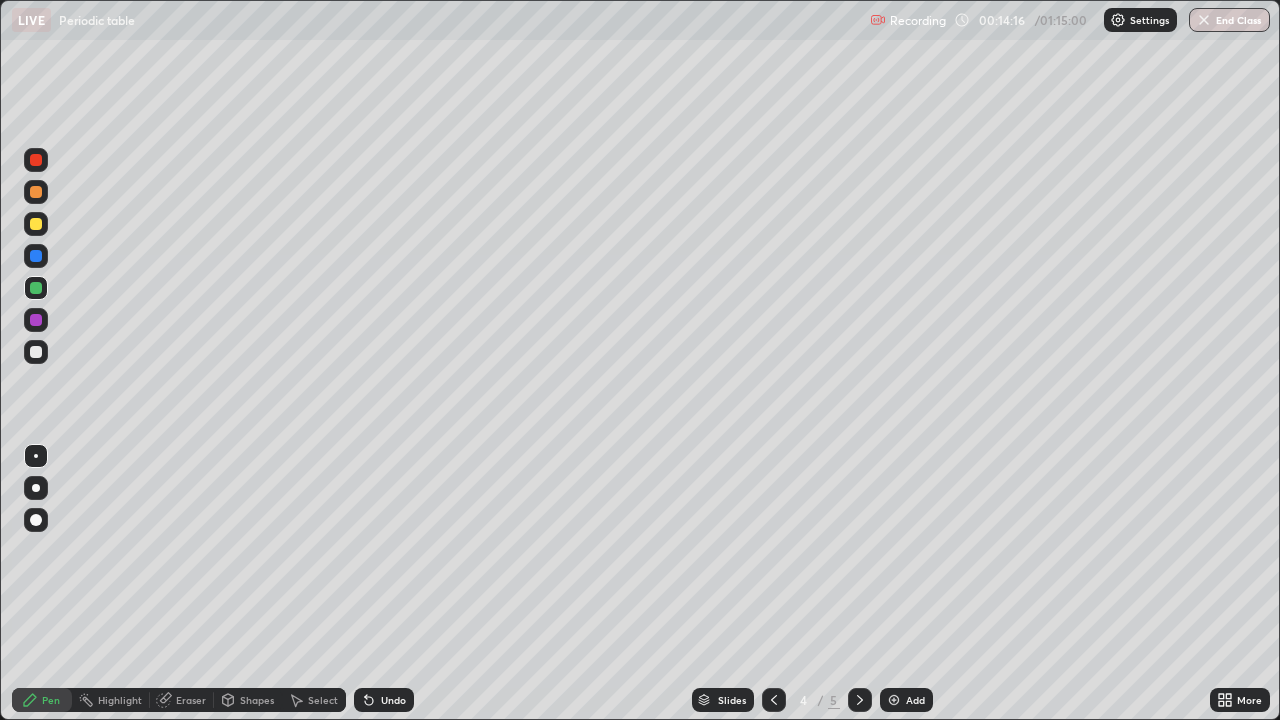 click 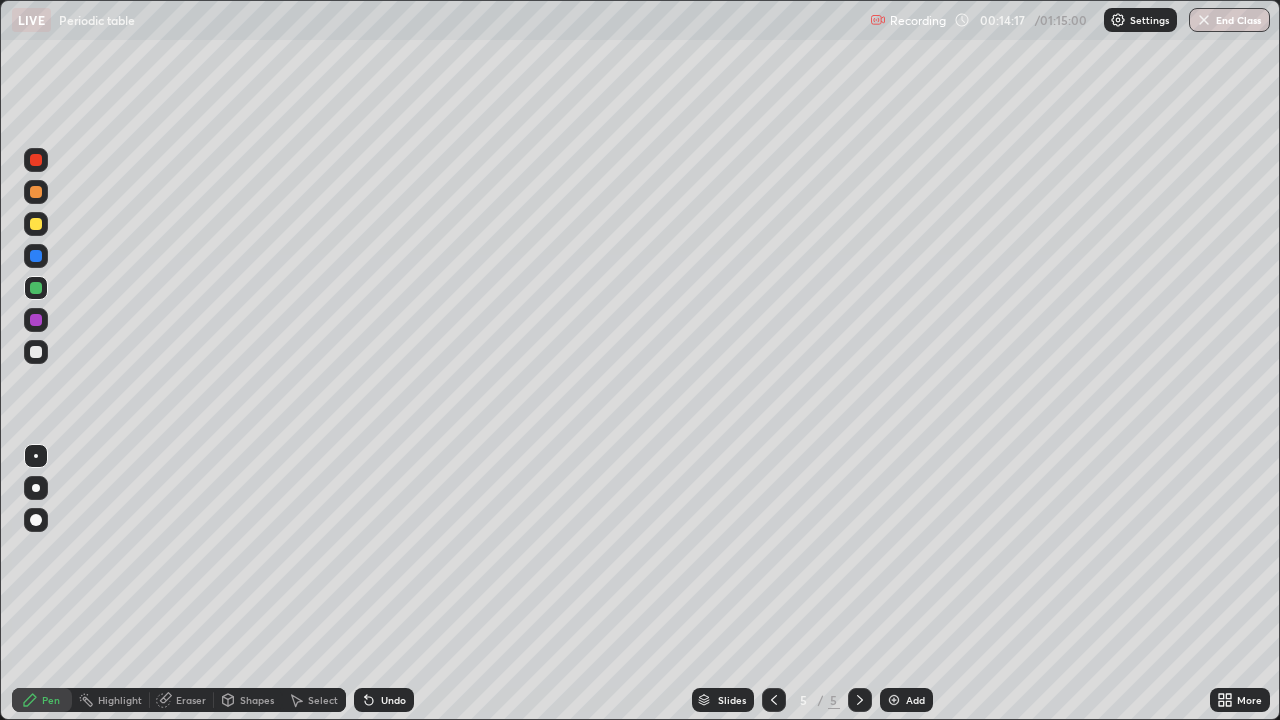 click 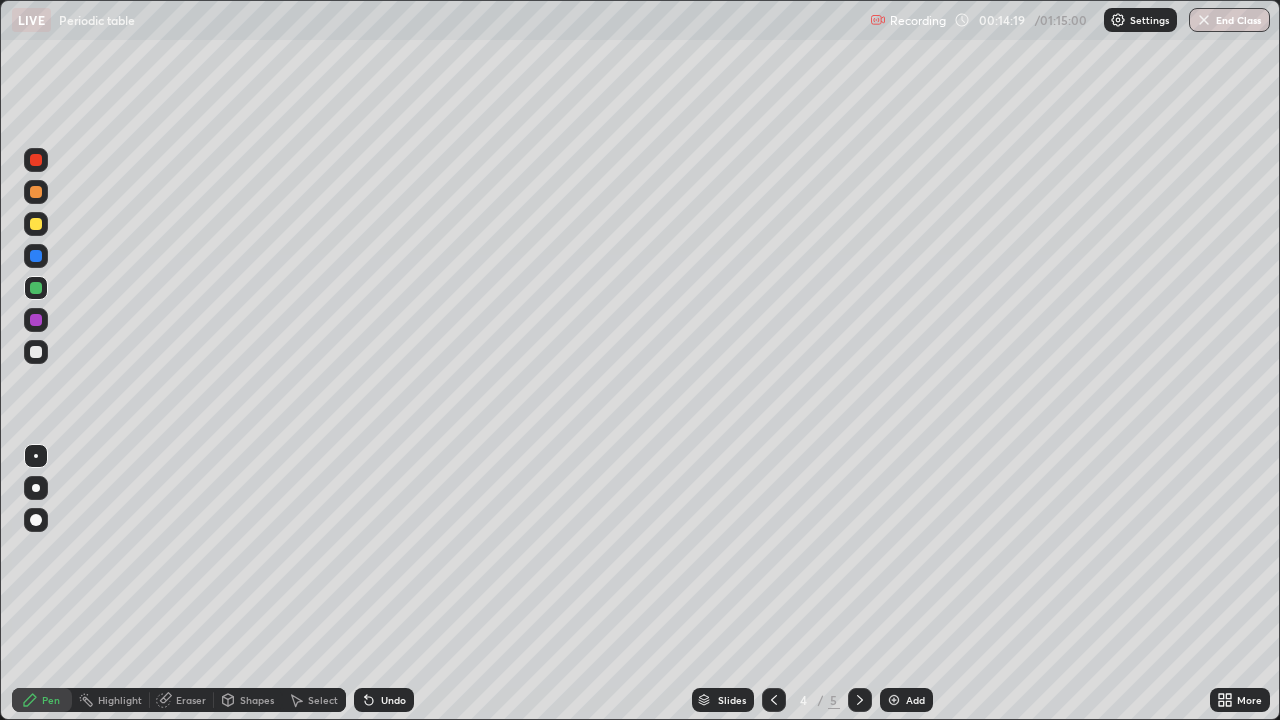 click 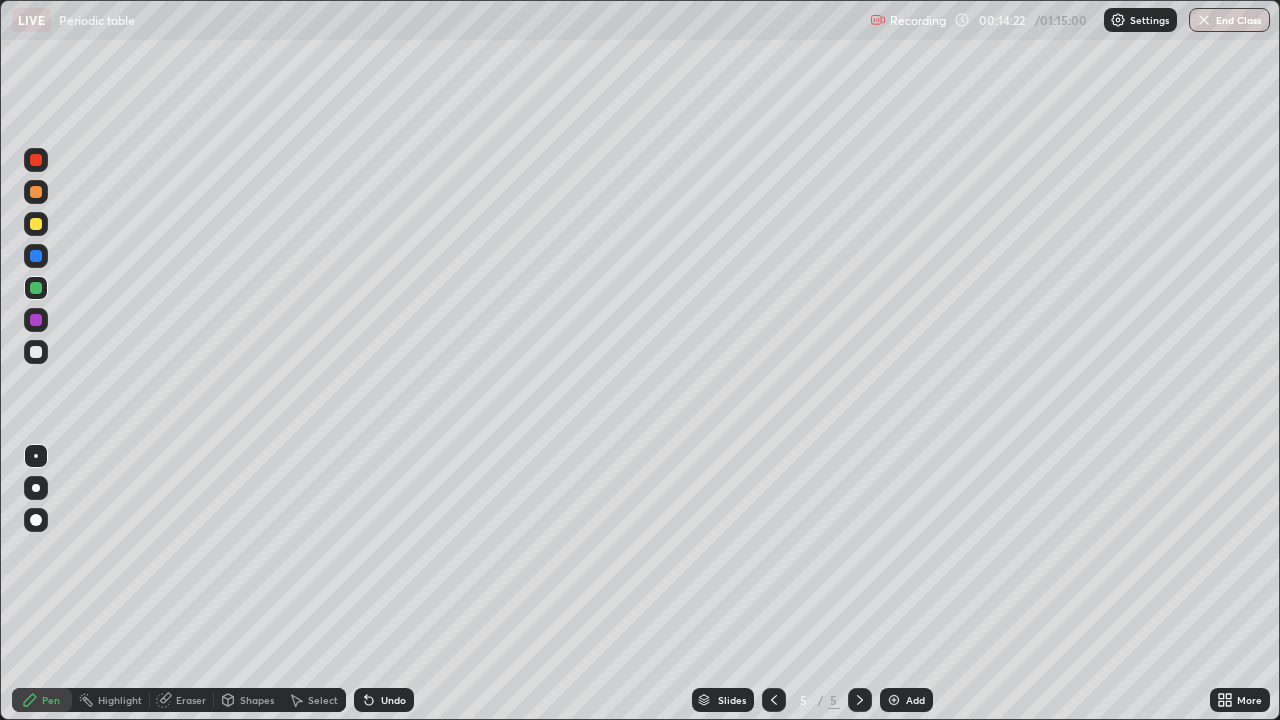 click 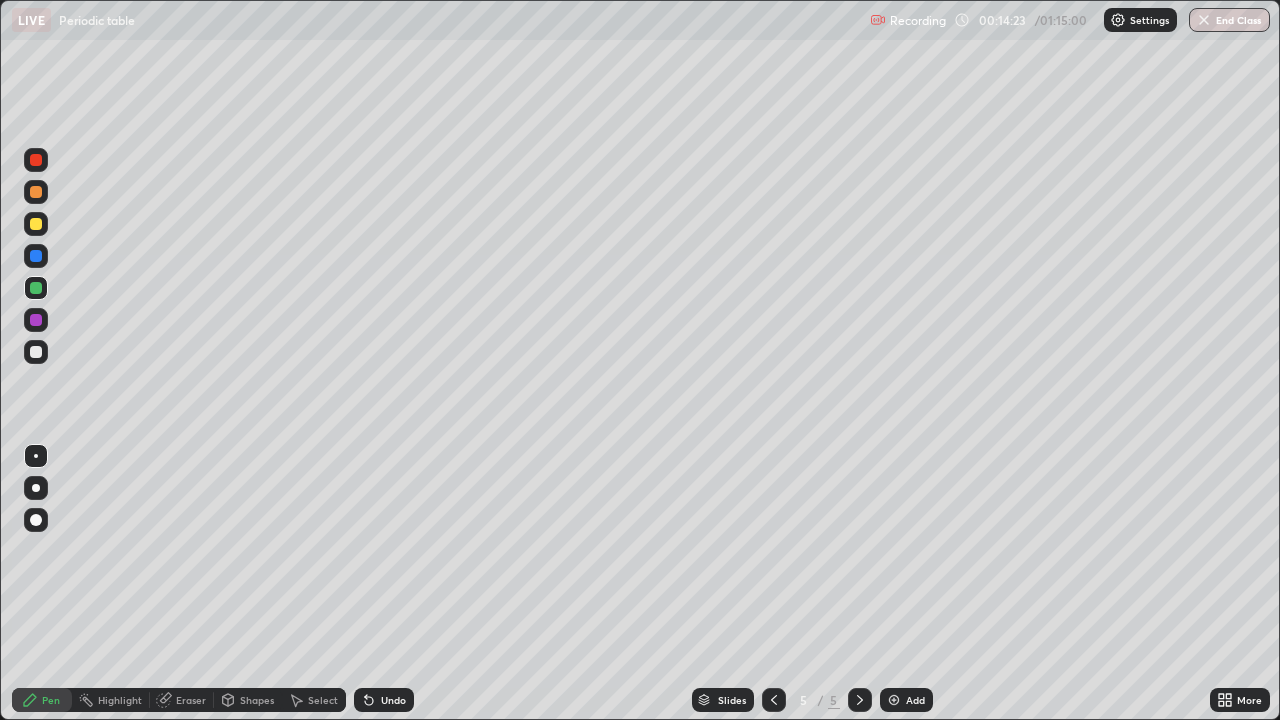 click 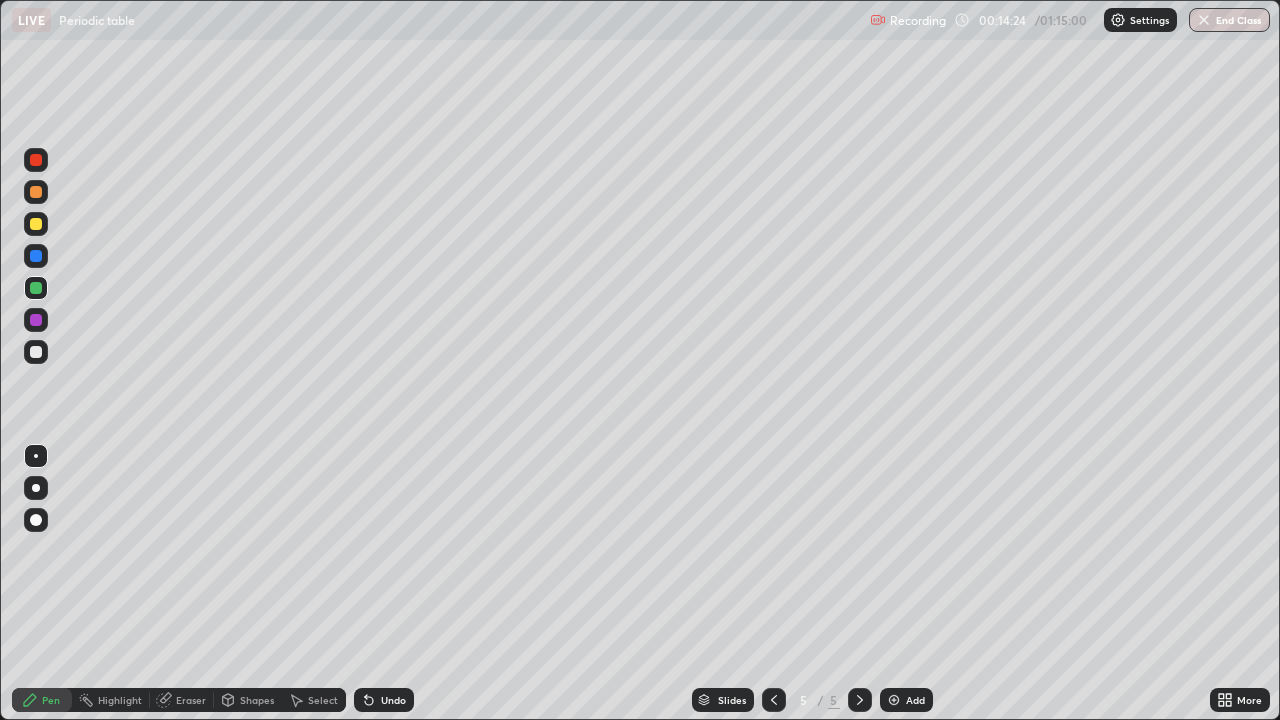 click on "Undo" at bounding box center [384, 700] 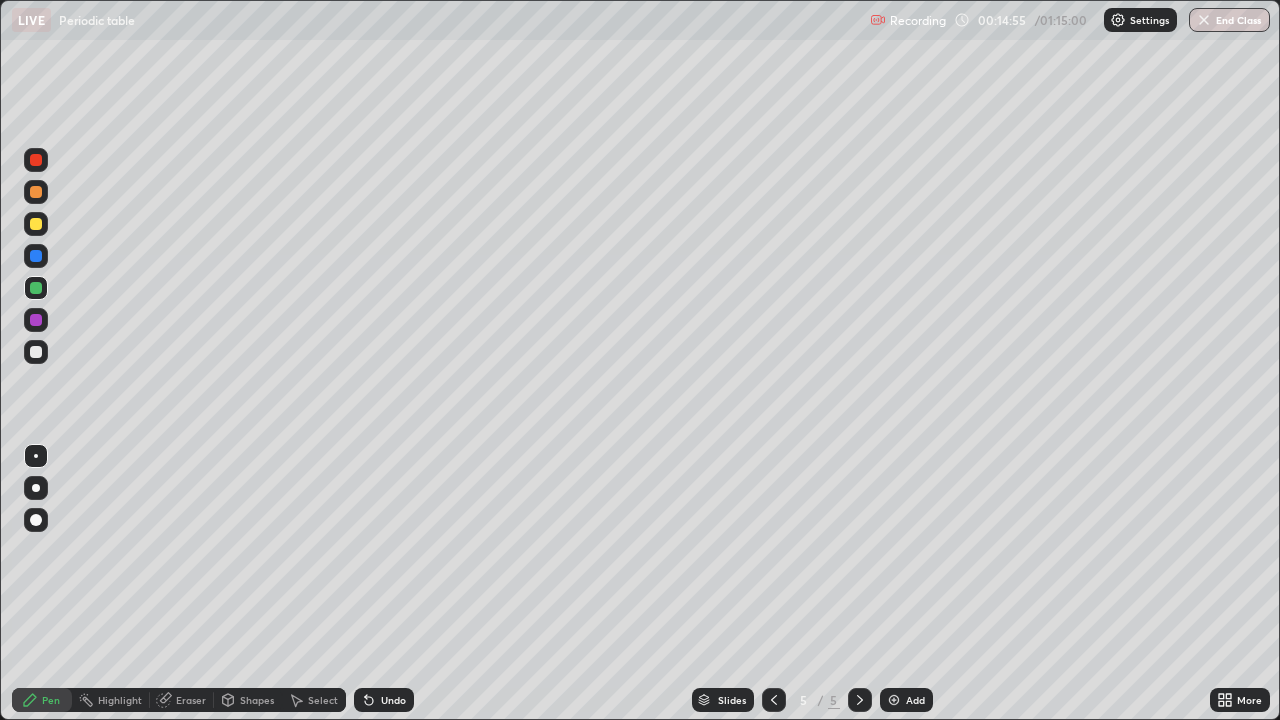 click at bounding box center (36, 352) 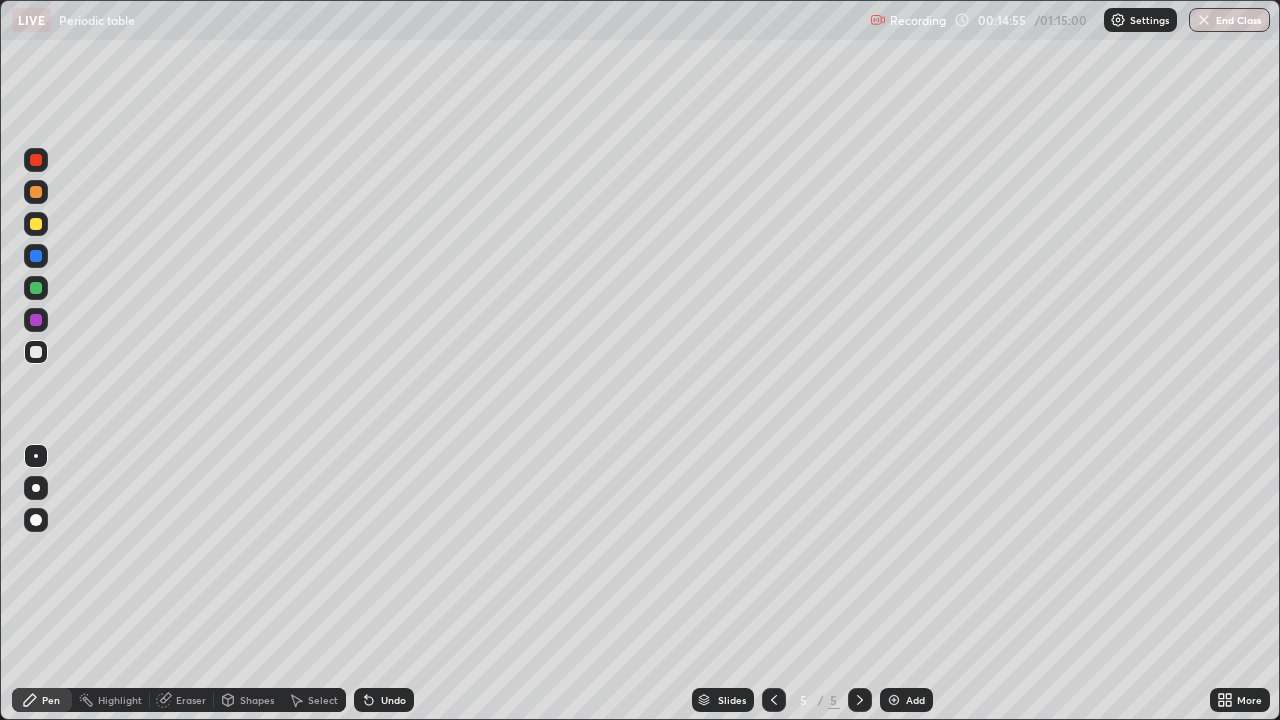 click at bounding box center [36, 352] 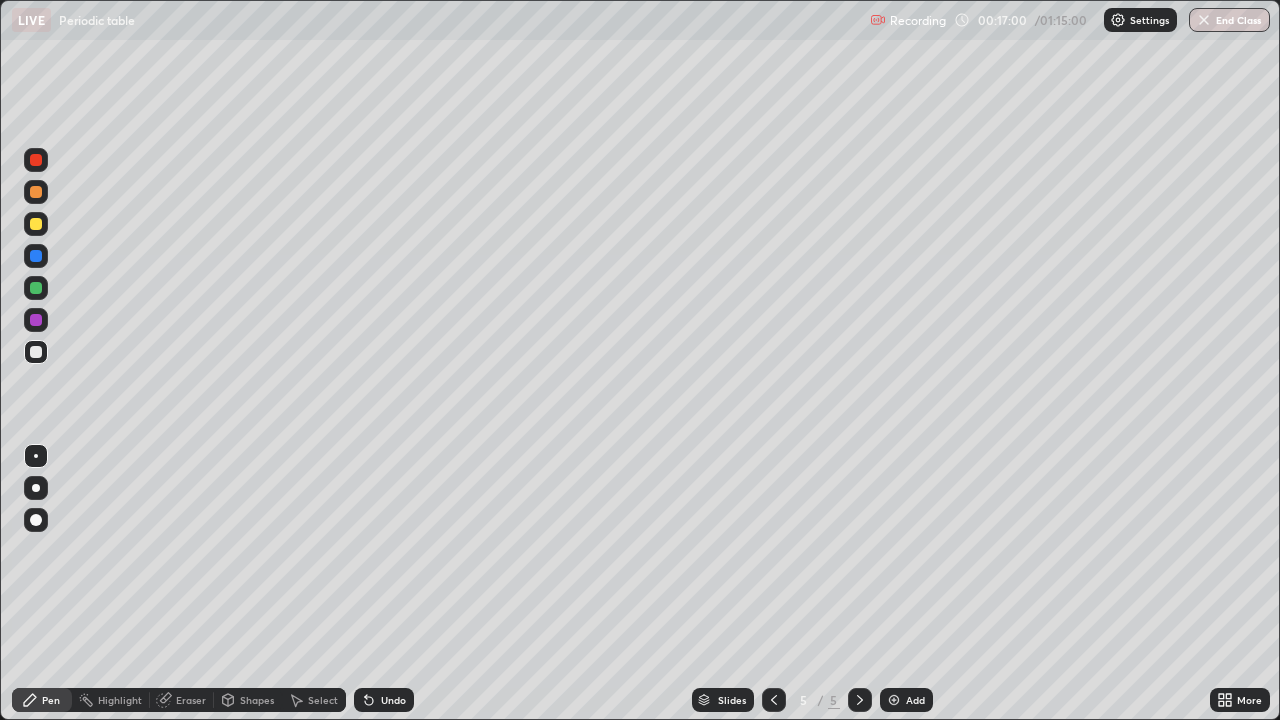 click 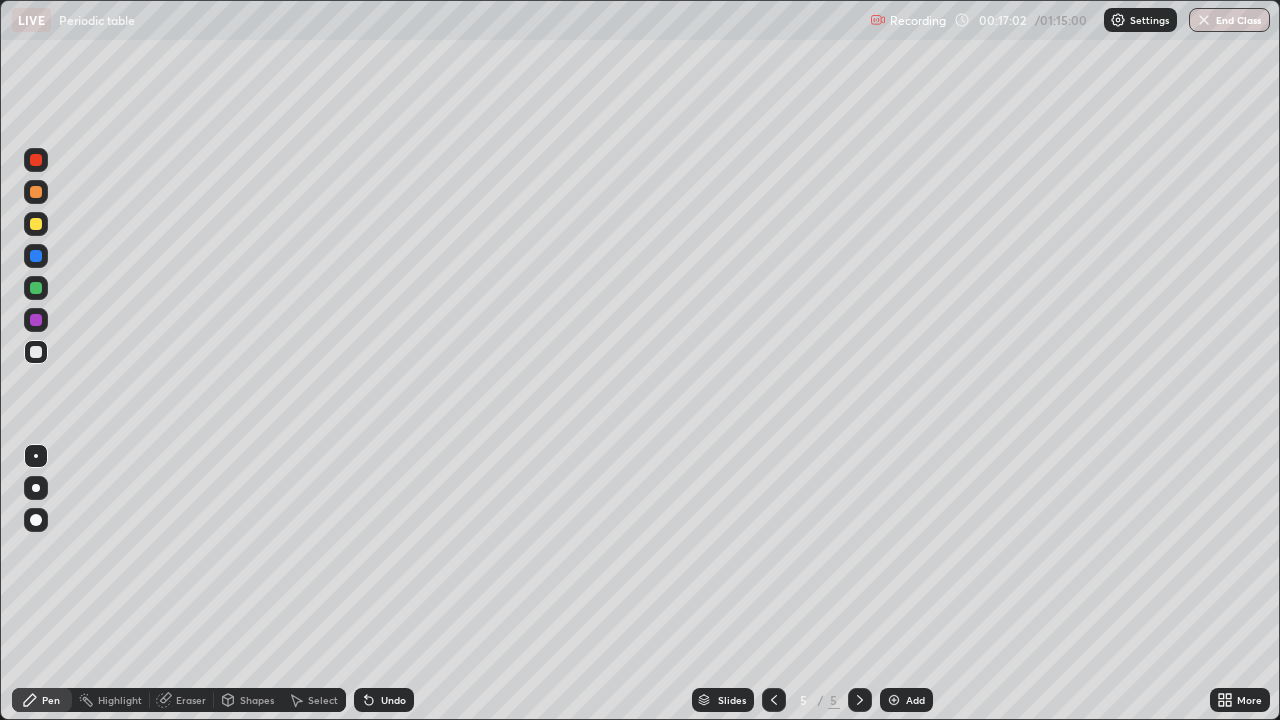 click at bounding box center [894, 700] 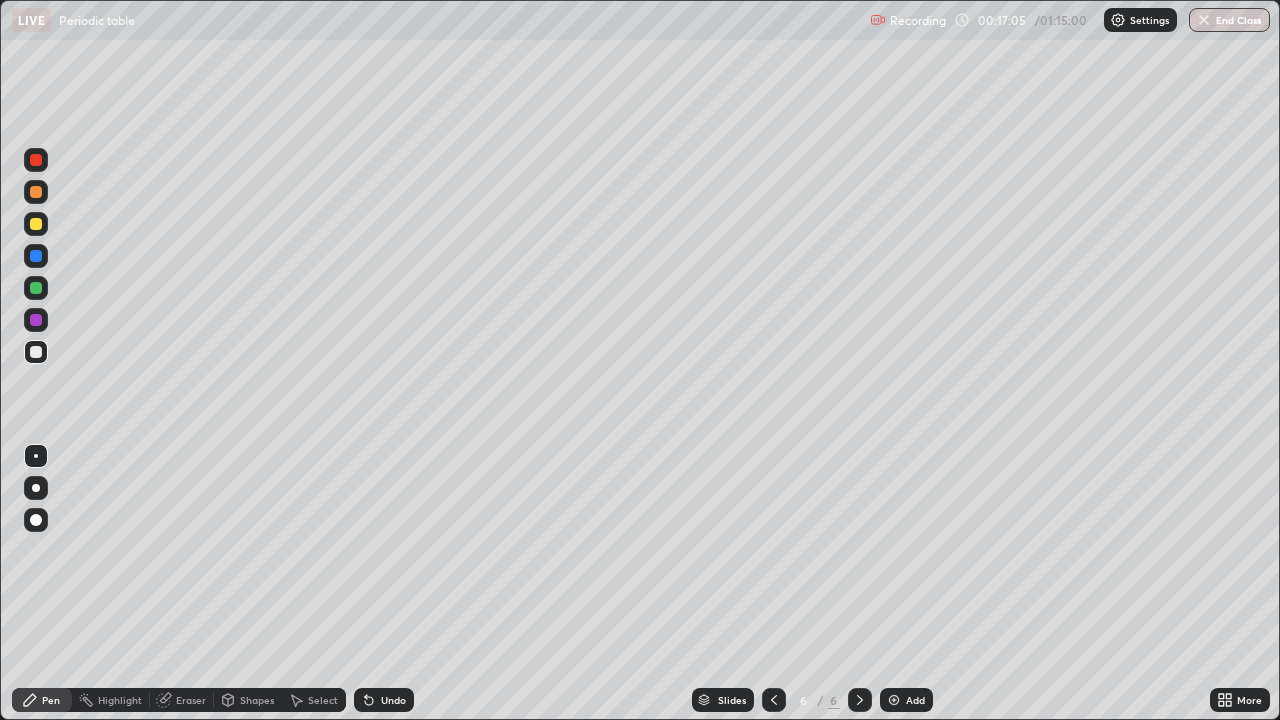 click at bounding box center [36, 224] 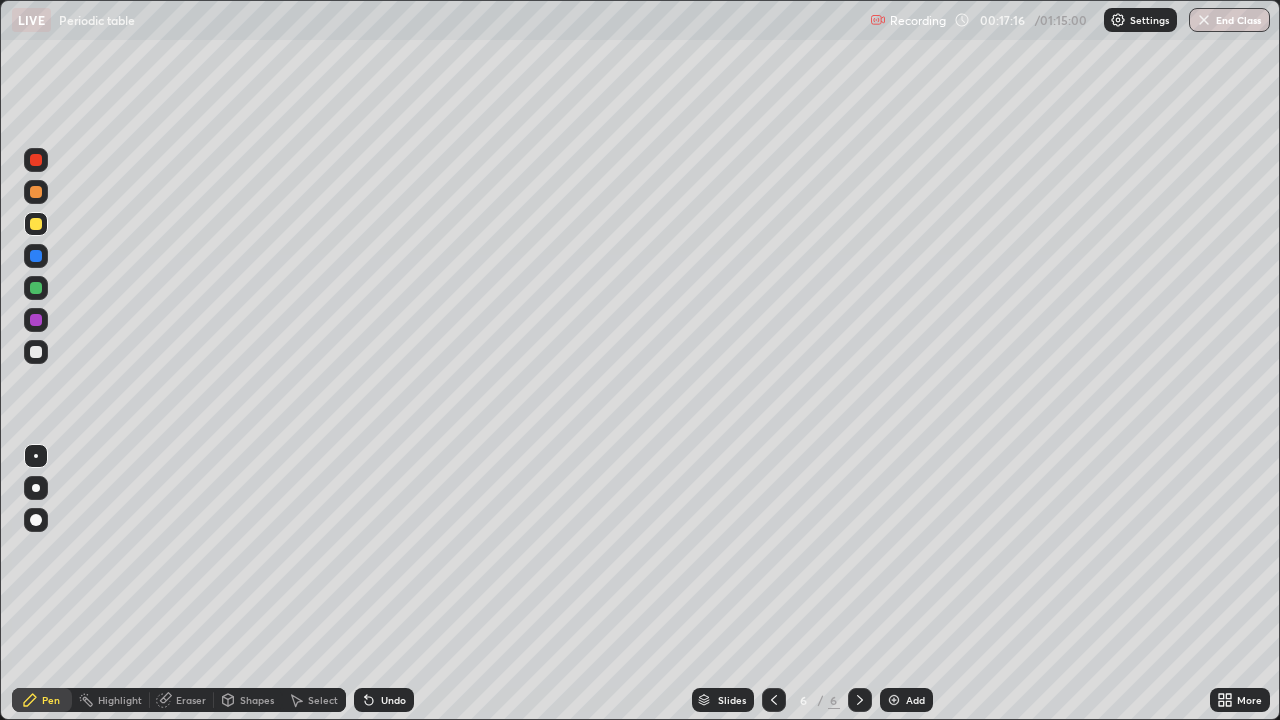 click at bounding box center (36, 288) 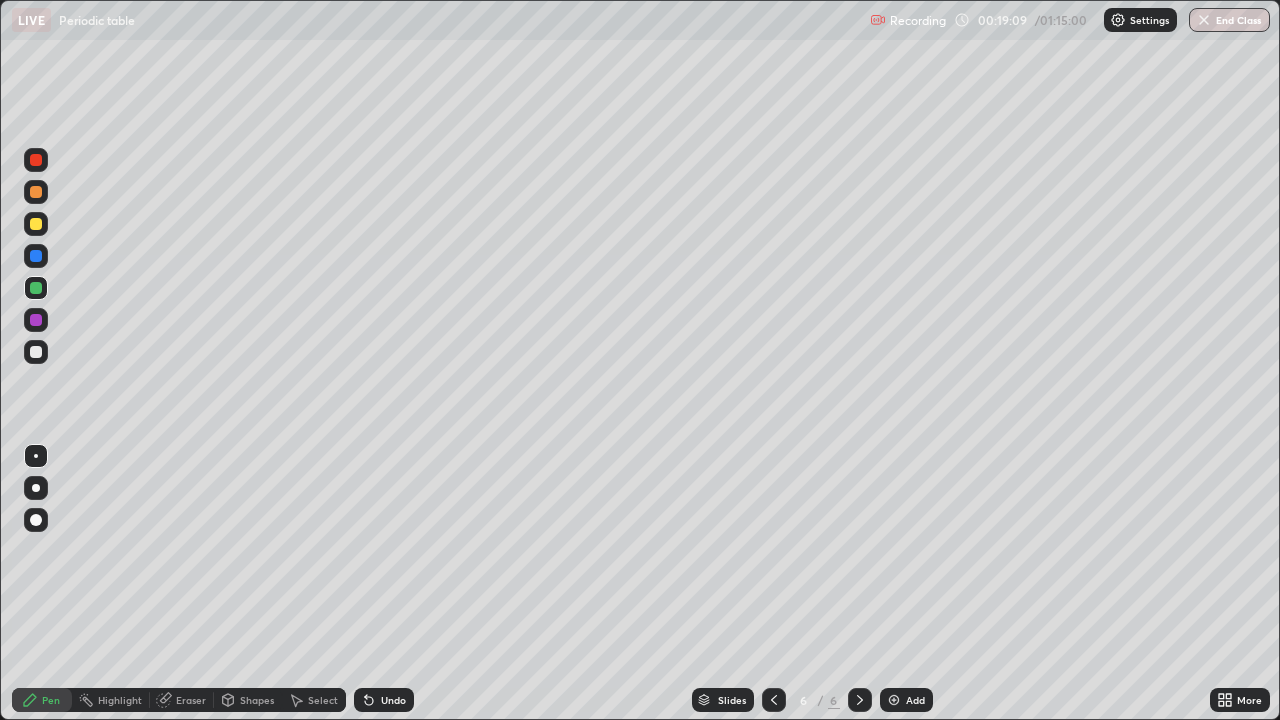 click 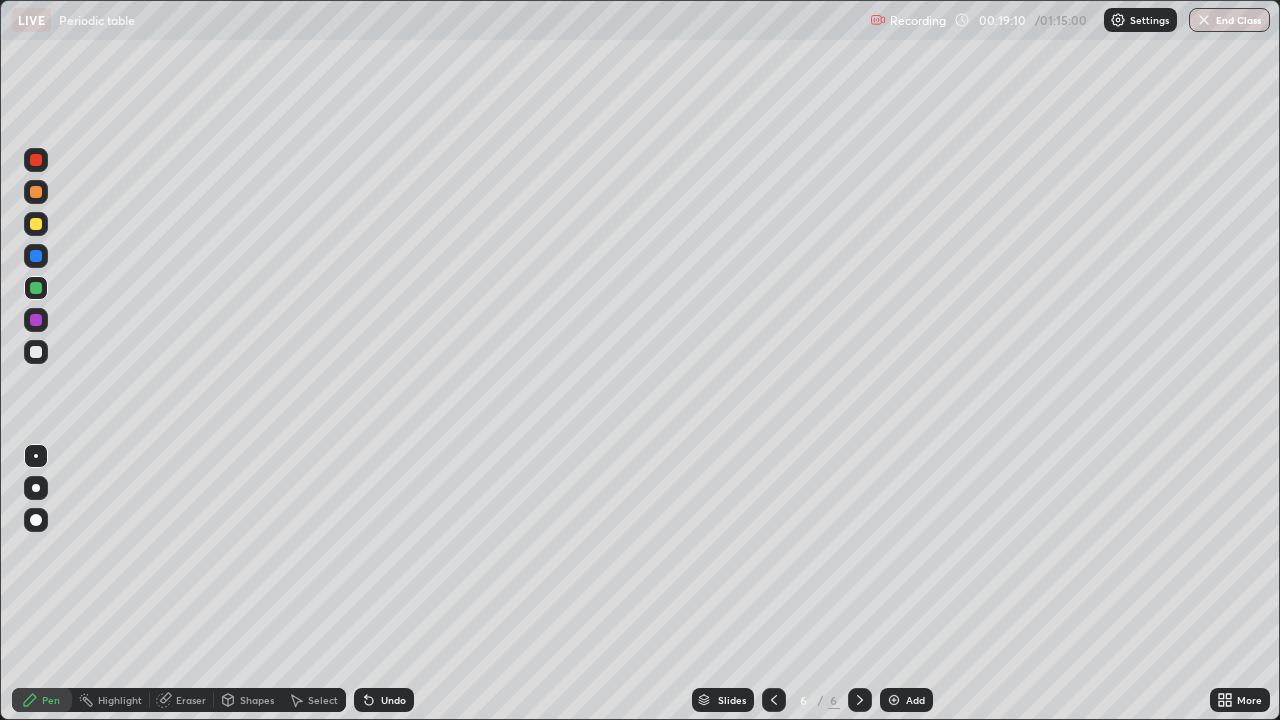 click 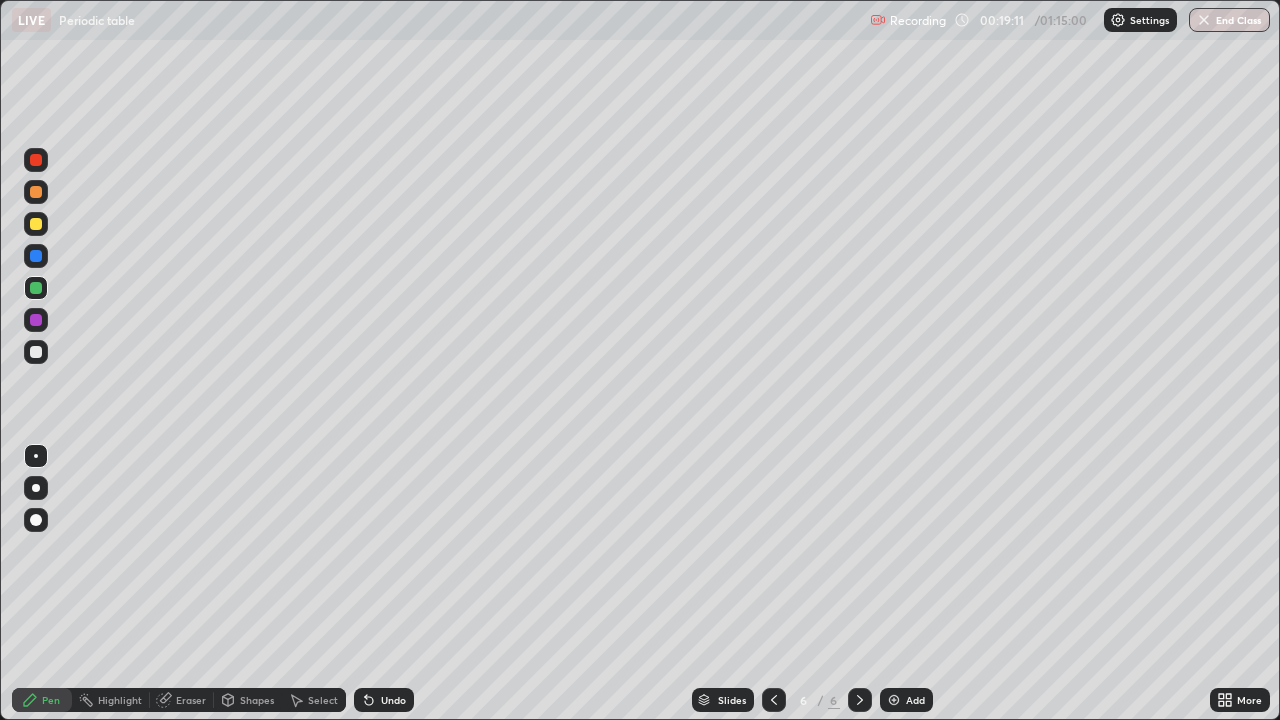 click 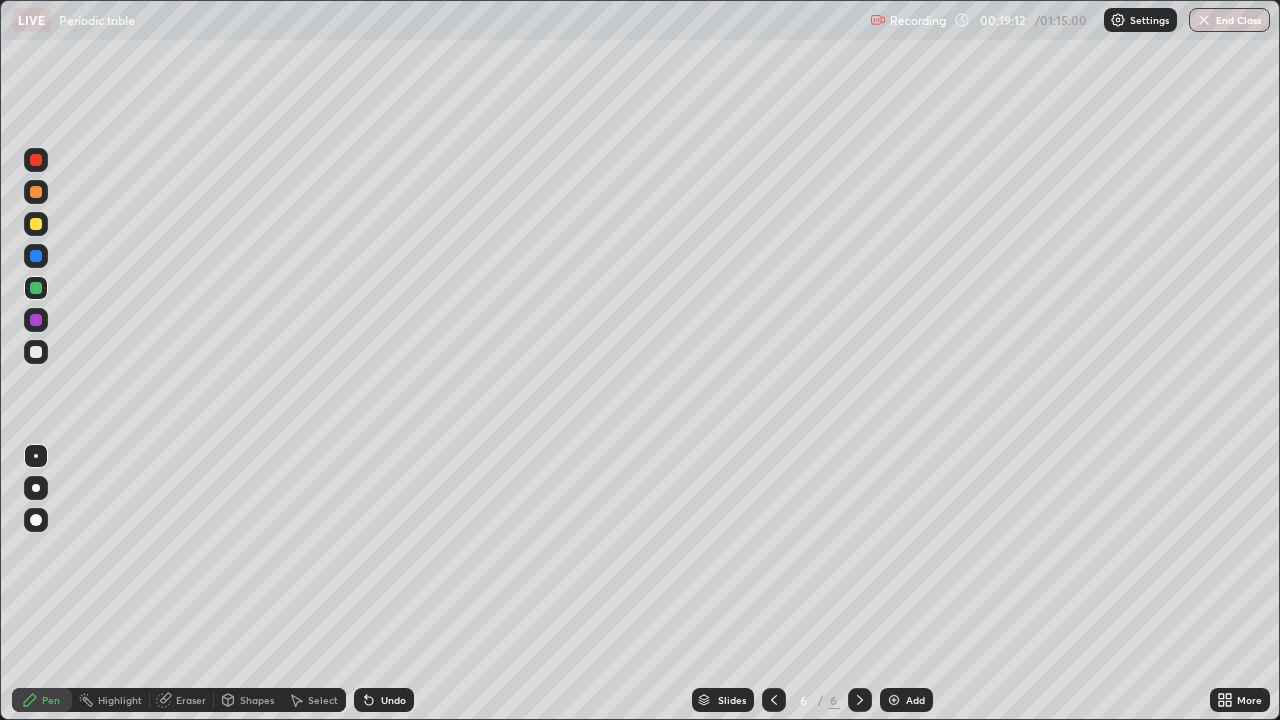 click on "Undo" at bounding box center (384, 700) 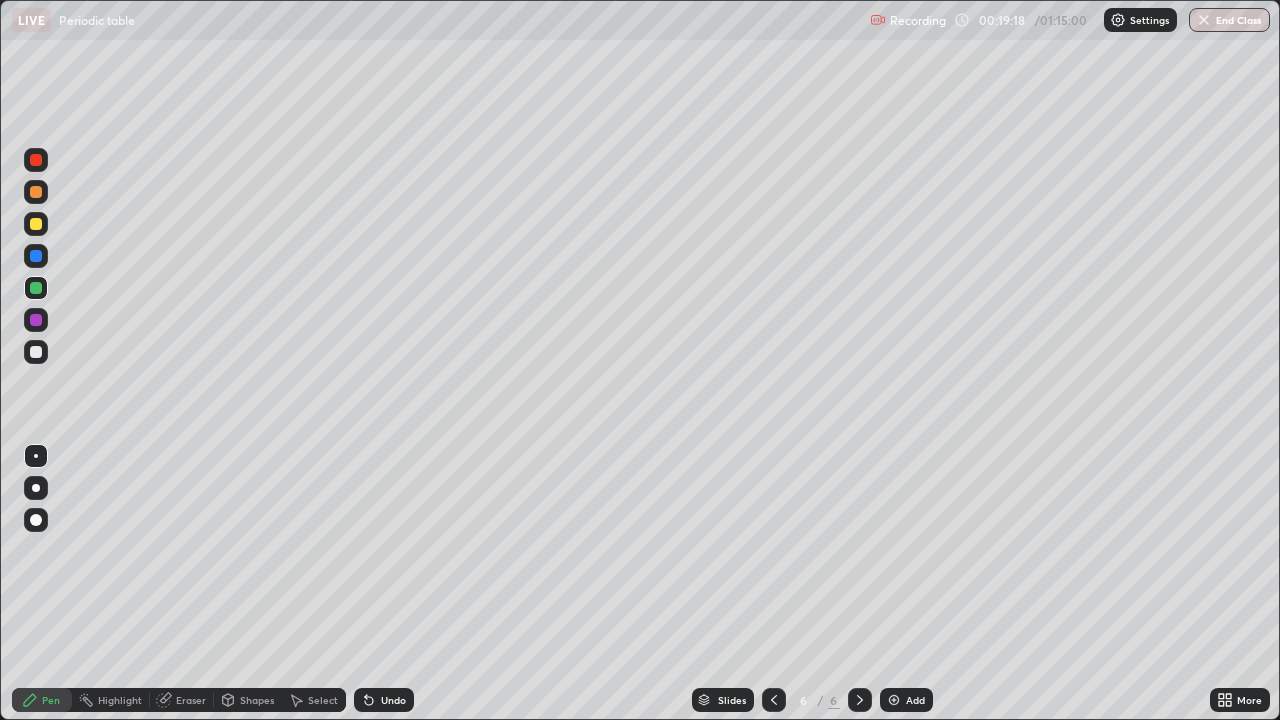 click 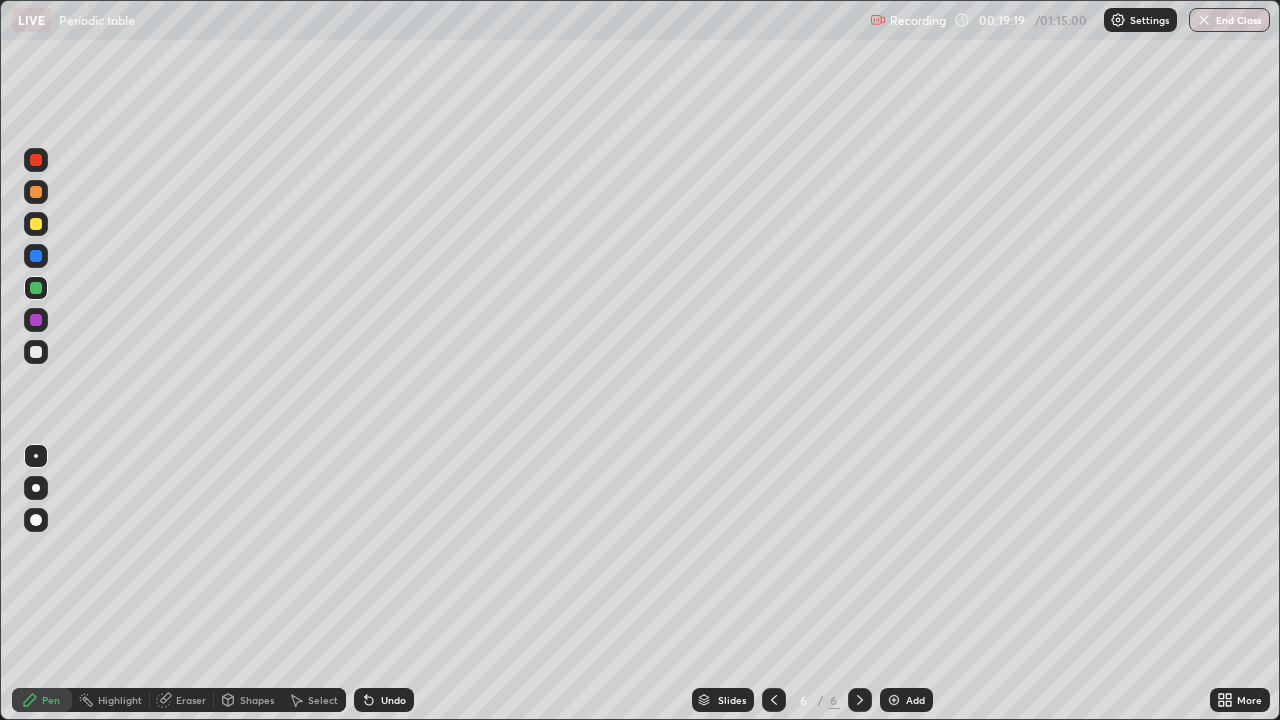 click 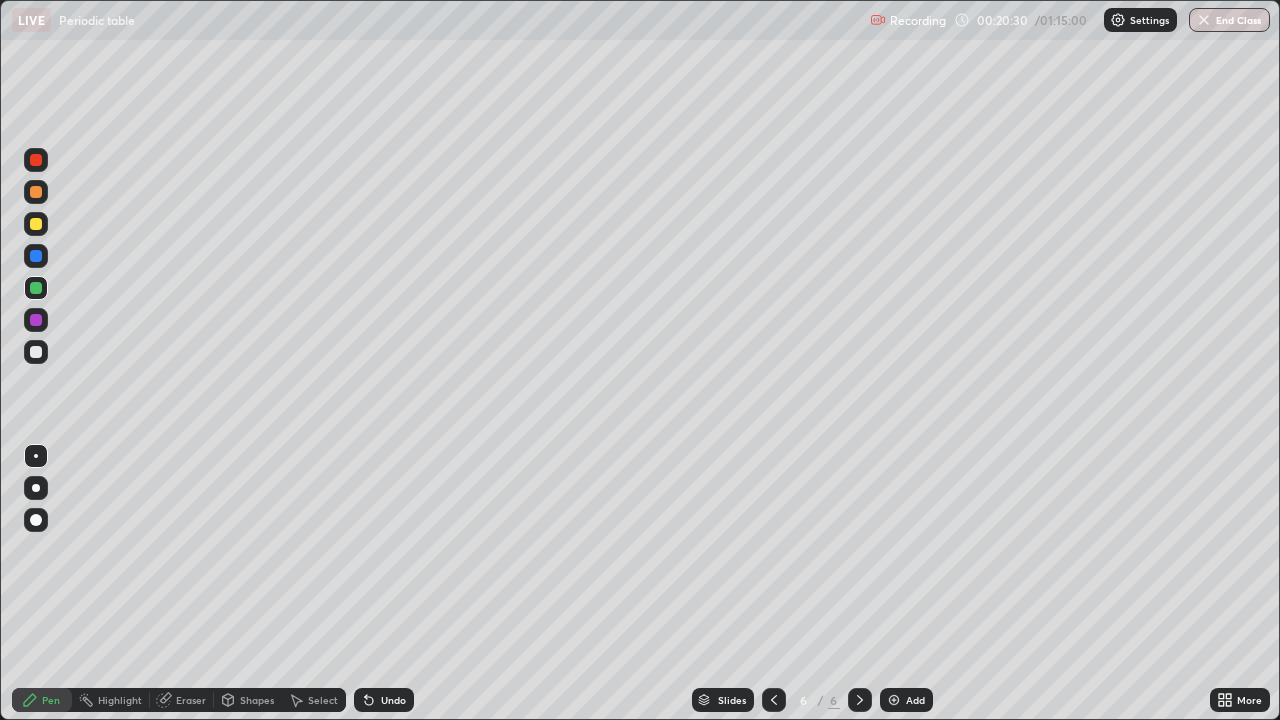 click 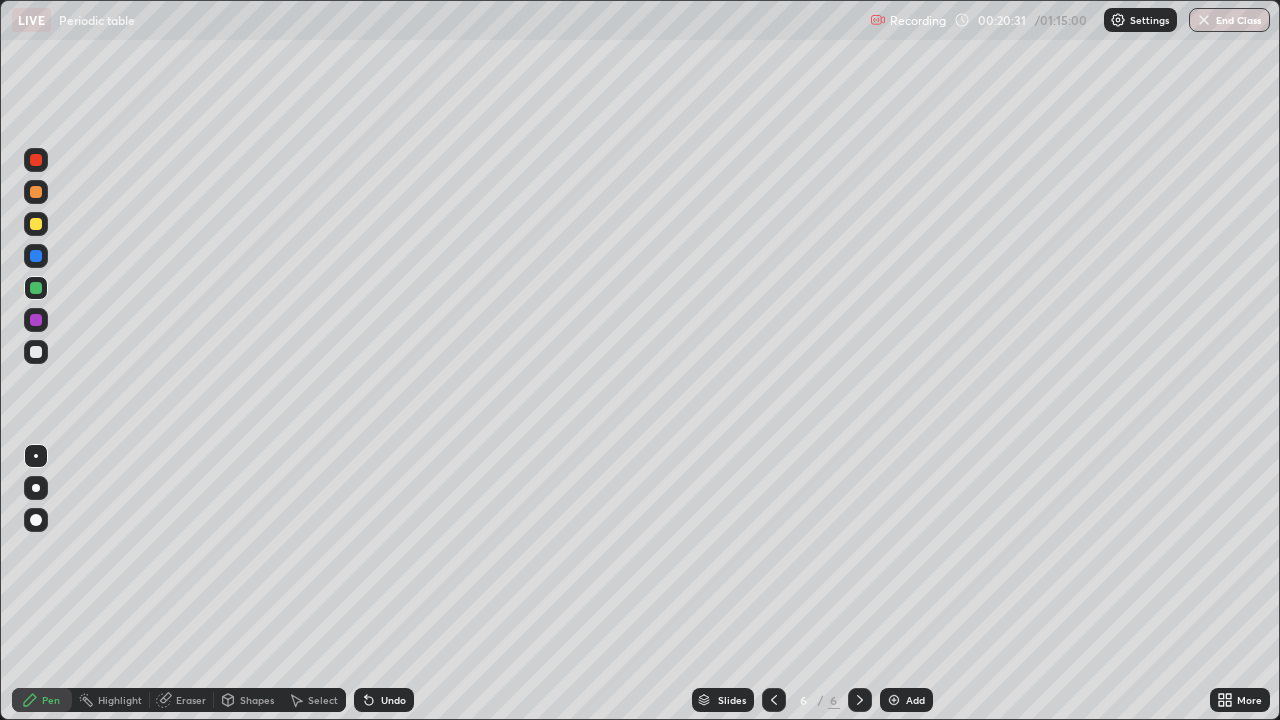 click on "Undo" at bounding box center [384, 700] 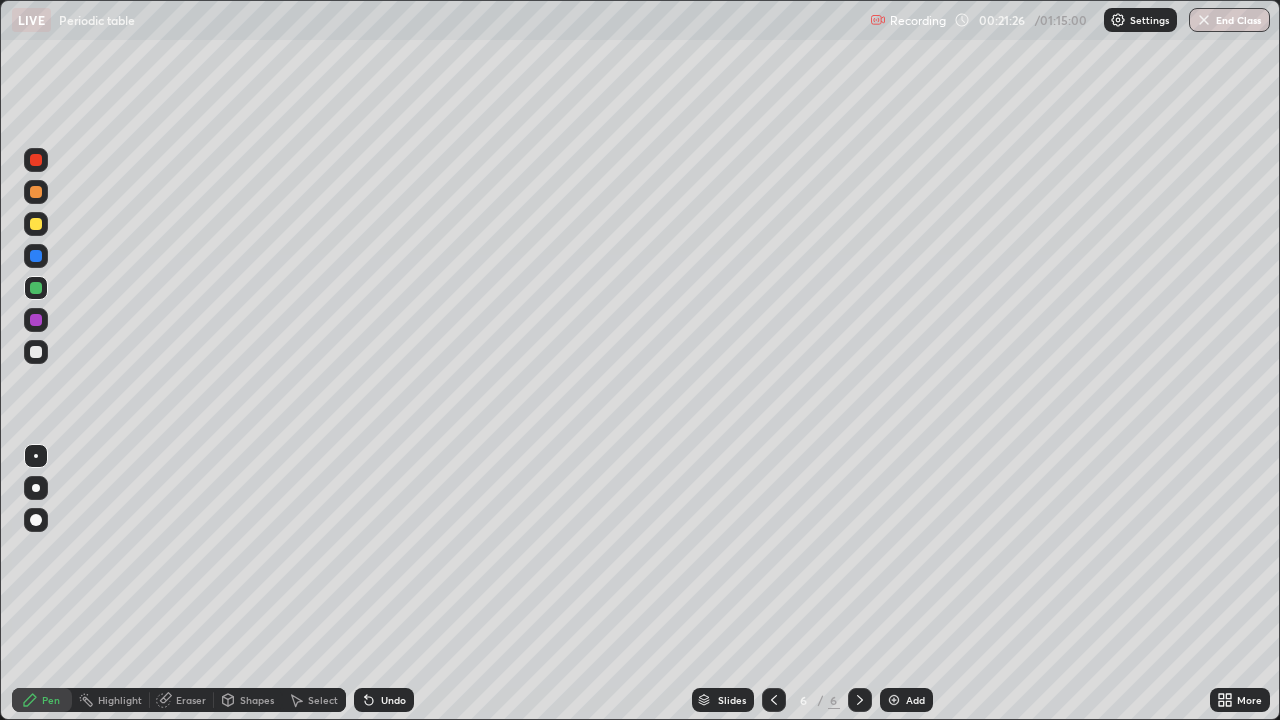 click at bounding box center [894, 700] 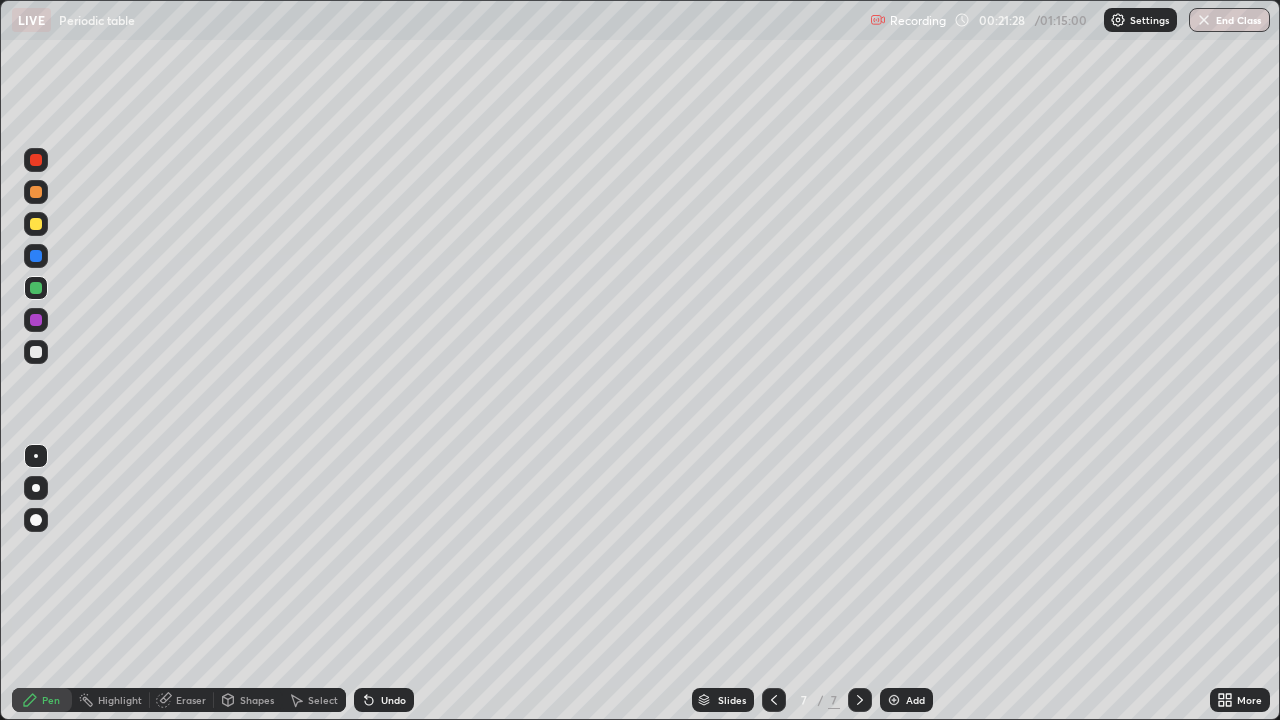click at bounding box center [36, 224] 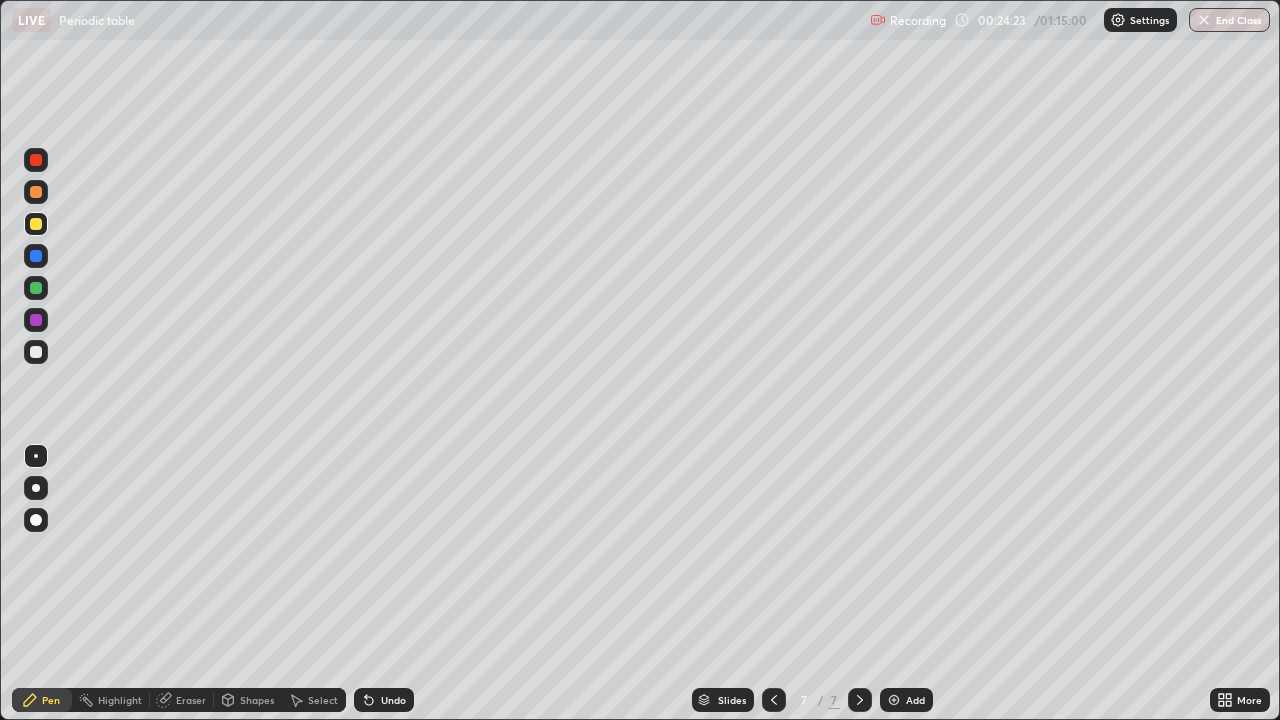 click at bounding box center (36, 352) 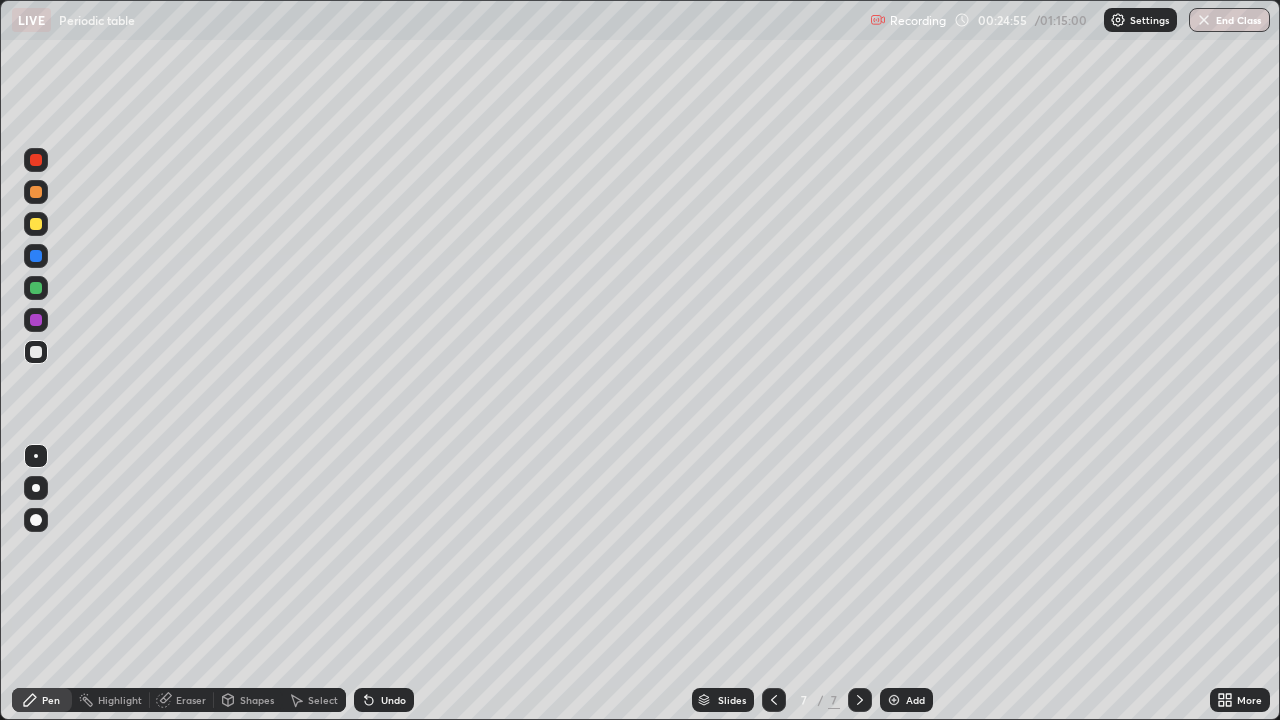 click at bounding box center (894, 700) 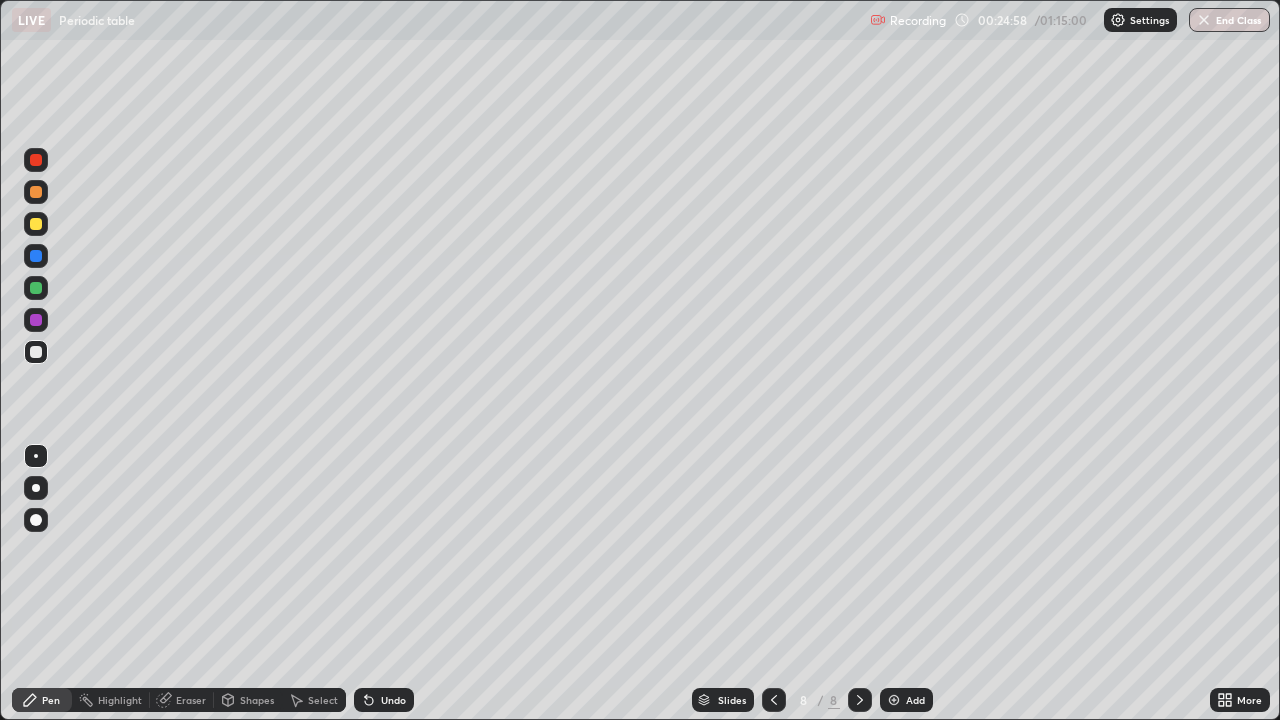 click at bounding box center (36, 192) 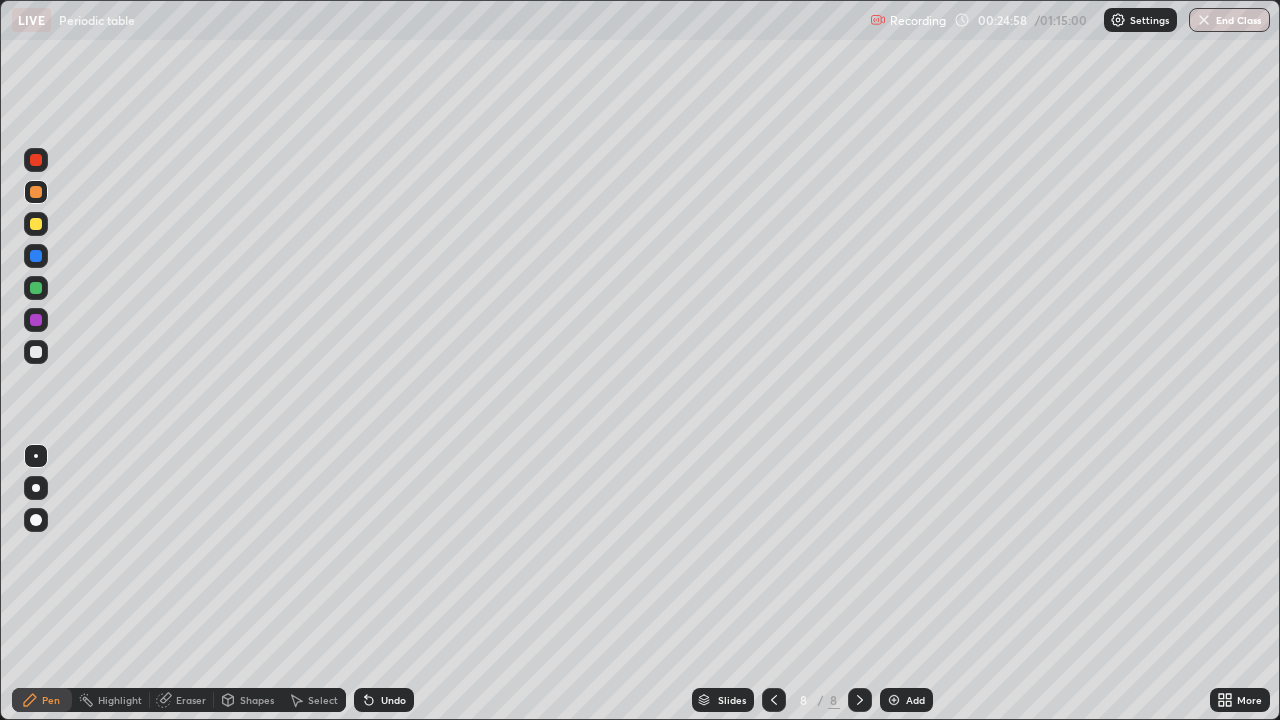 click at bounding box center (36, 192) 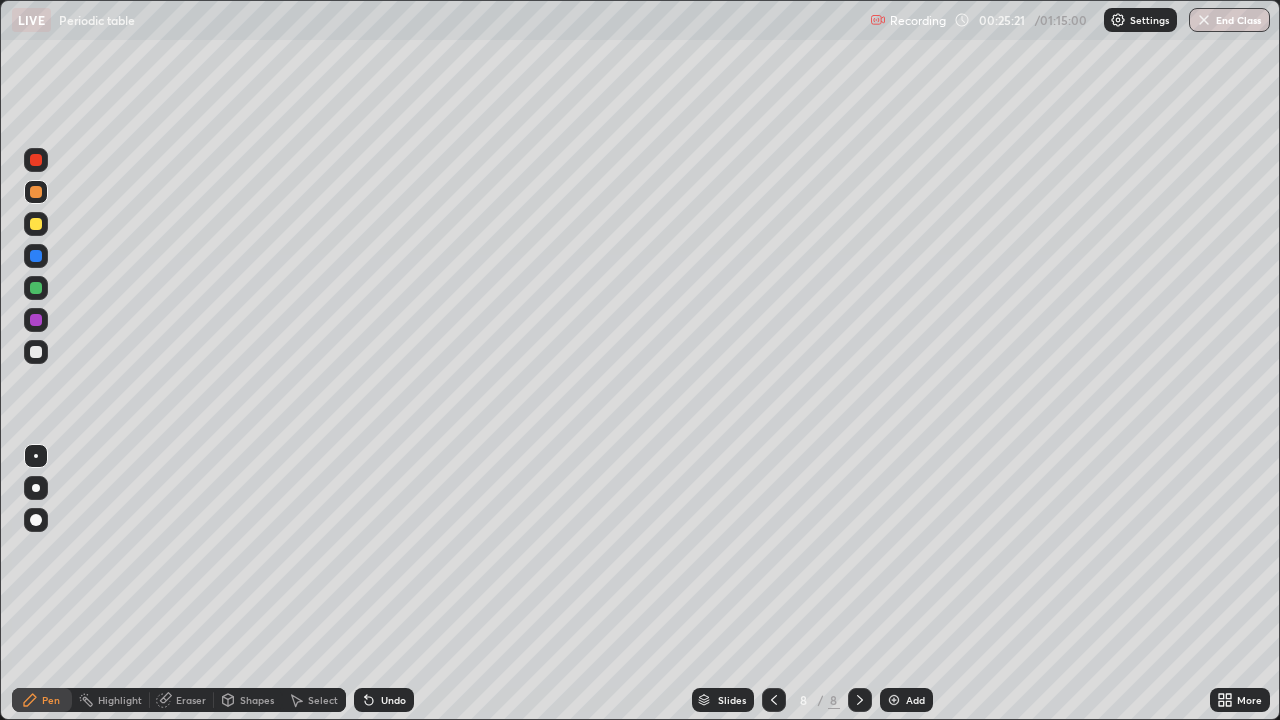 click at bounding box center [36, 352] 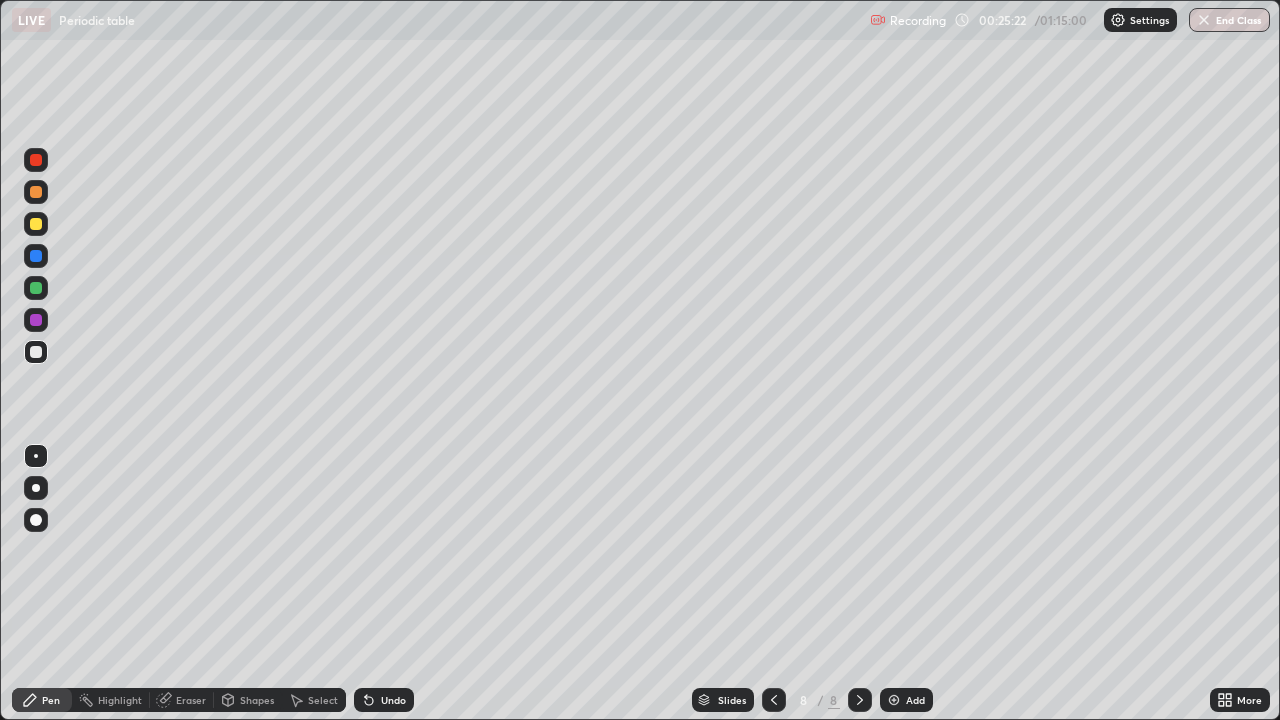 click at bounding box center (36, 352) 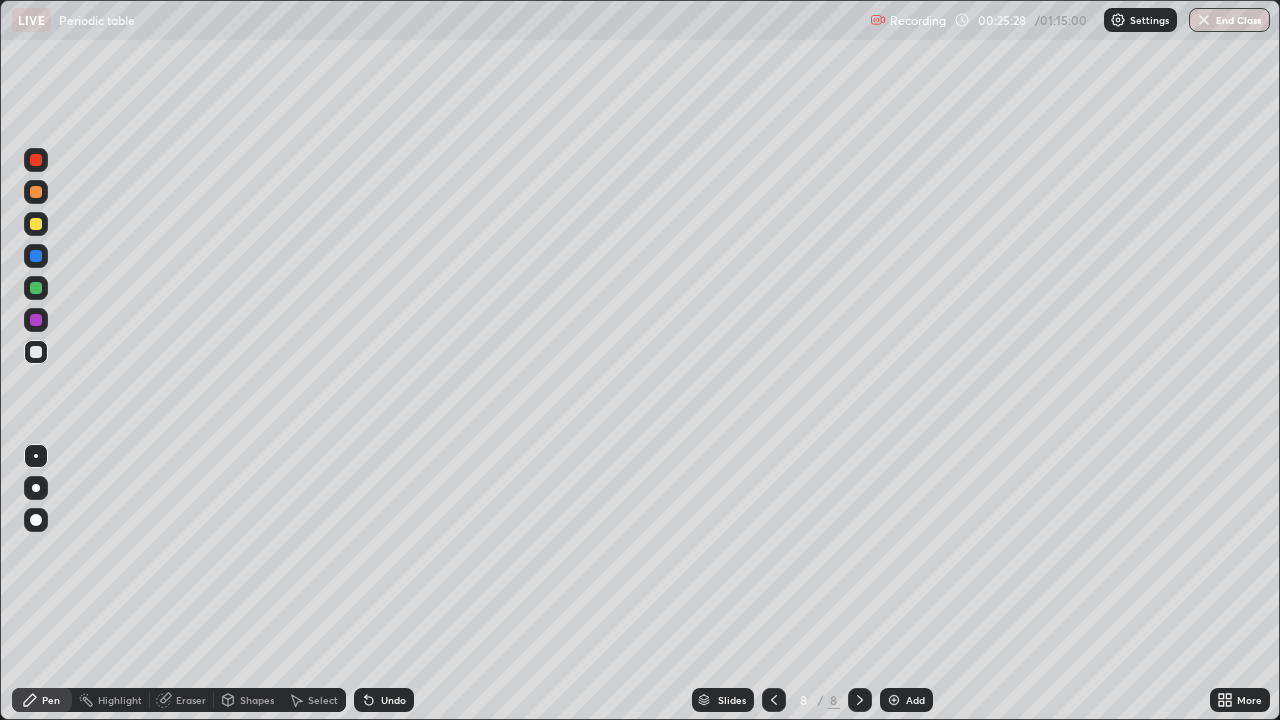 click at bounding box center (36, 288) 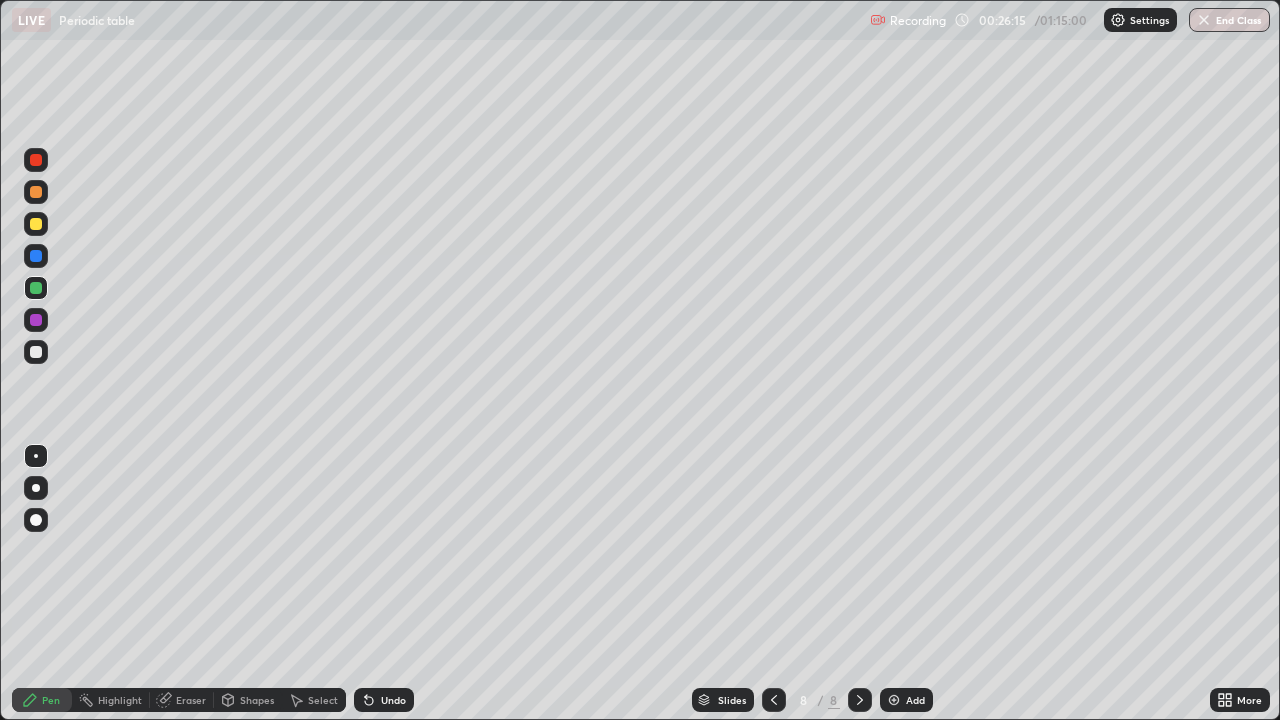 click at bounding box center [36, 352] 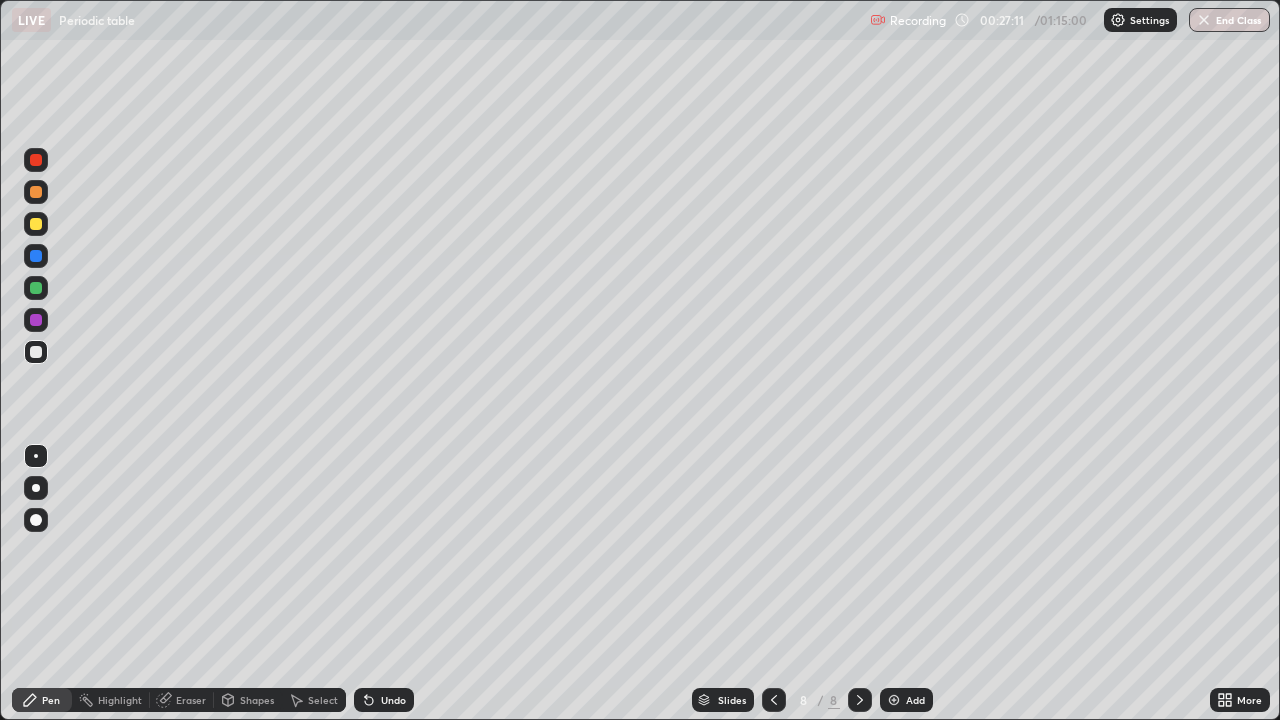 click at bounding box center (36, 224) 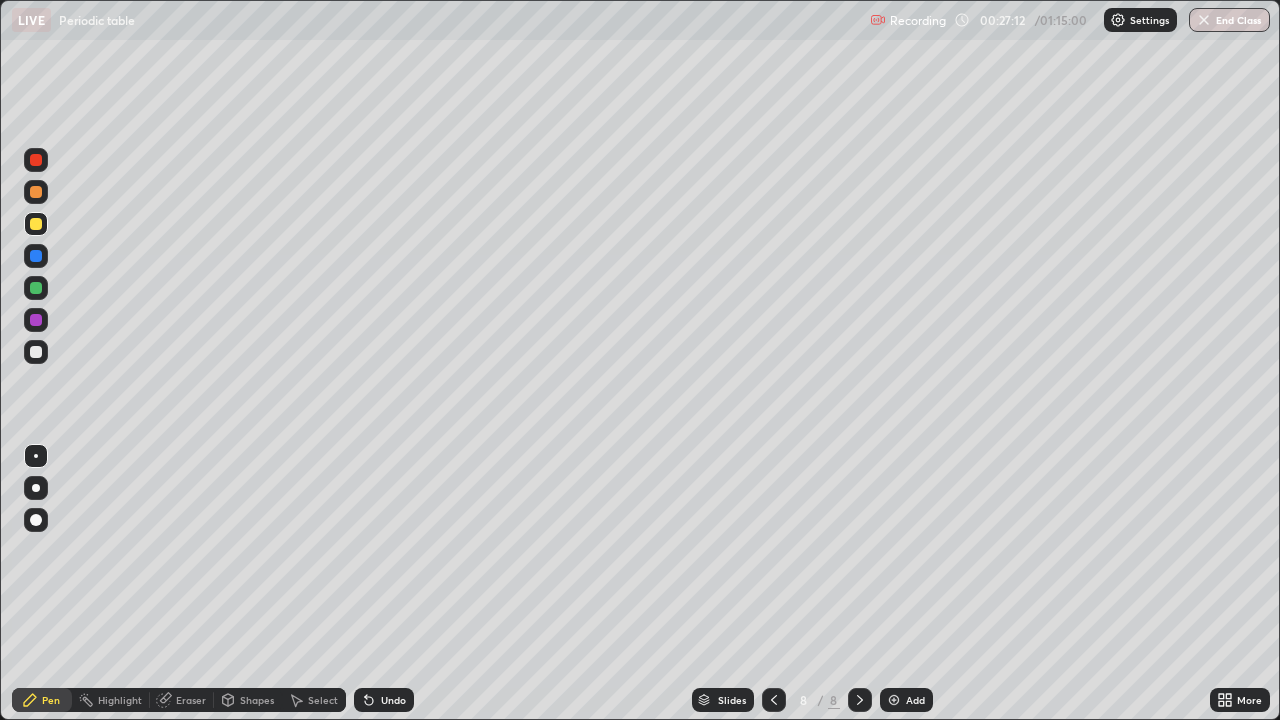 click at bounding box center [36, 224] 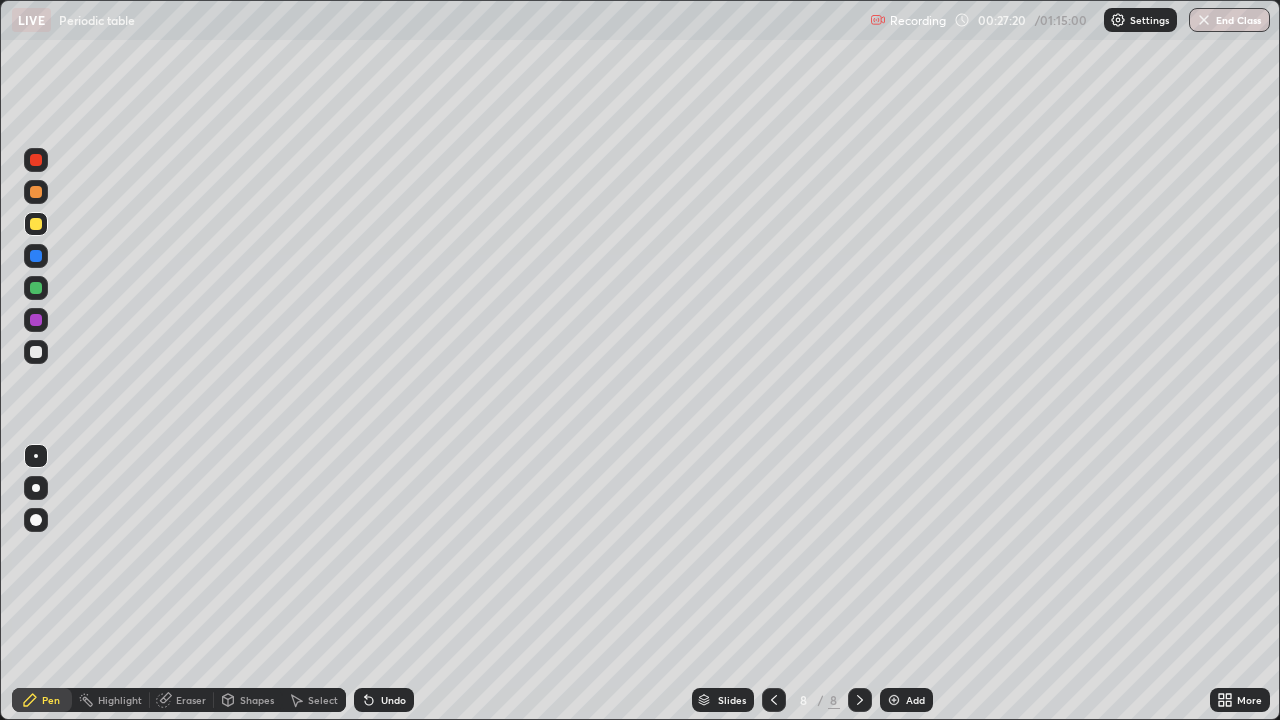 click 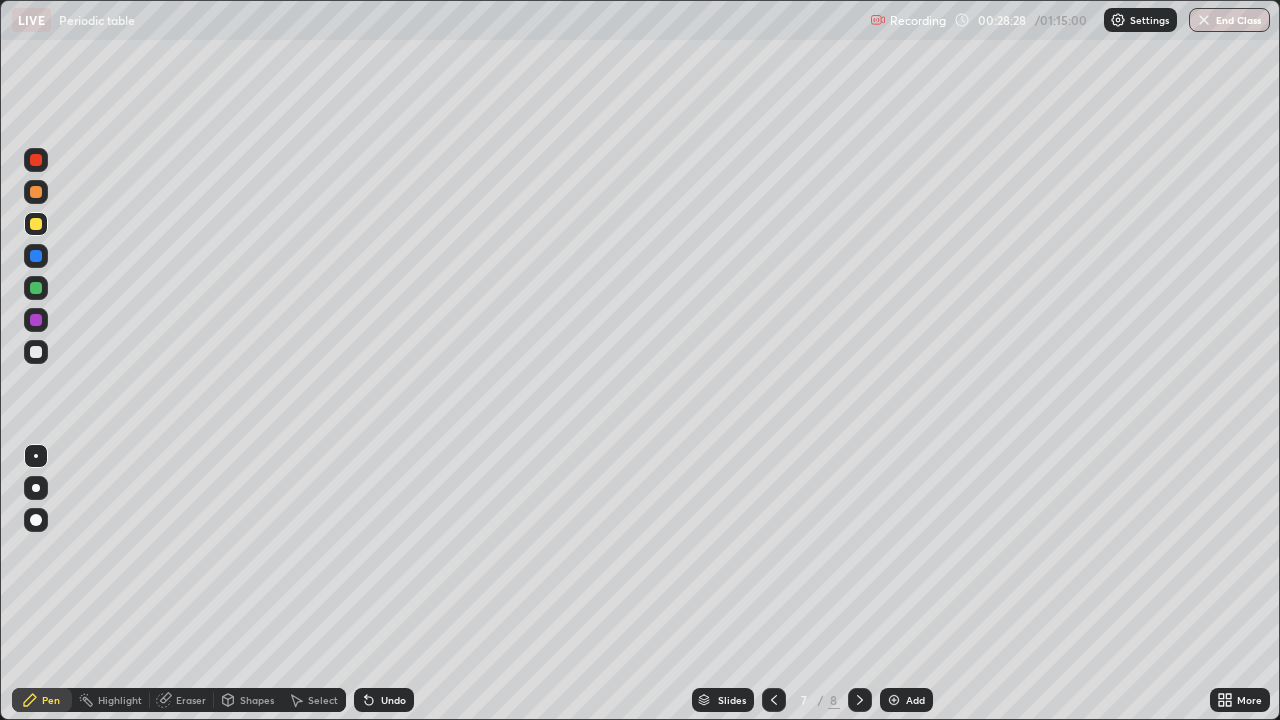 click 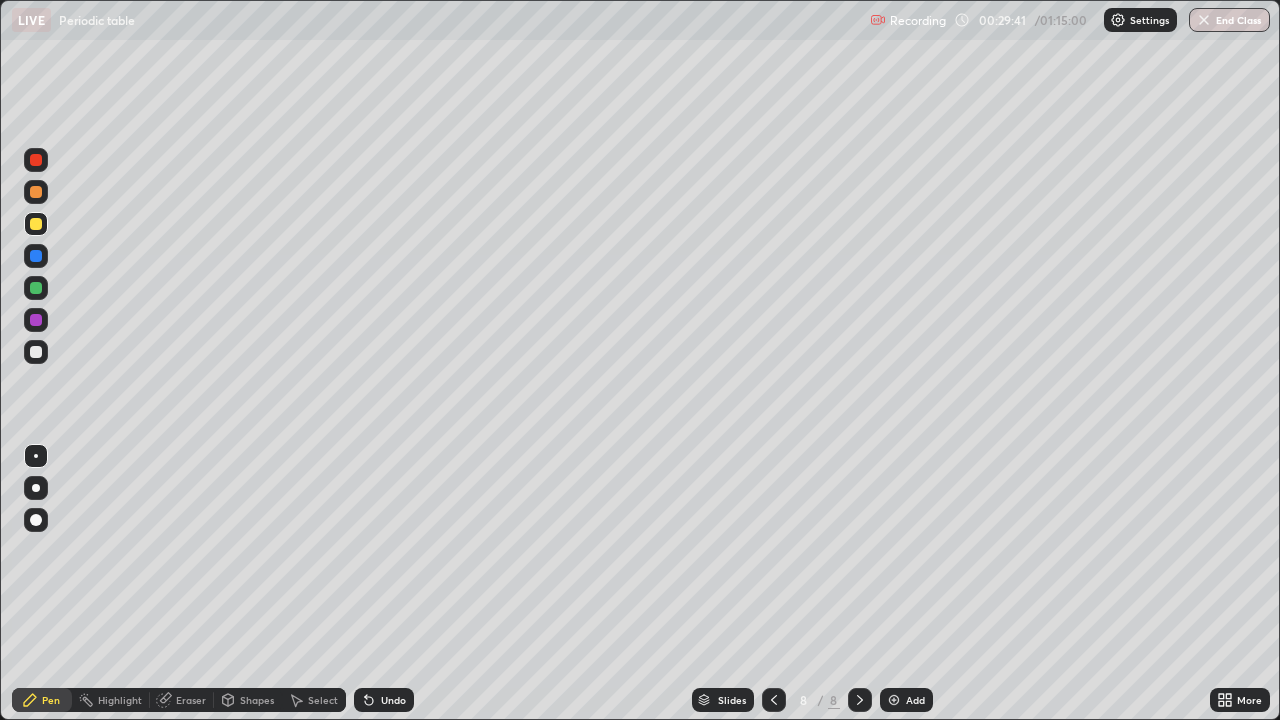 click at bounding box center [36, 288] 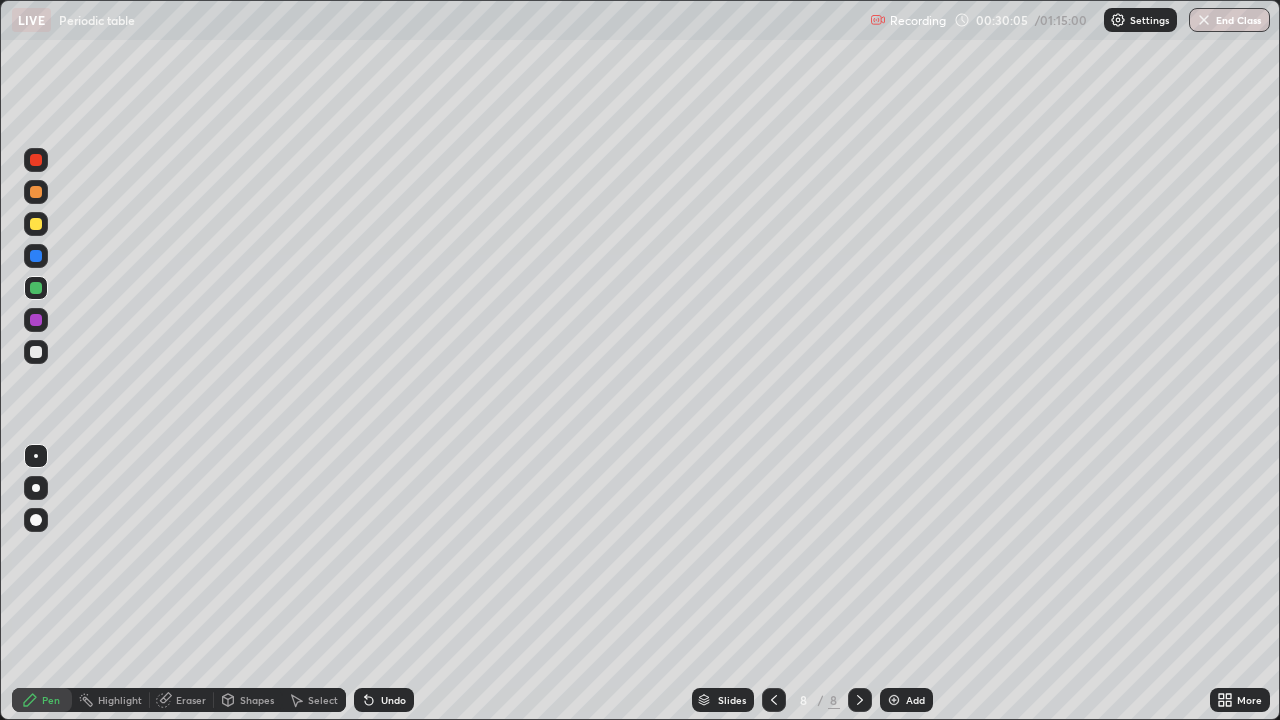 click at bounding box center [36, 224] 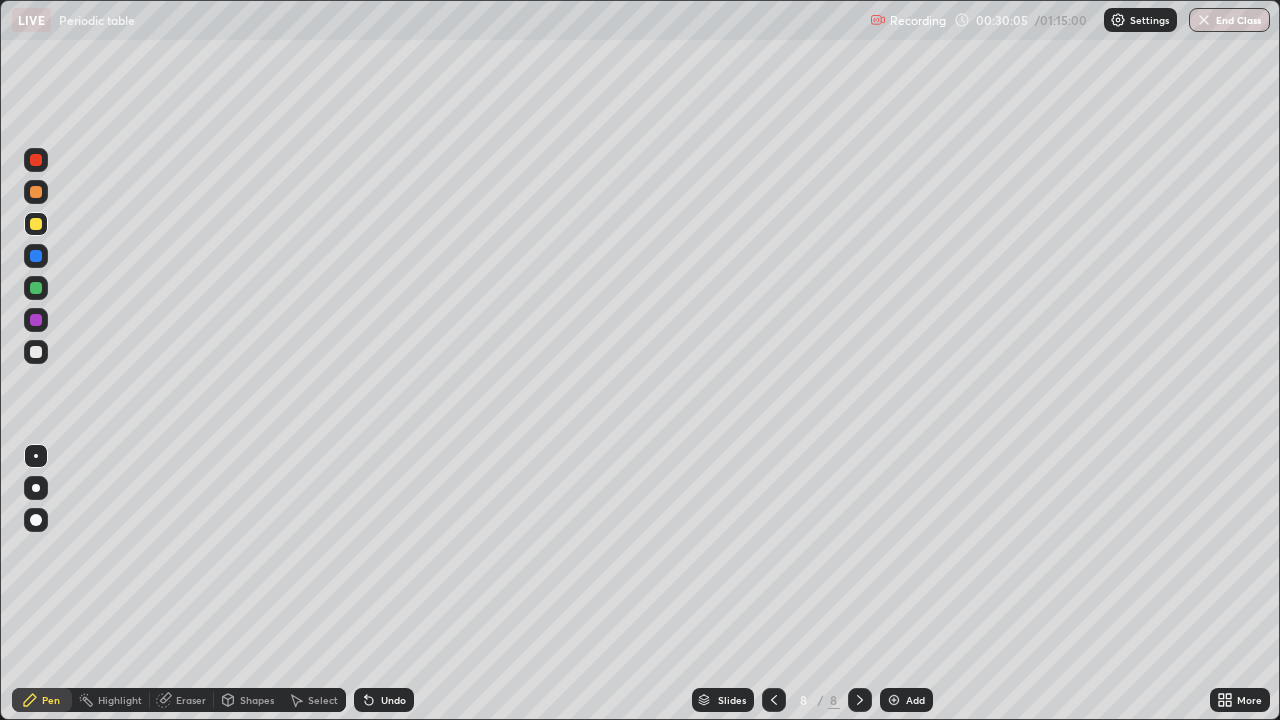 click at bounding box center [36, 224] 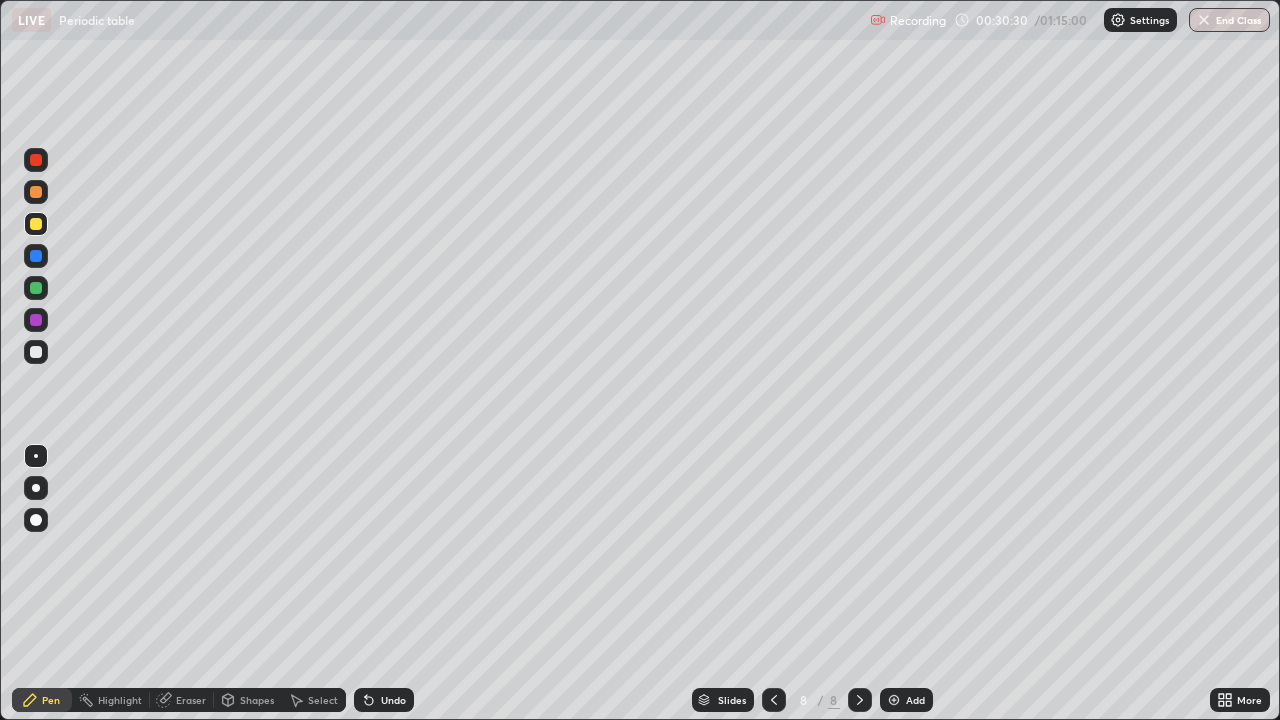 click at bounding box center [894, 700] 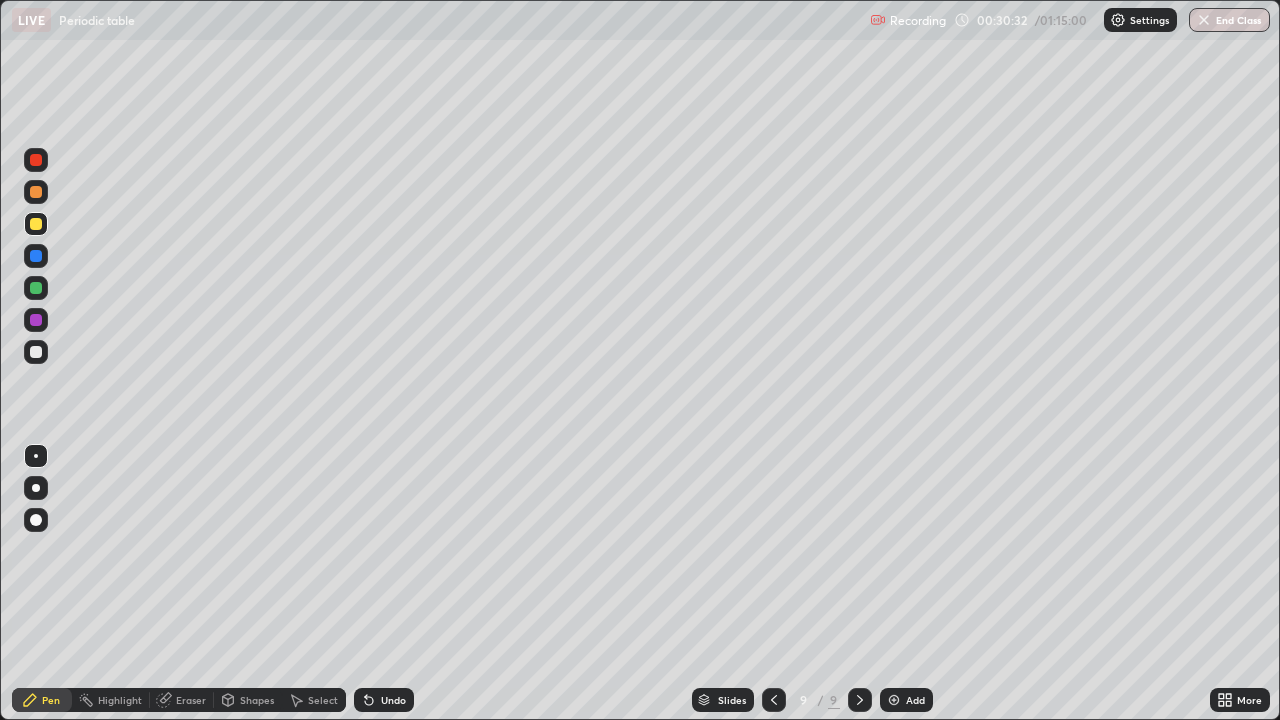 click at bounding box center (36, 192) 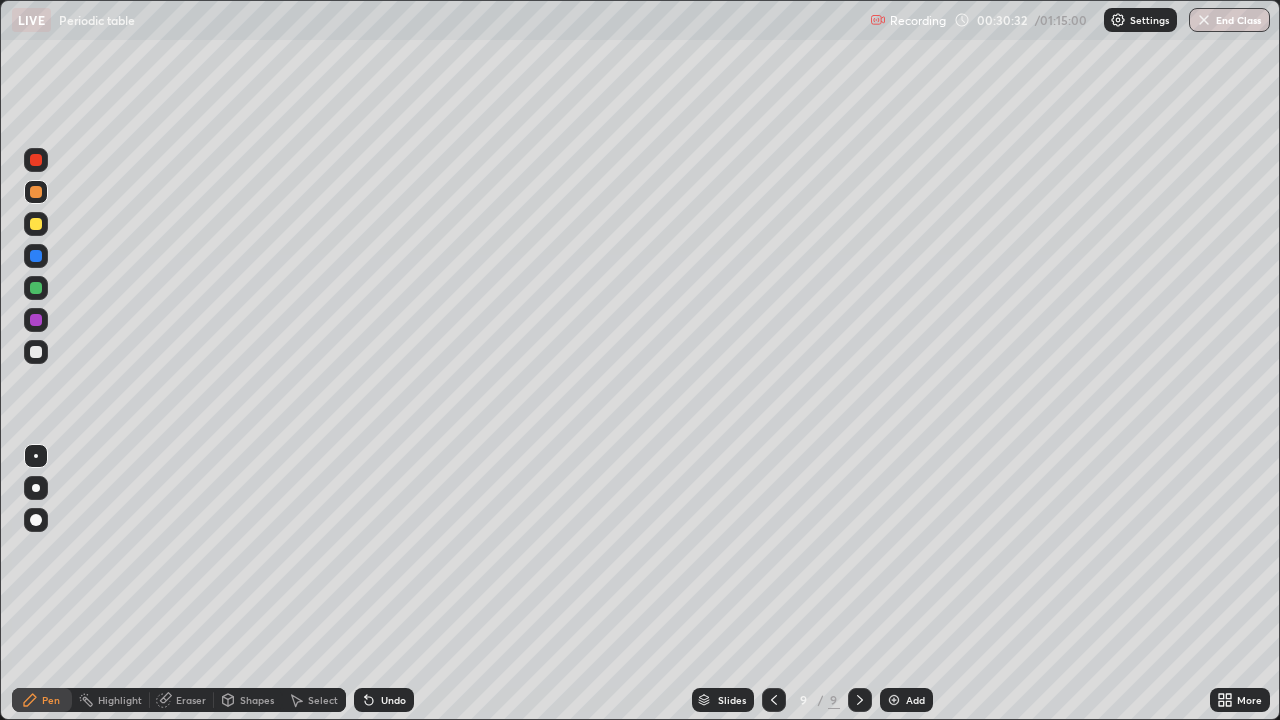 click at bounding box center (36, 192) 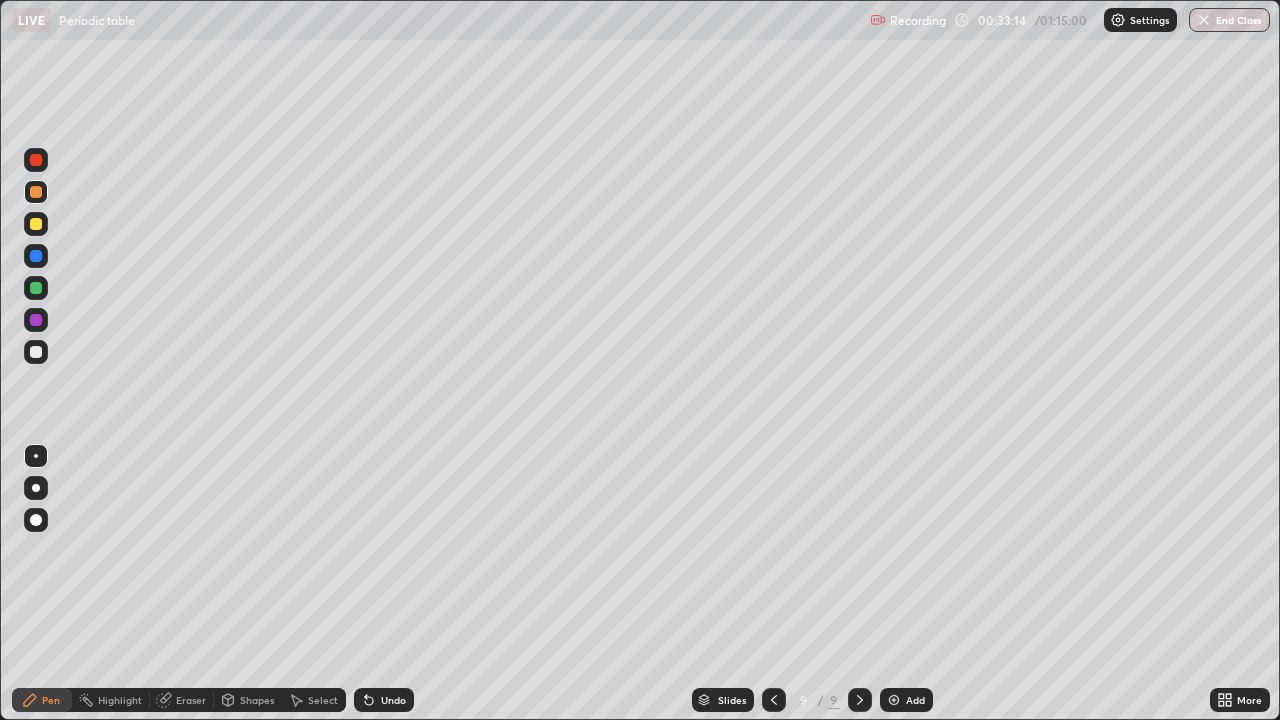 click at bounding box center (36, 320) 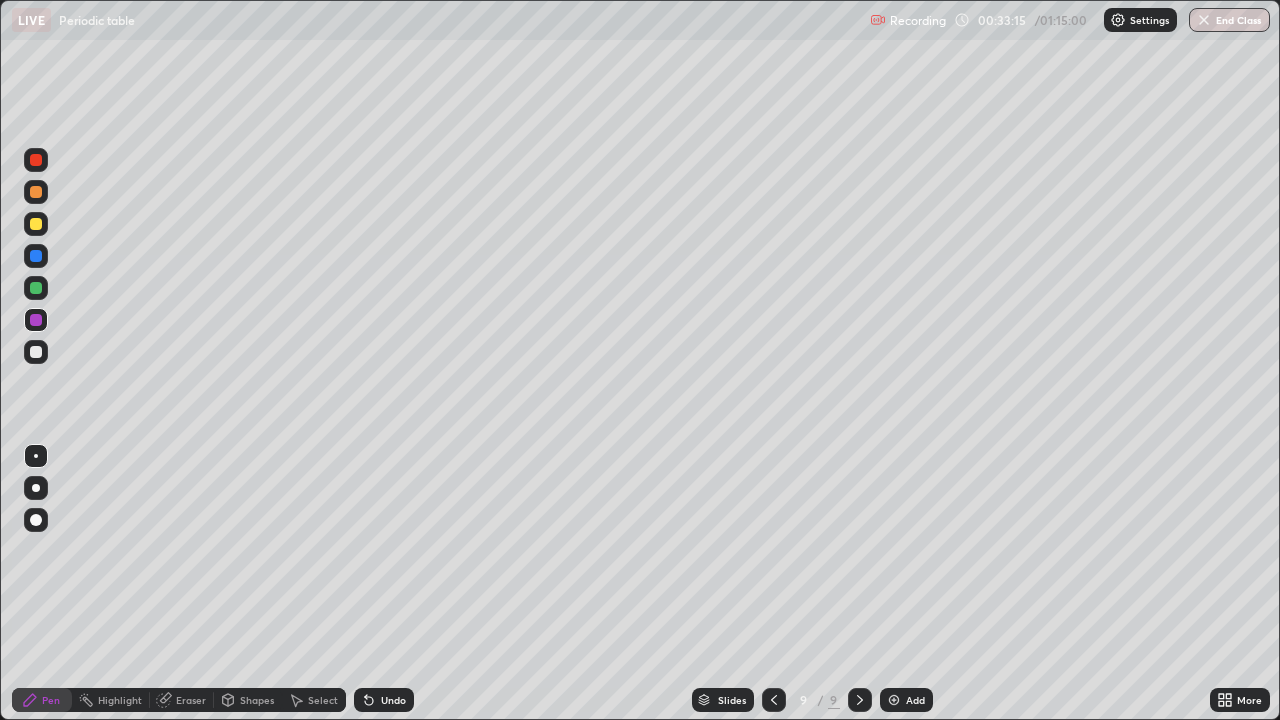 click at bounding box center [36, 288] 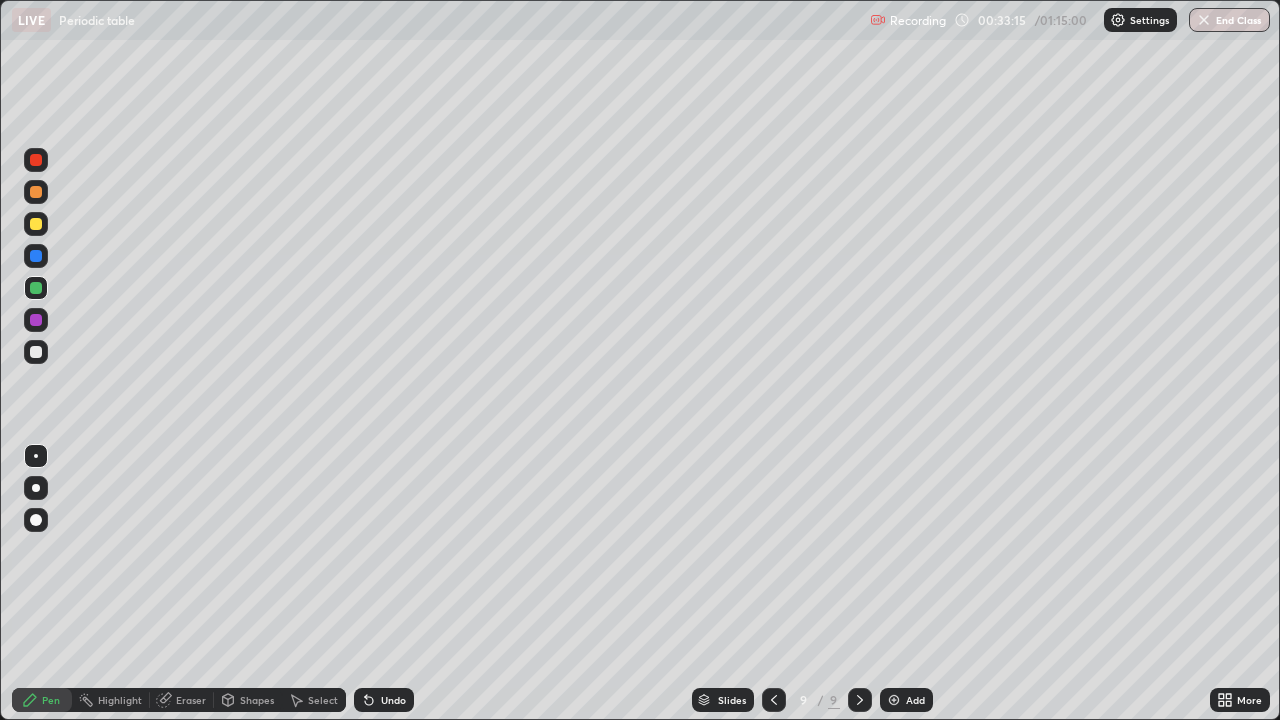 click at bounding box center [36, 288] 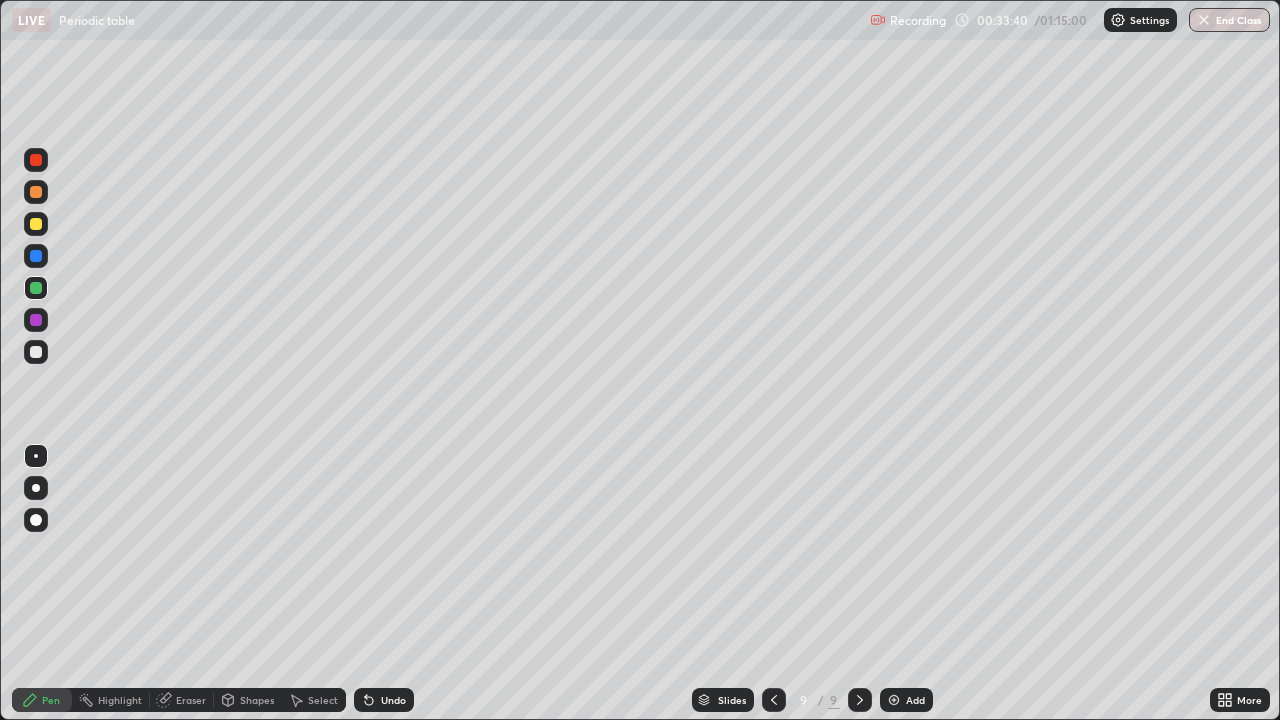 click at bounding box center (894, 700) 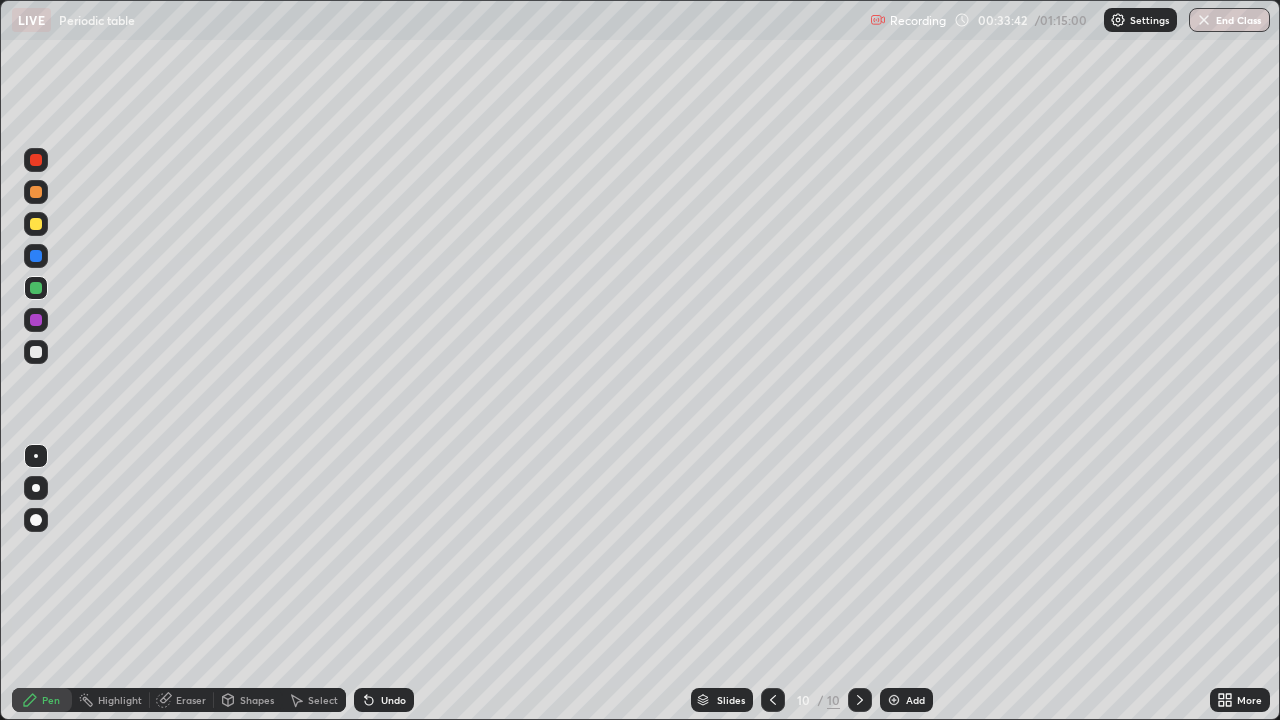 click at bounding box center (36, 192) 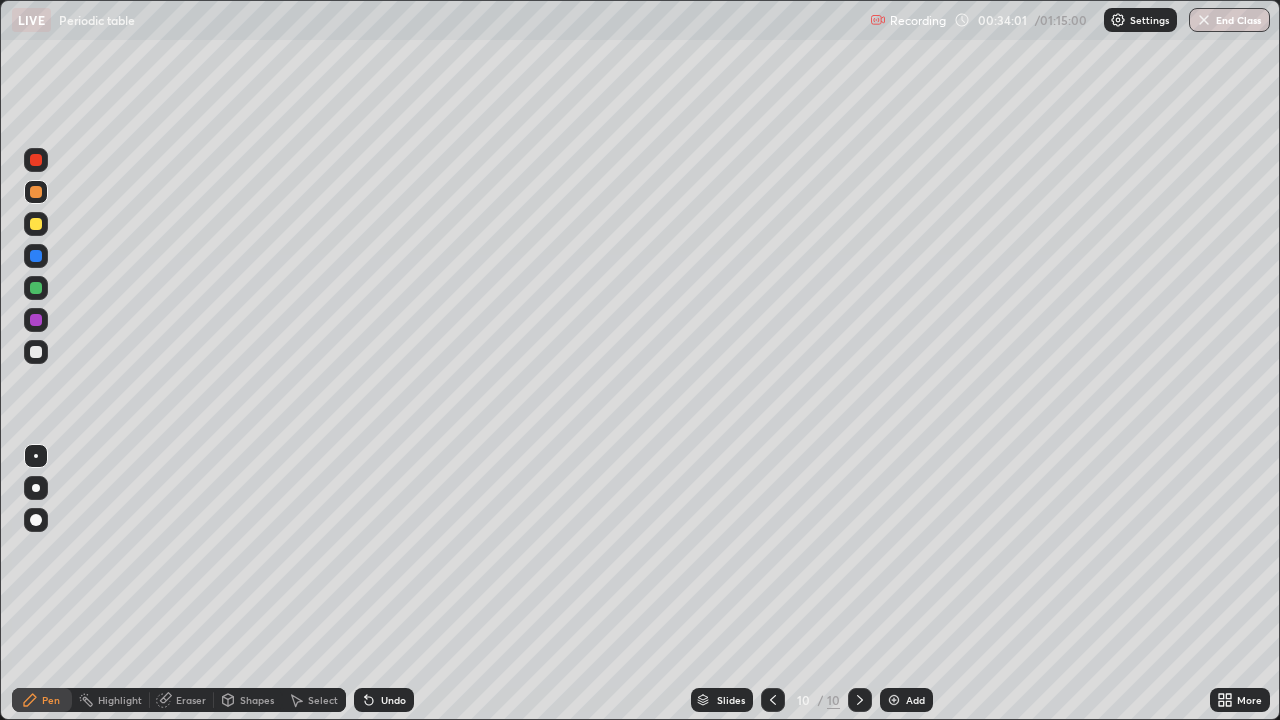click at bounding box center [36, 352] 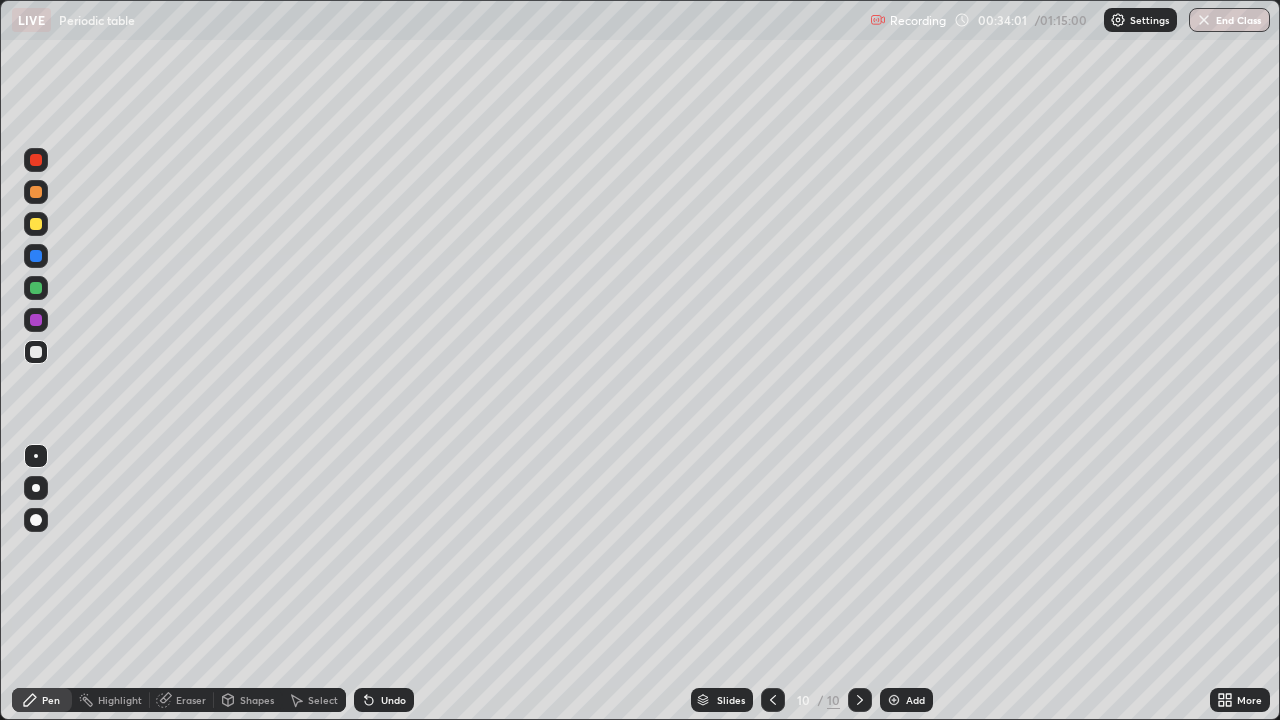 click at bounding box center [36, 352] 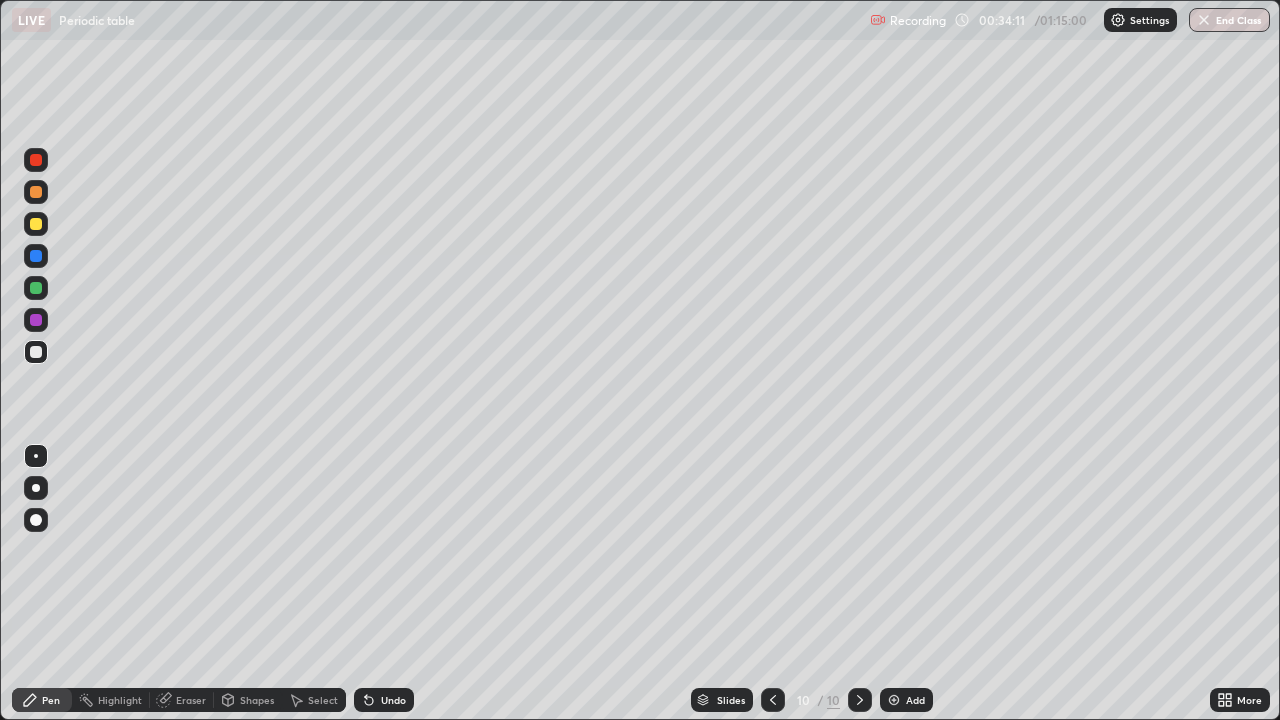 click at bounding box center [36, 288] 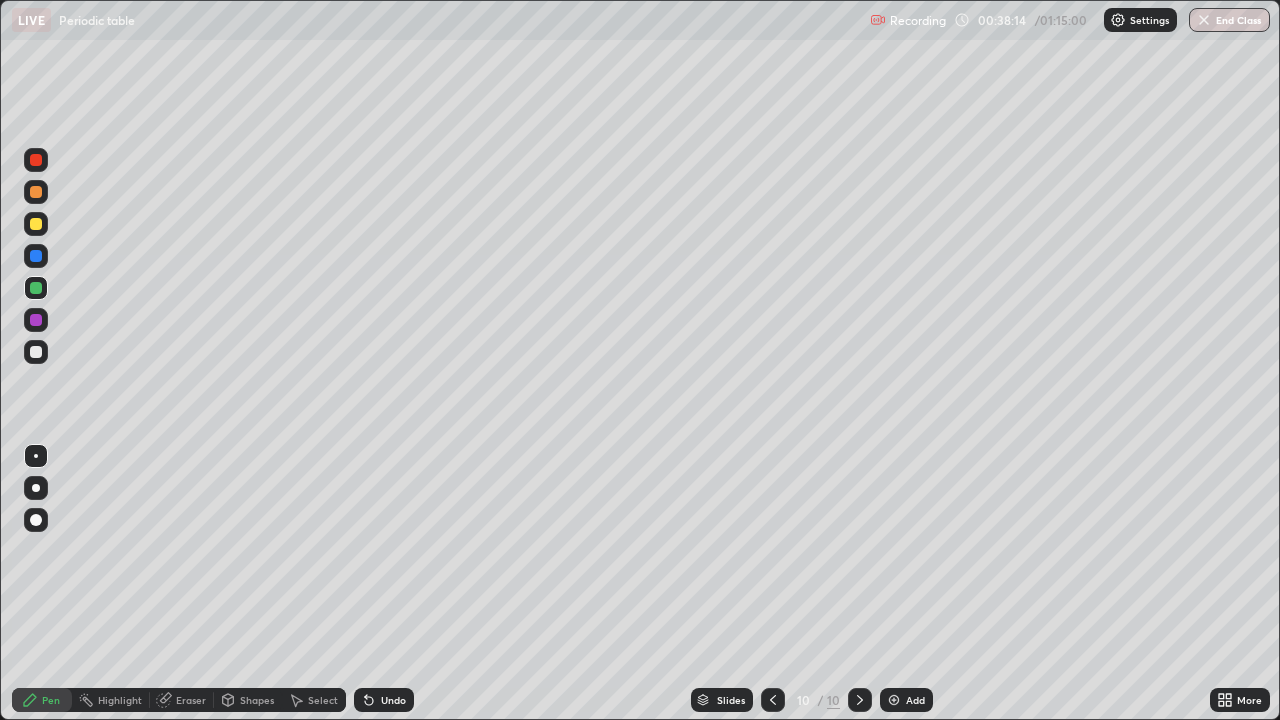 click at bounding box center [36, 352] 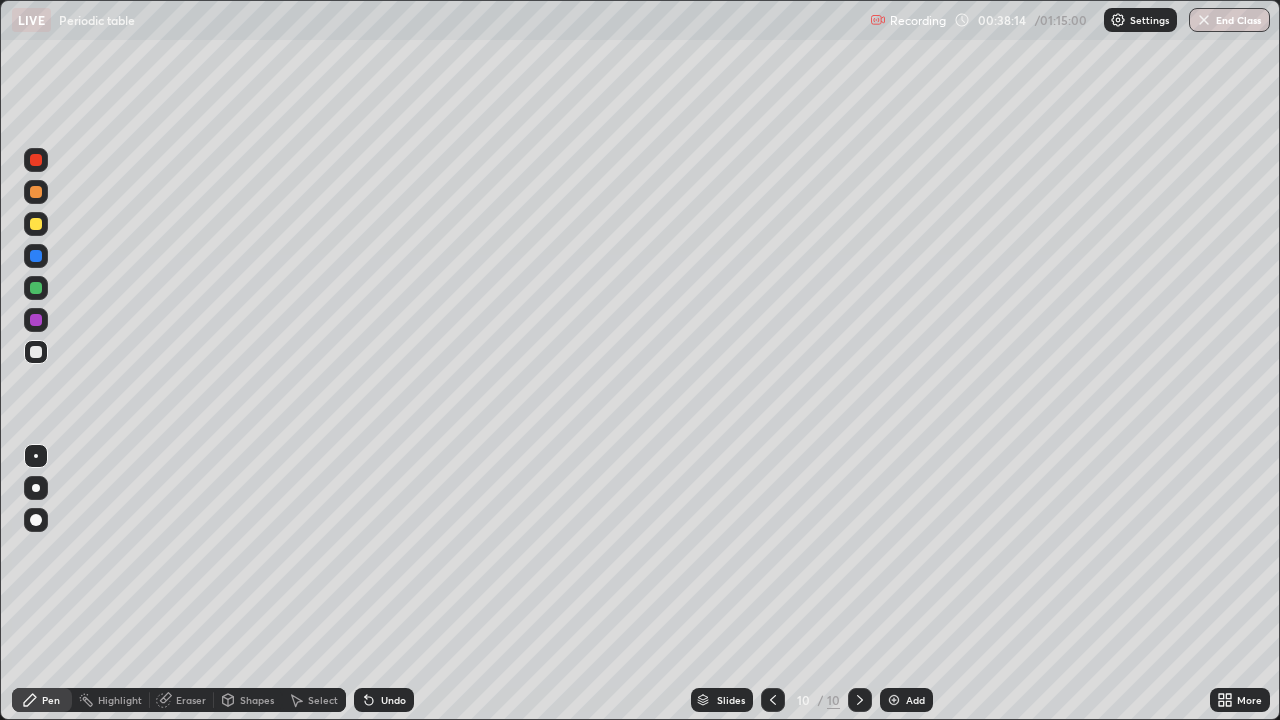 click at bounding box center (36, 352) 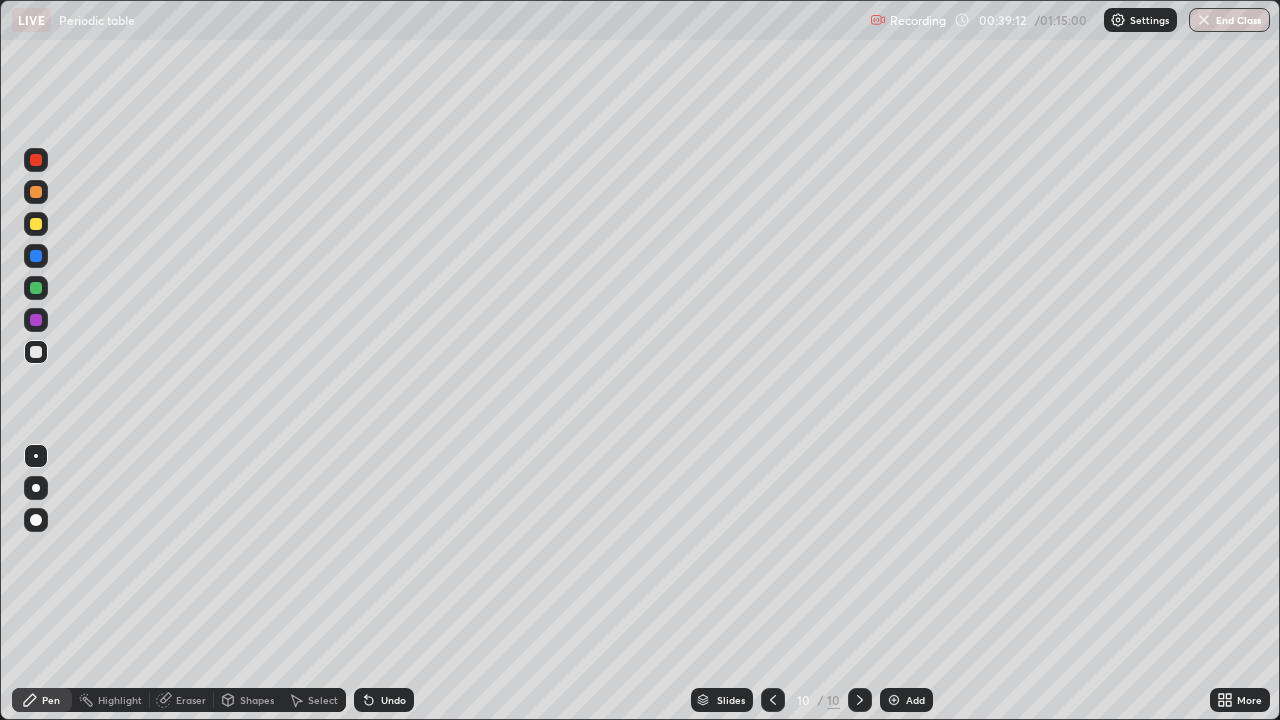 click at bounding box center (36, 288) 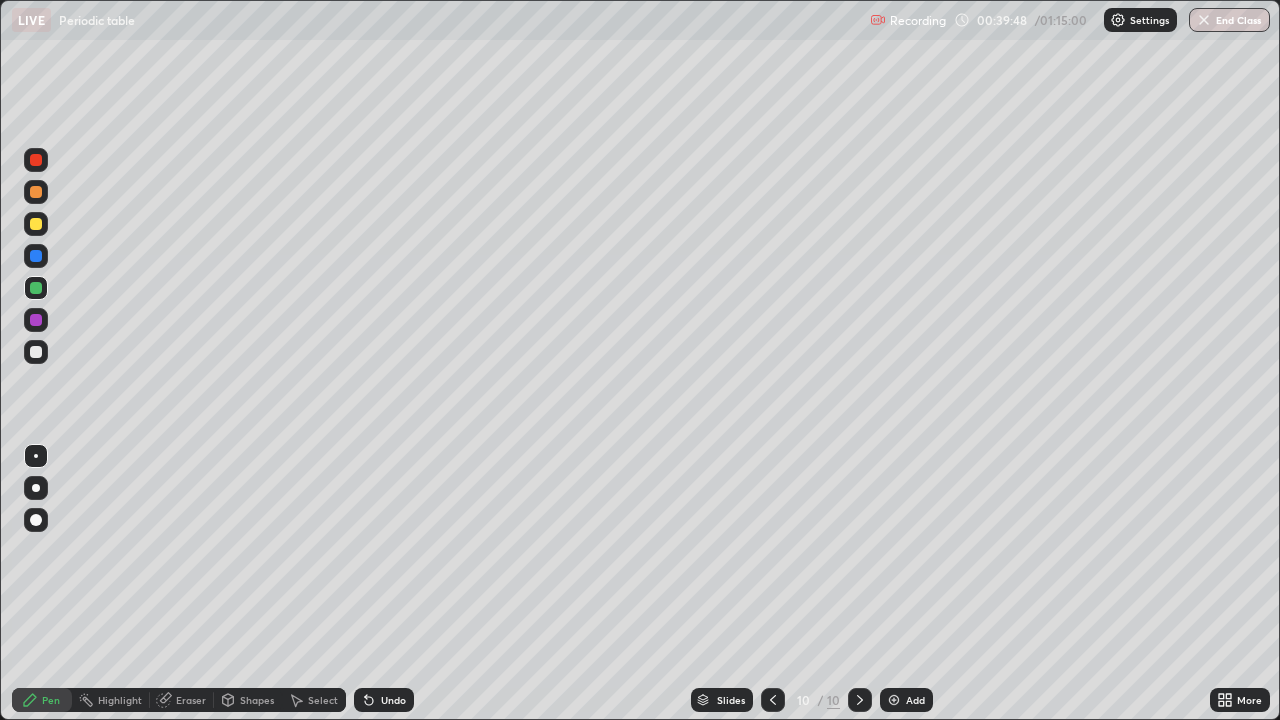 click at bounding box center (36, 352) 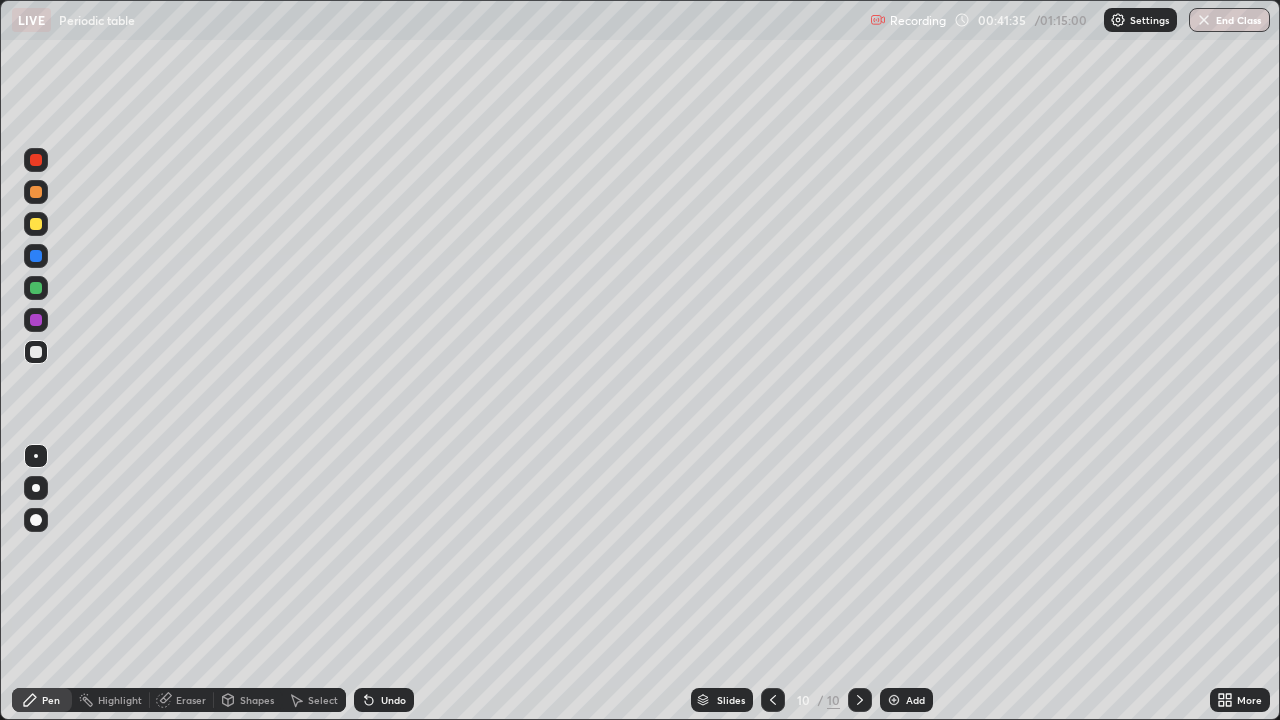 click at bounding box center (36, 224) 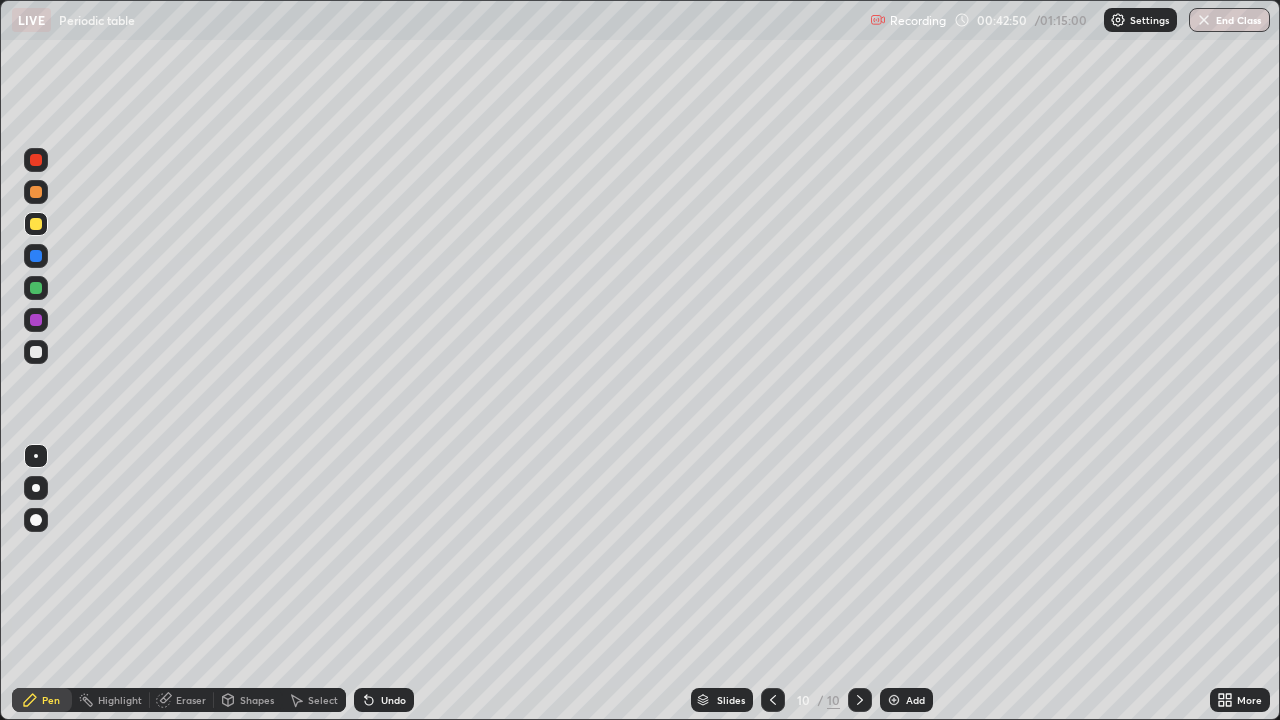 click at bounding box center [36, 256] 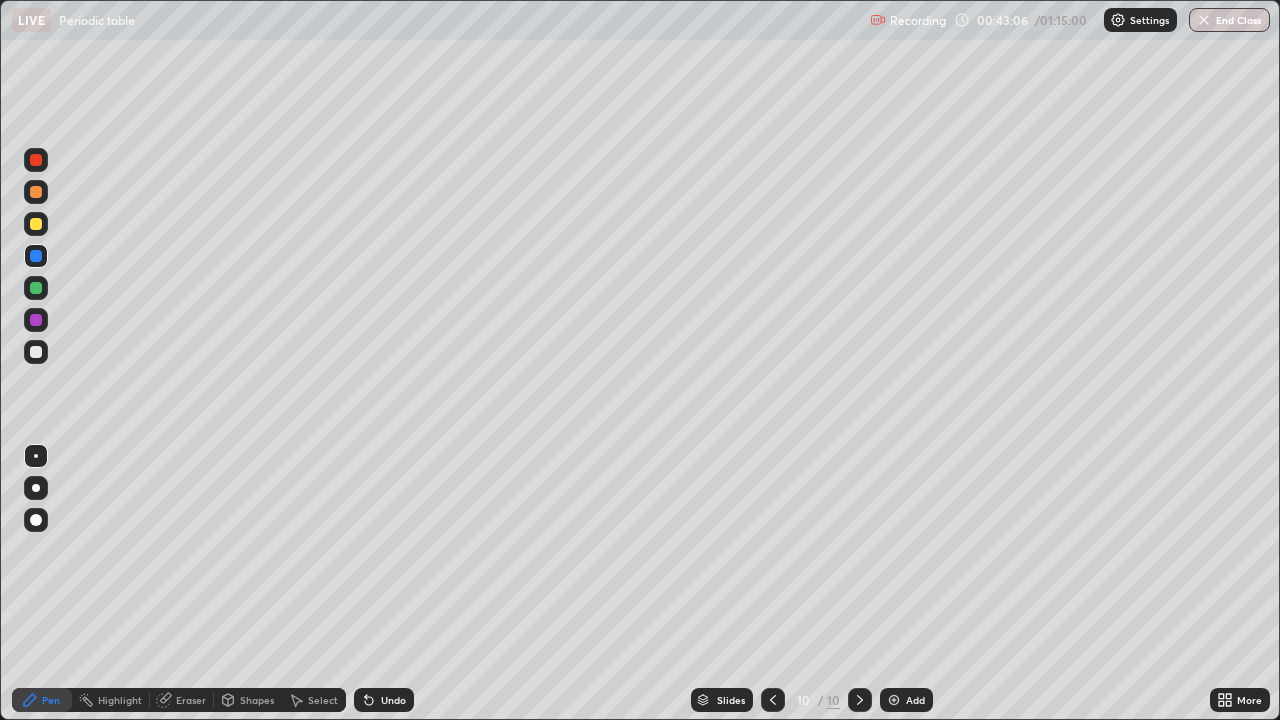 click at bounding box center [894, 700] 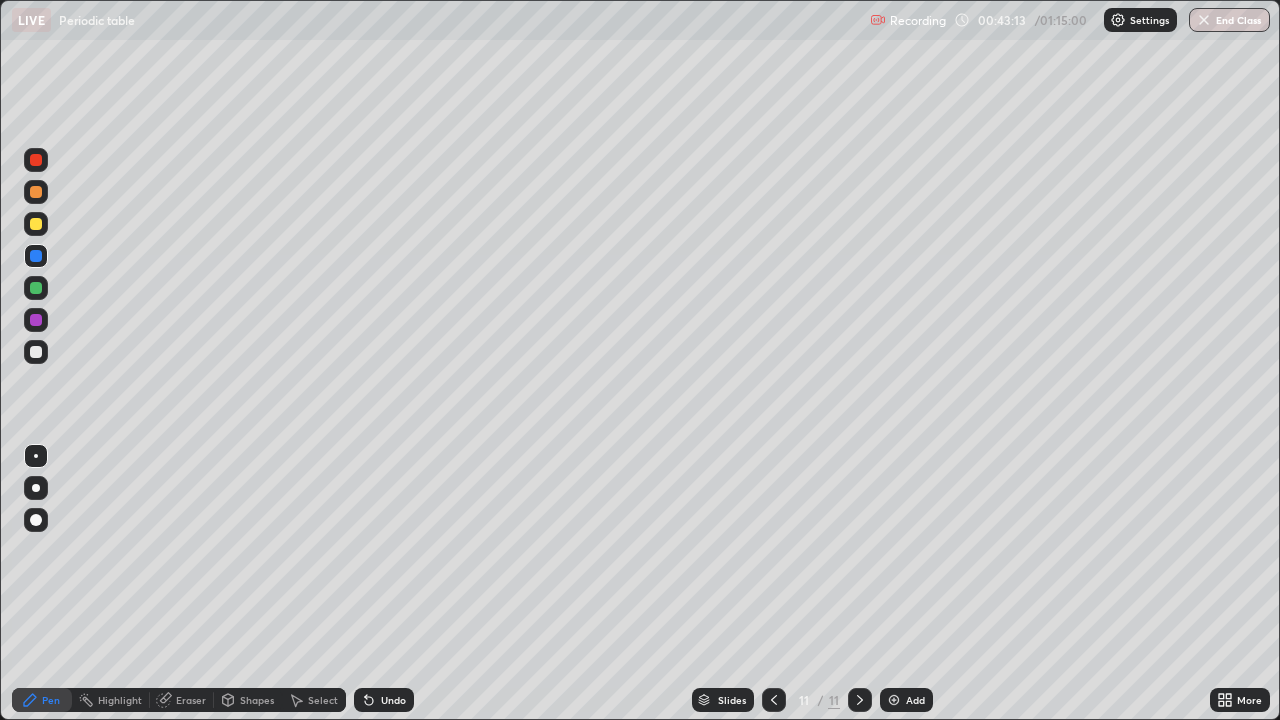click at bounding box center (36, 224) 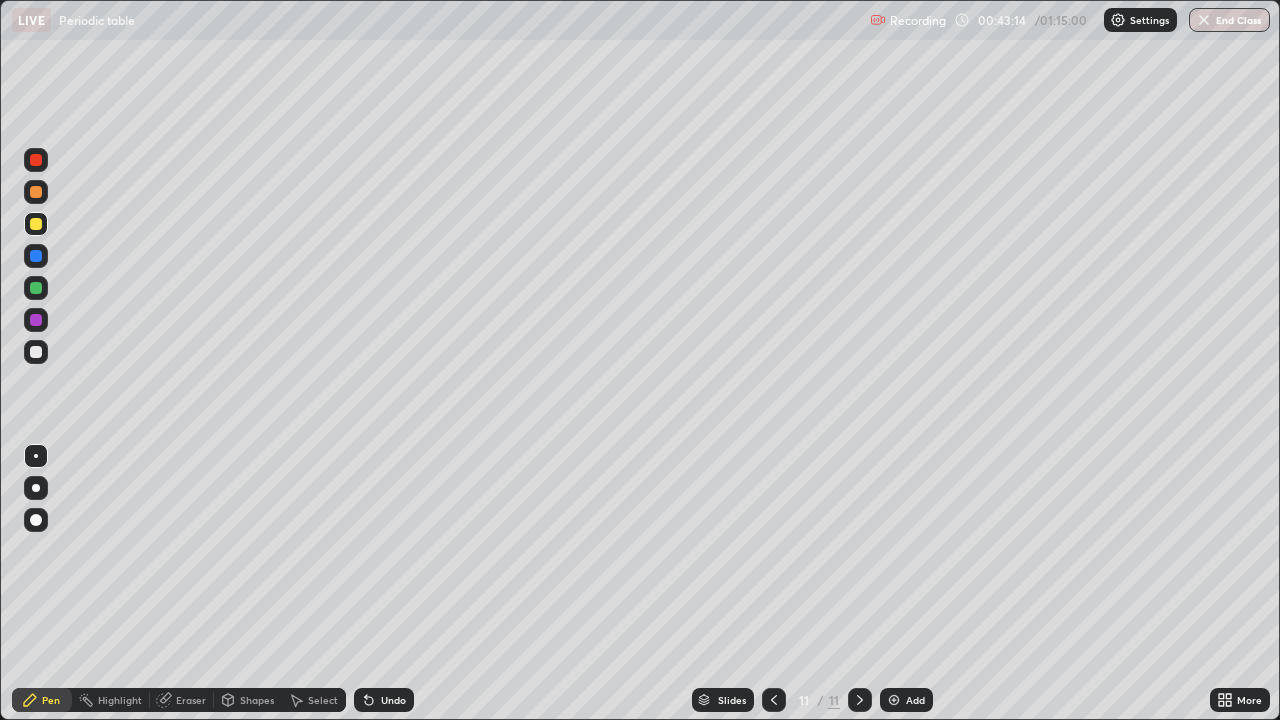 click at bounding box center [36, 224] 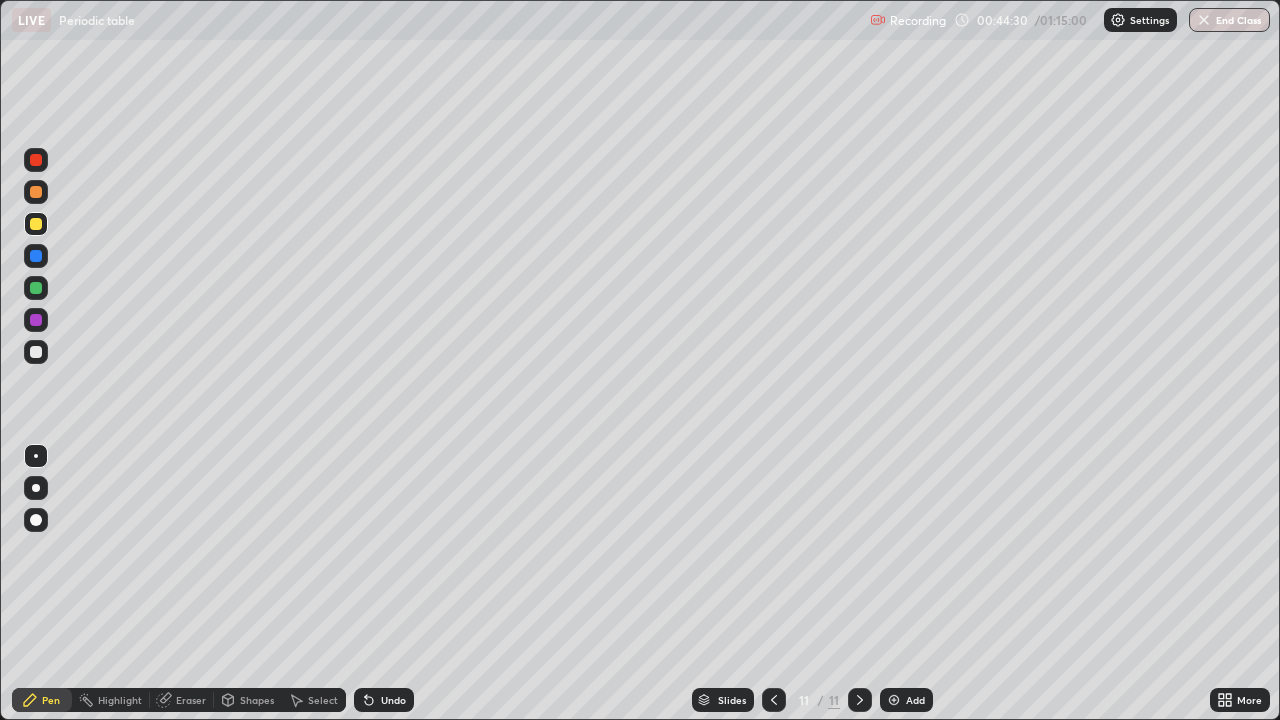 click at bounding box center [36, 288] 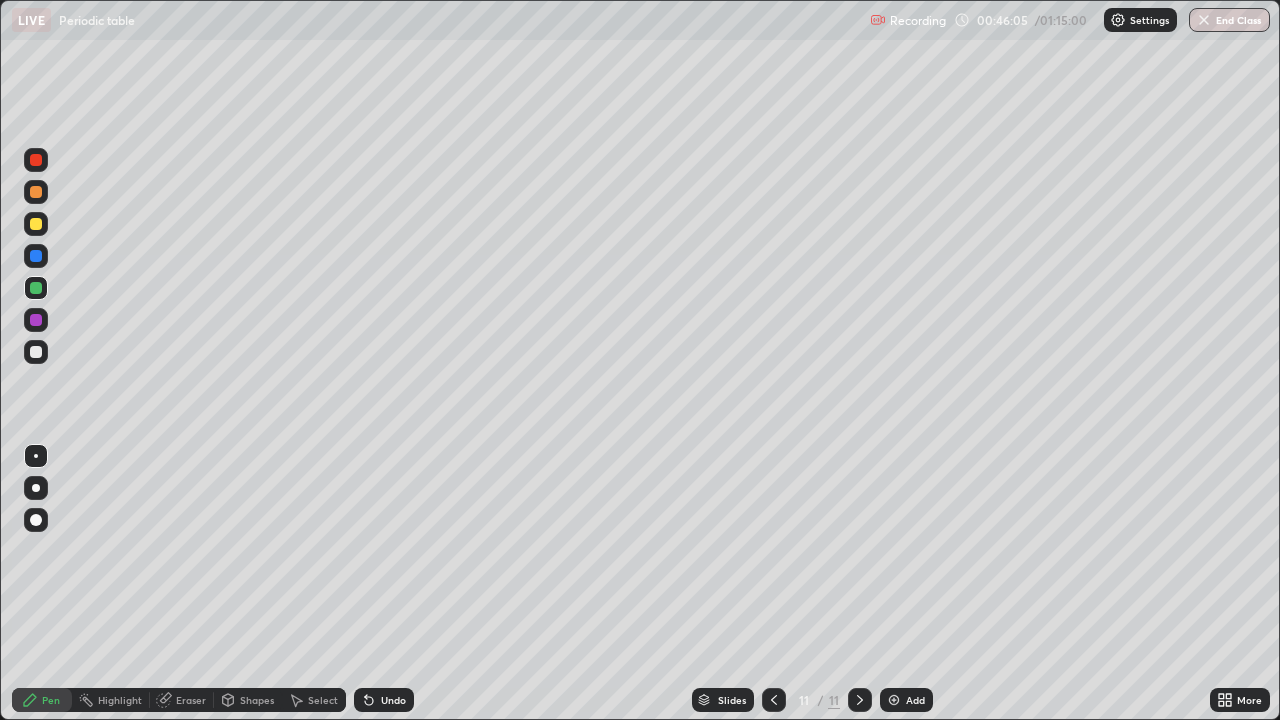 click at bounding box center (36, 320) 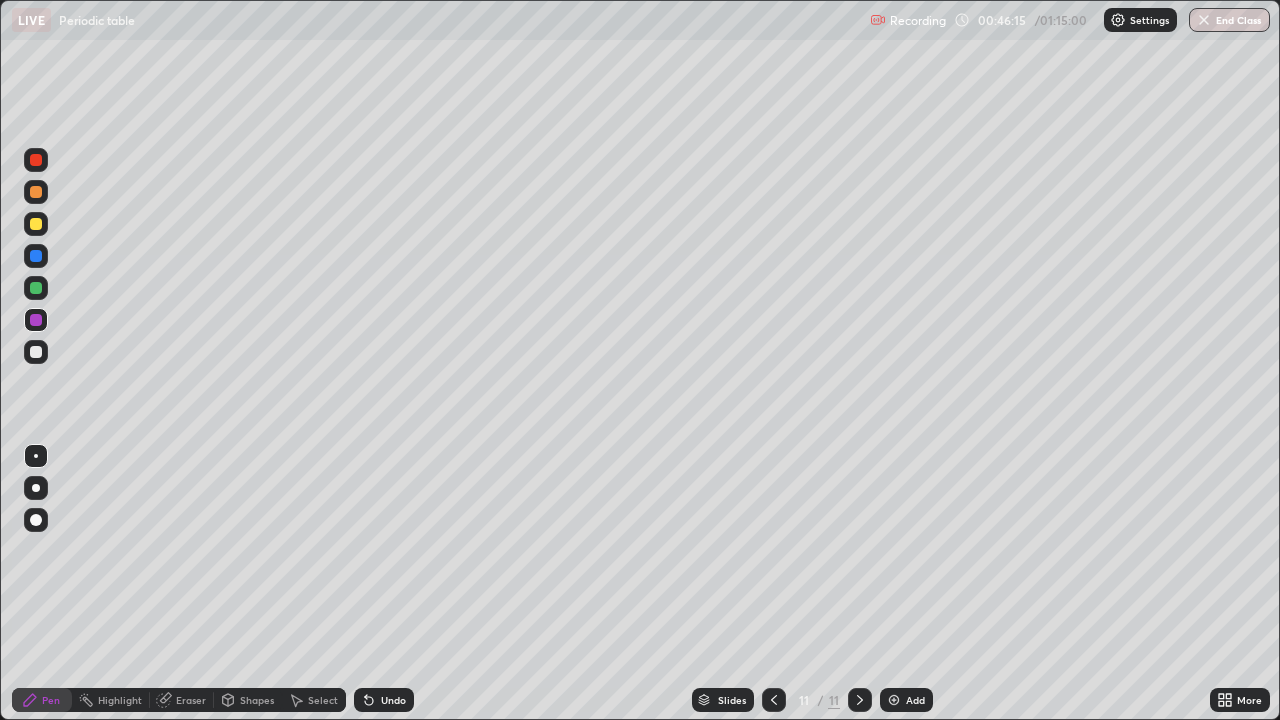 click at bounding box center (36, 352) 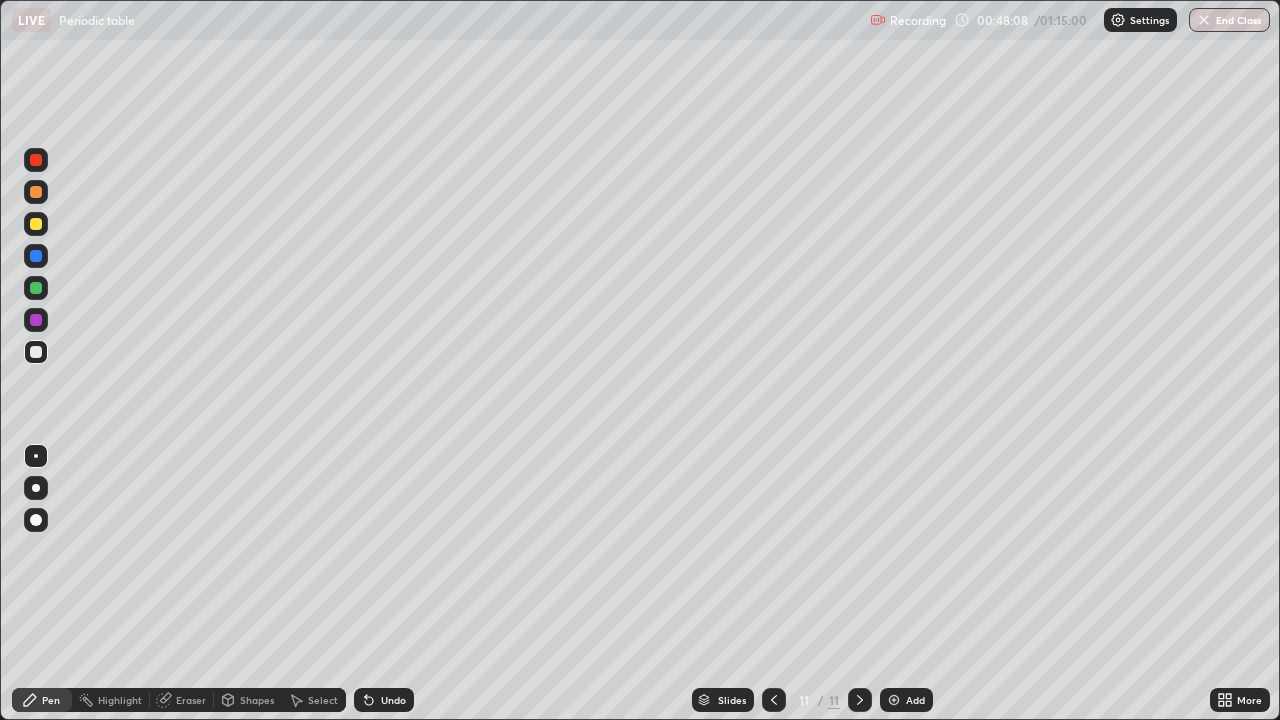 click at bounding box center [894, 700] 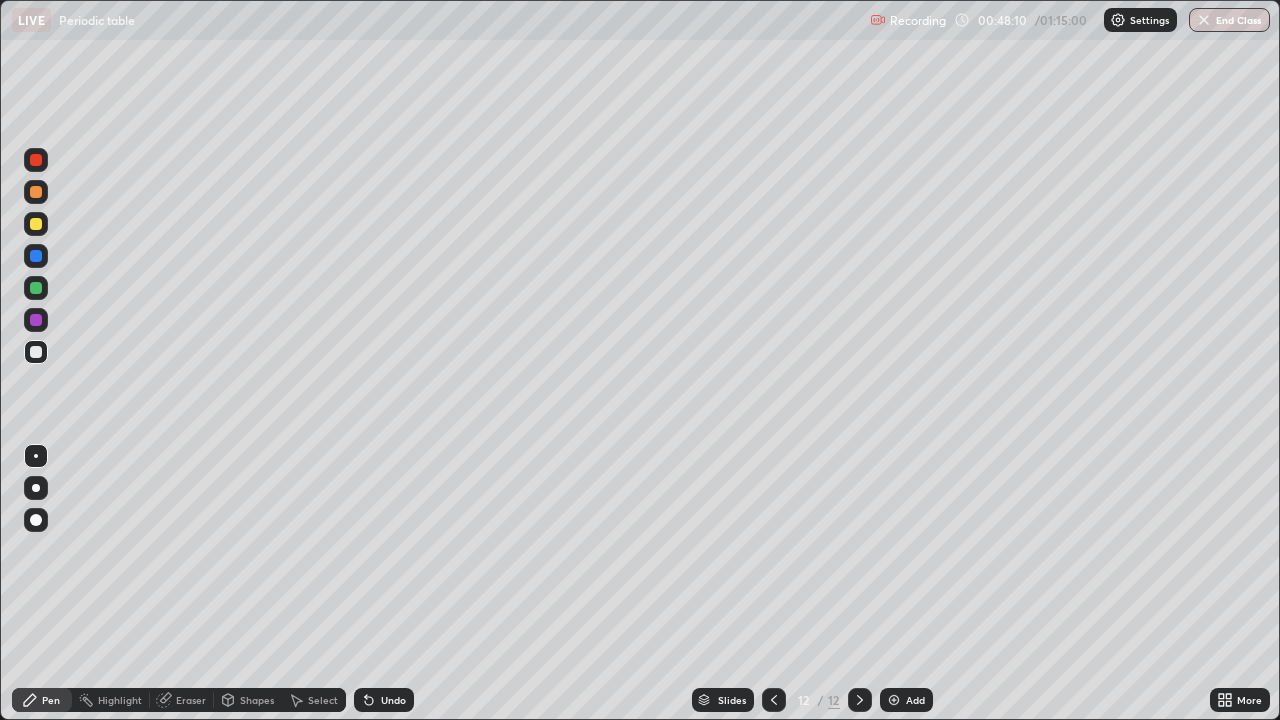 click at bounding box center (36, 224) 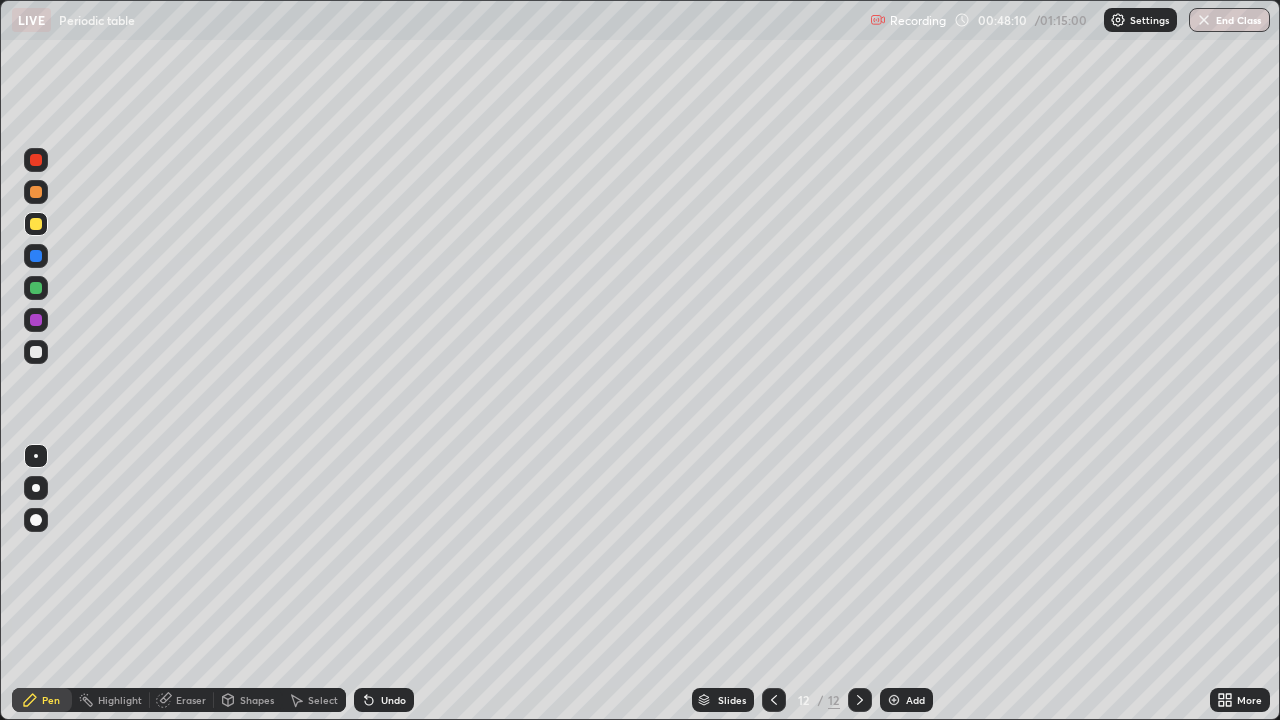 click at bounding box center [36, 224] 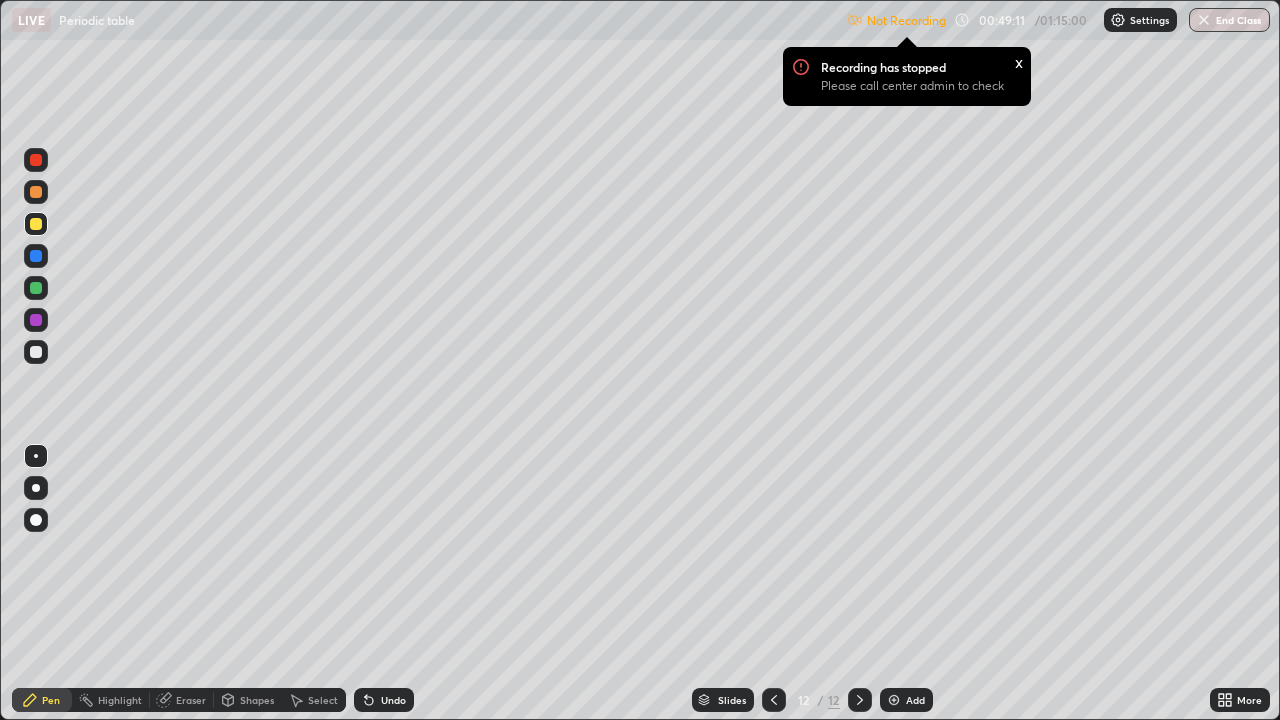 click on "Please call center admin to check" at bounding box center [912, 86] 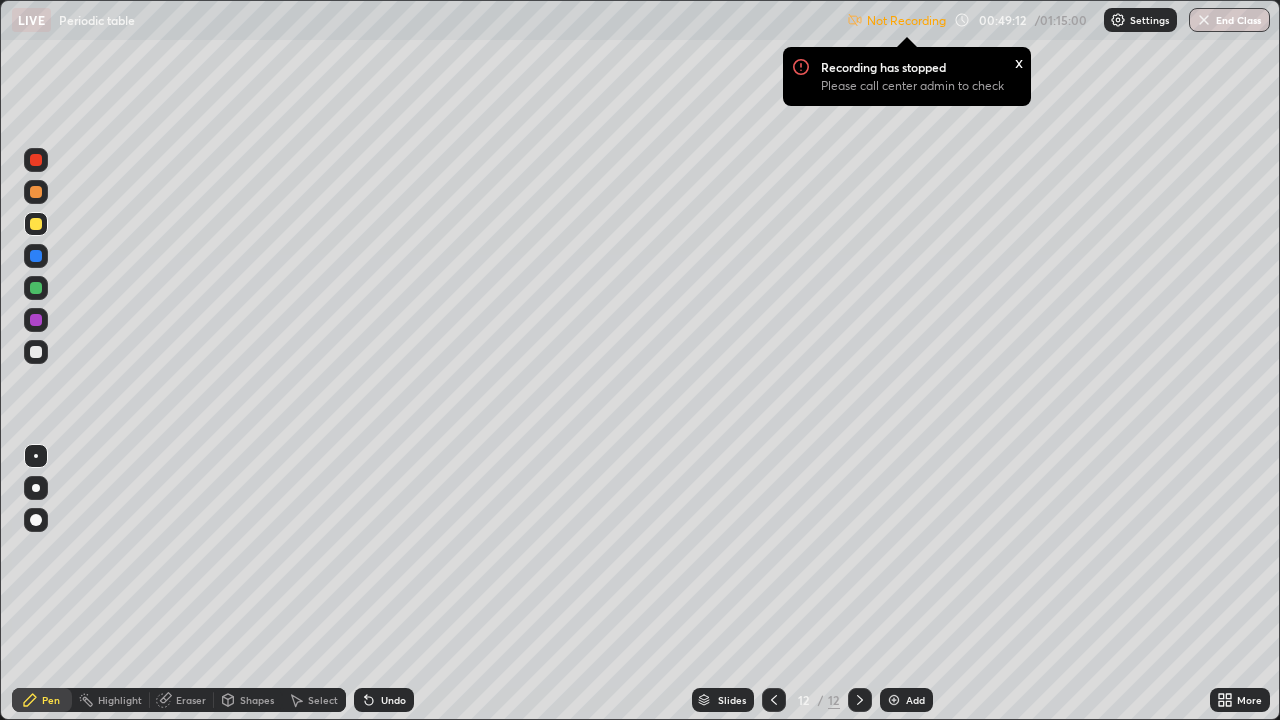 click on "LIVE Periodic table" at bounding box center [425, 20] 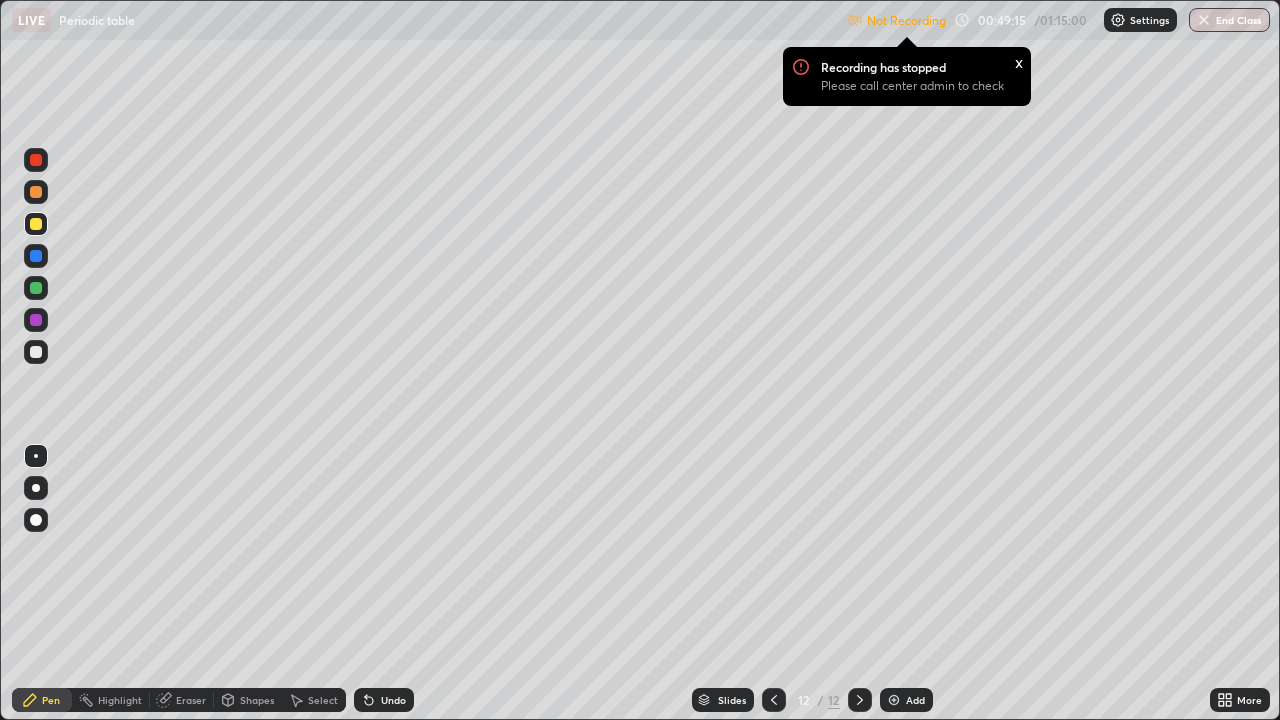 click 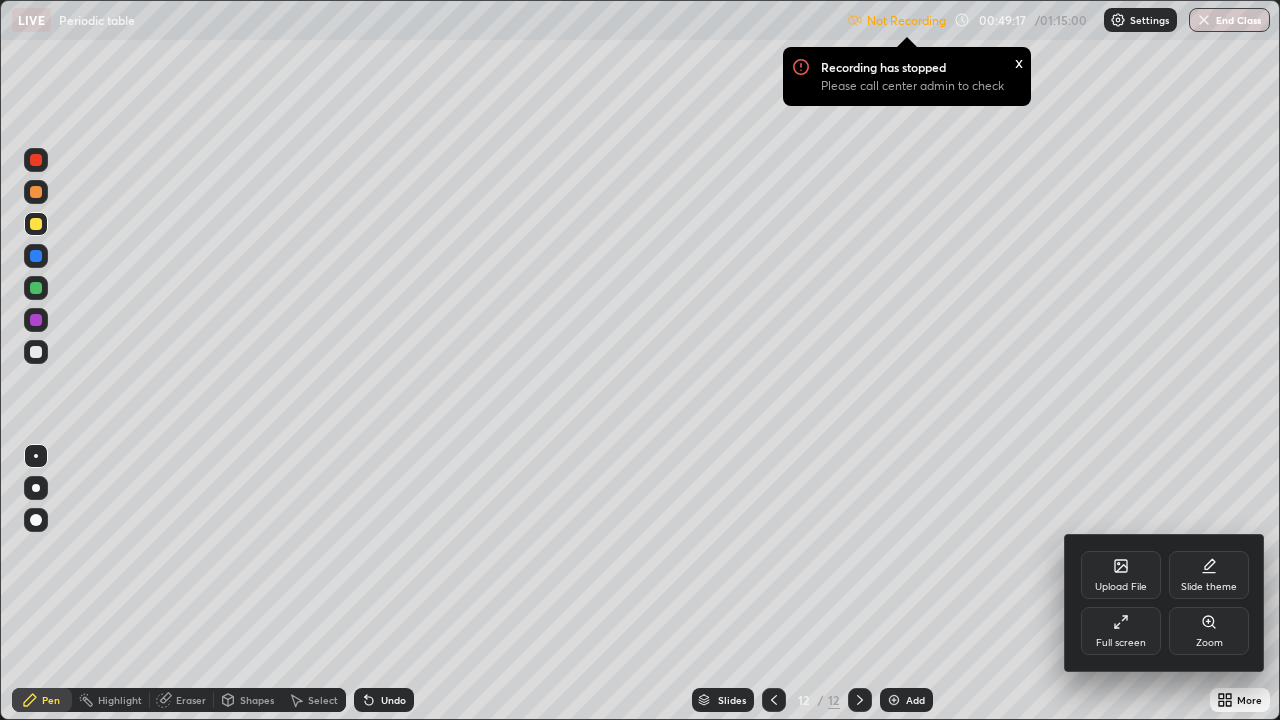 click on "Full screen" at bounding box center [1121, 631] 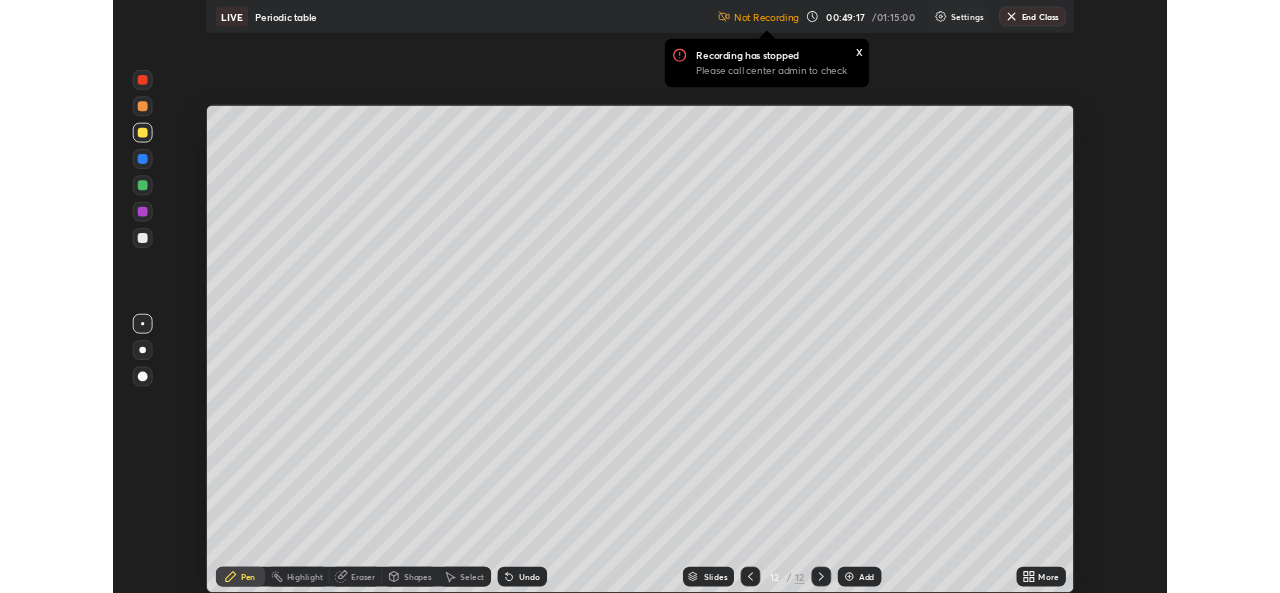 scroll, scrollTop: 593, scrollLeft: 1280, axis: both 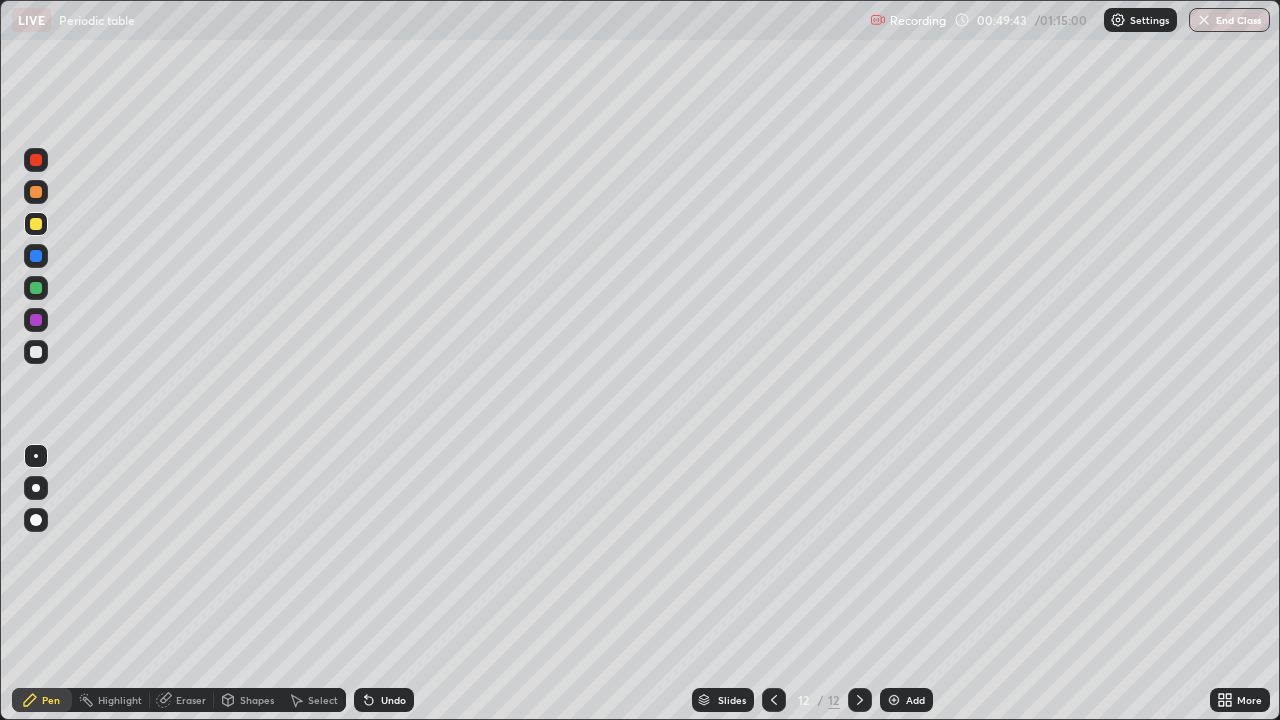 click 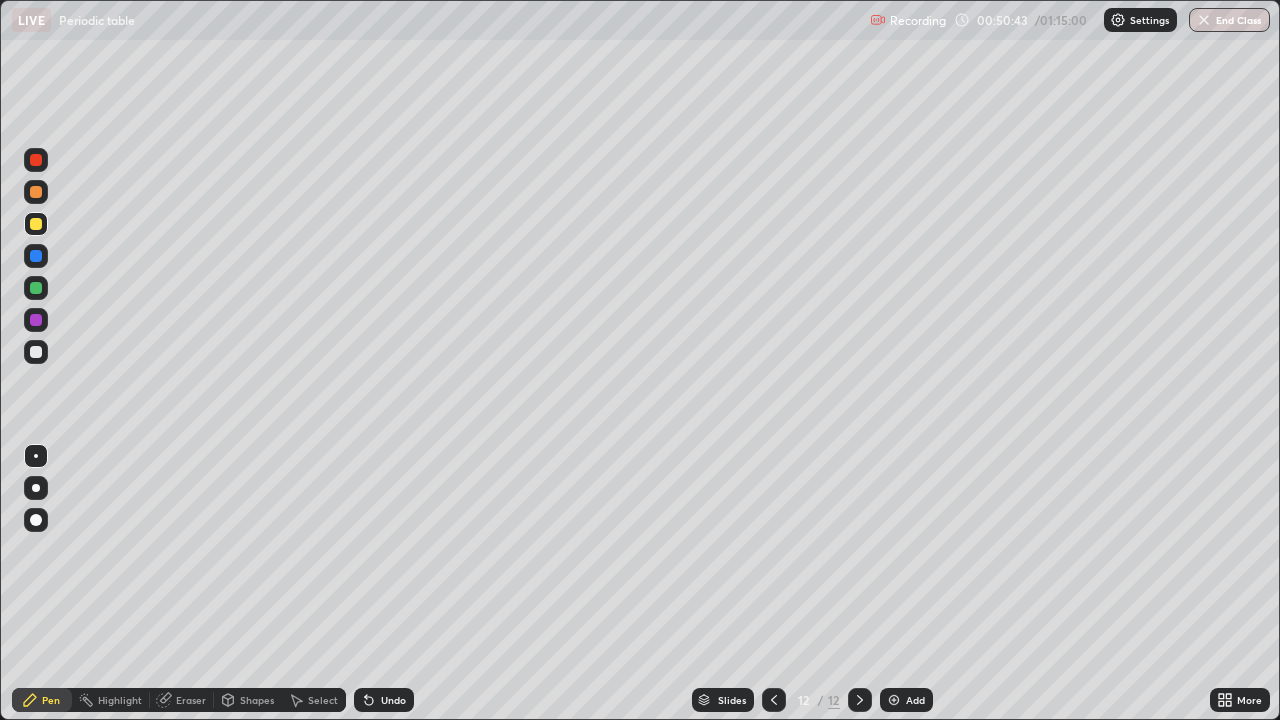click at bounding box center [36, 352] 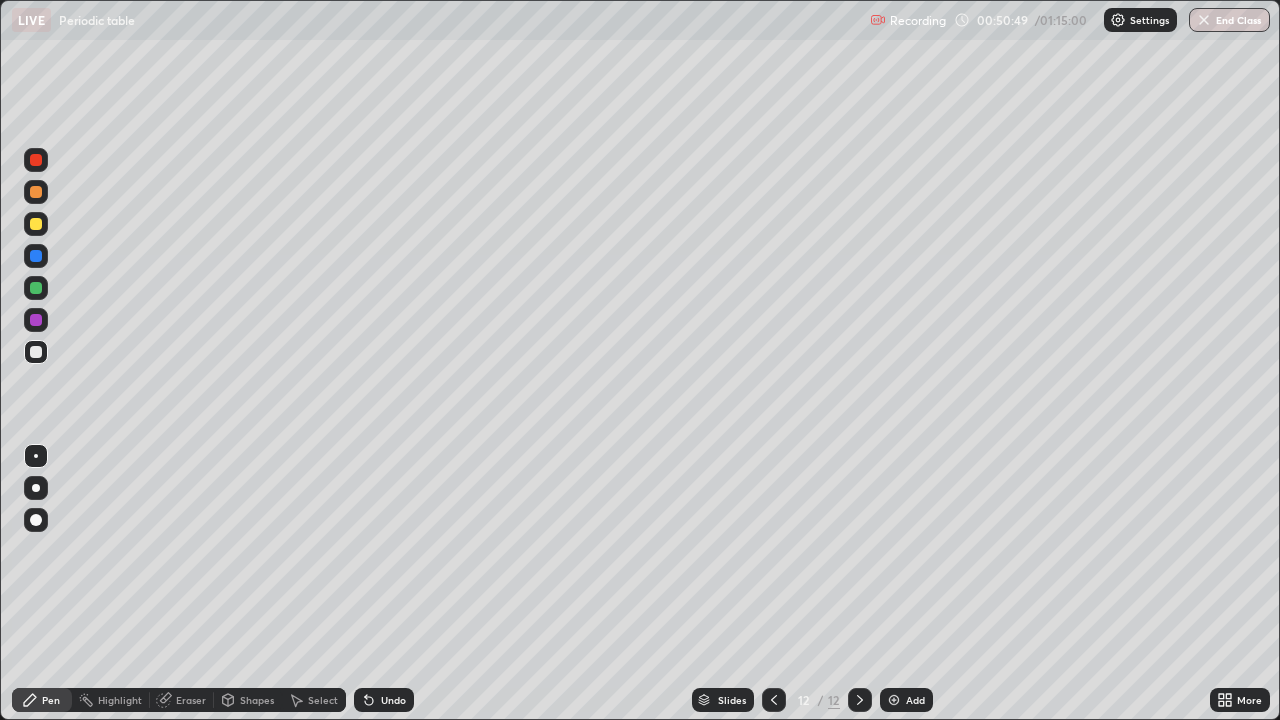 click 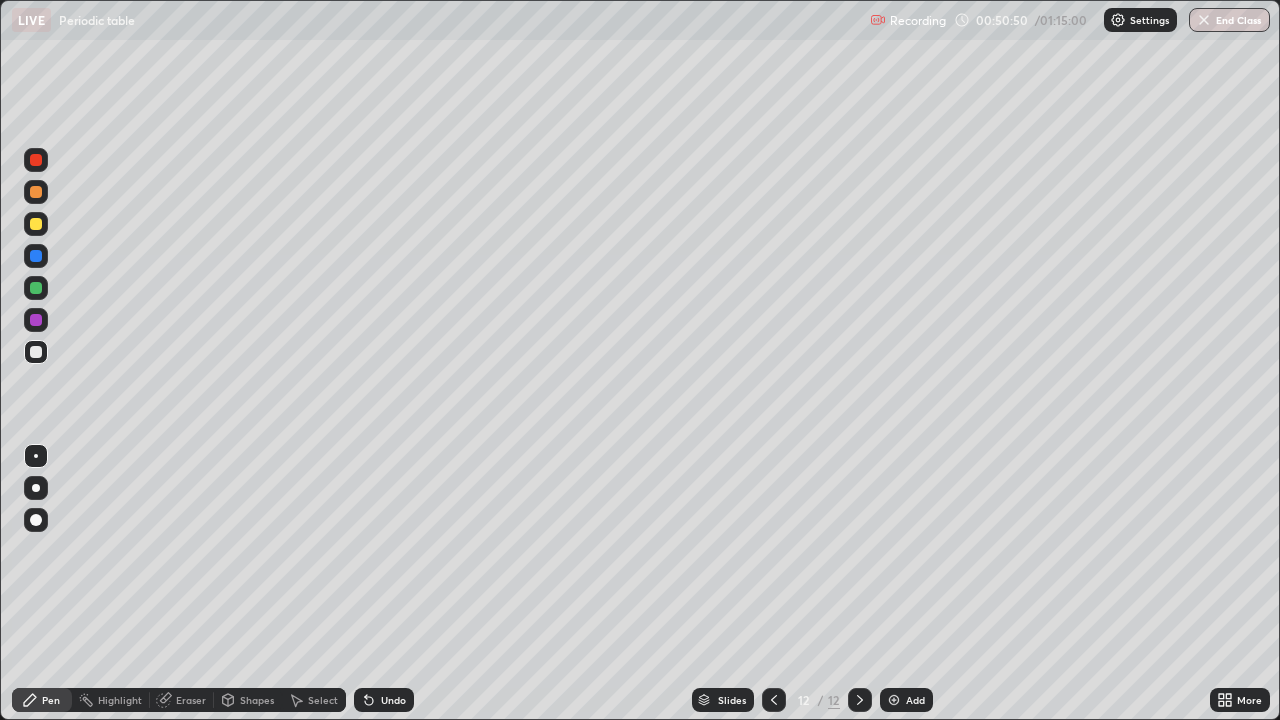 click 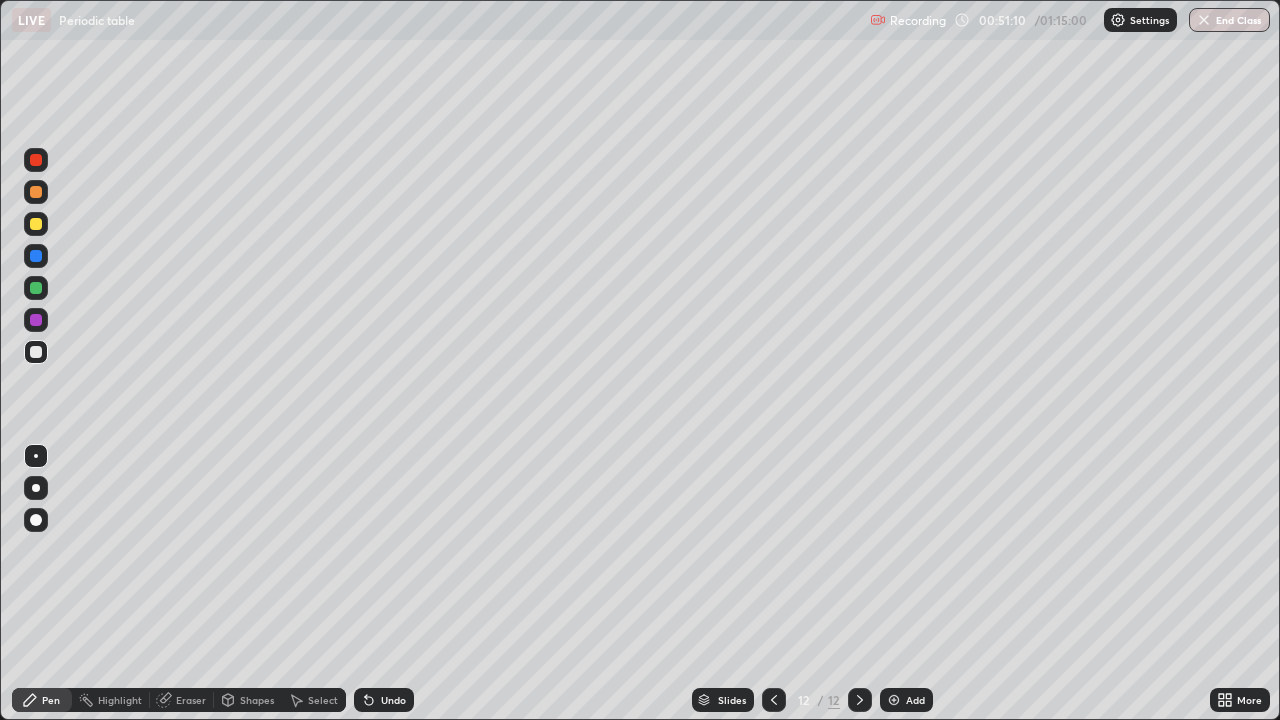click at bounding box center (36, 288) 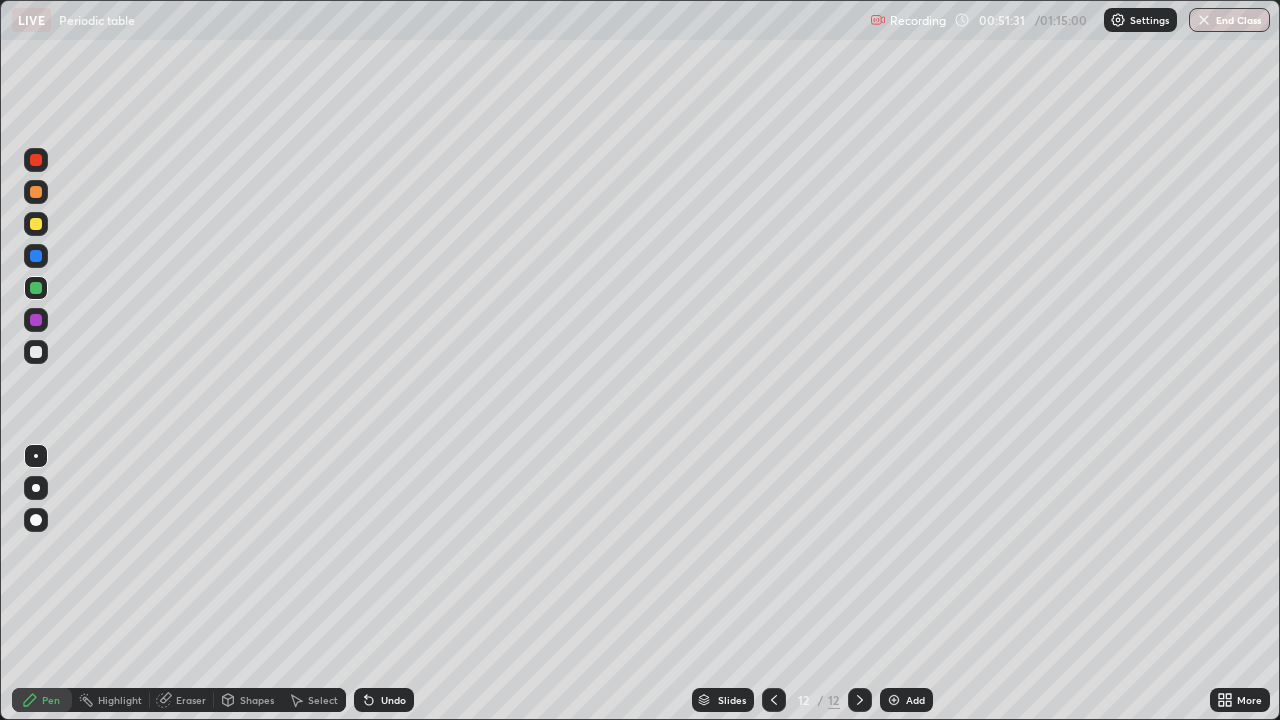 click at bounding box center (36, 320) 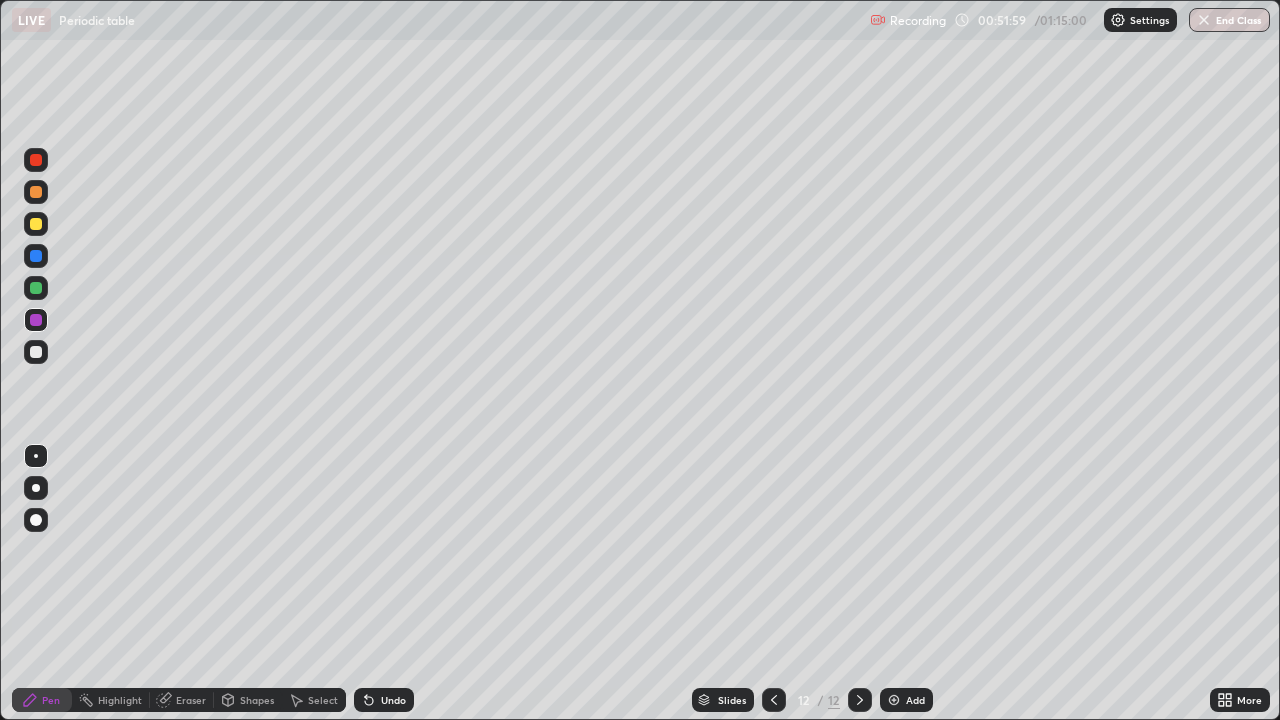 click on "Slides" at bounding box center [723, 700] 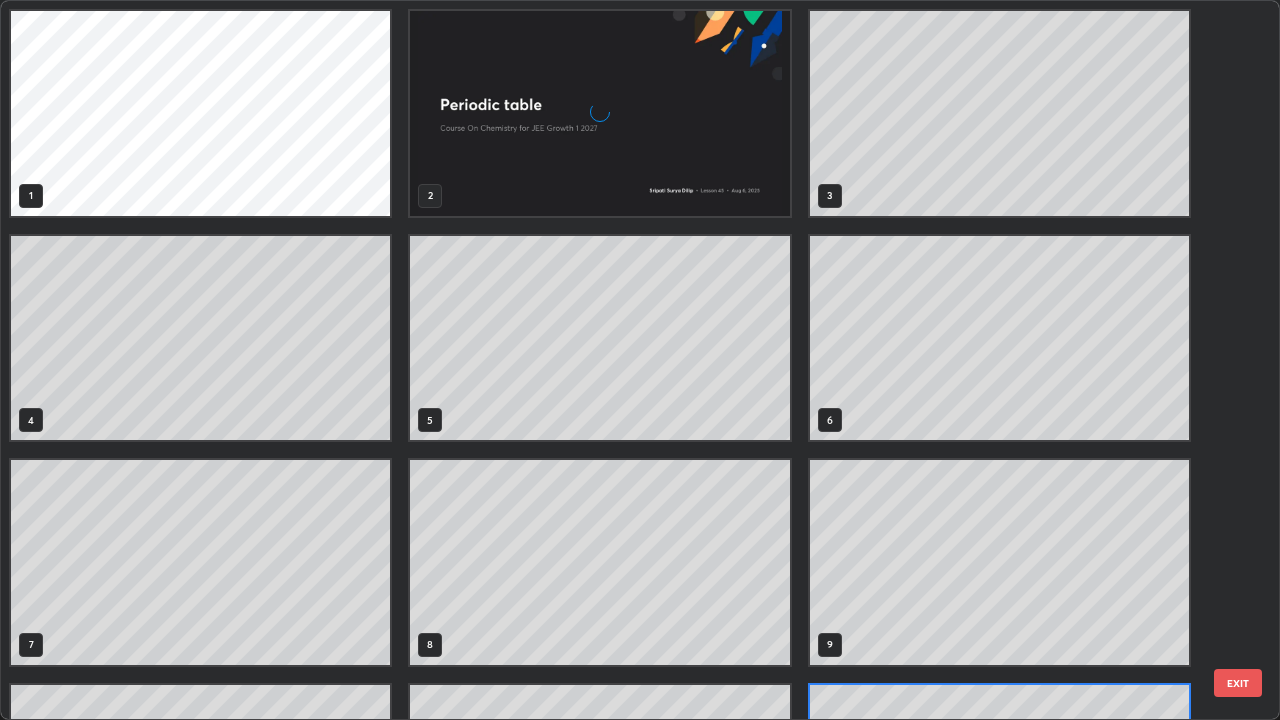scroll, scrollTop: 180, scrollLeft: 0, axis: vertical 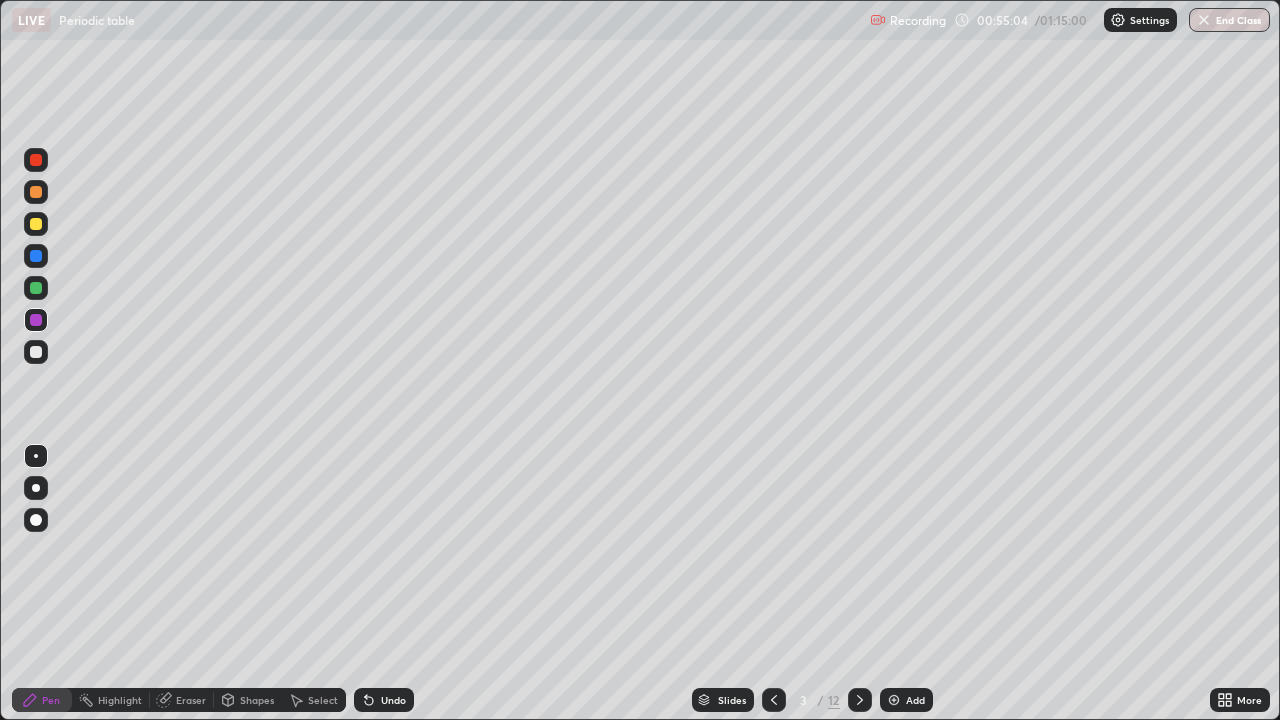 click 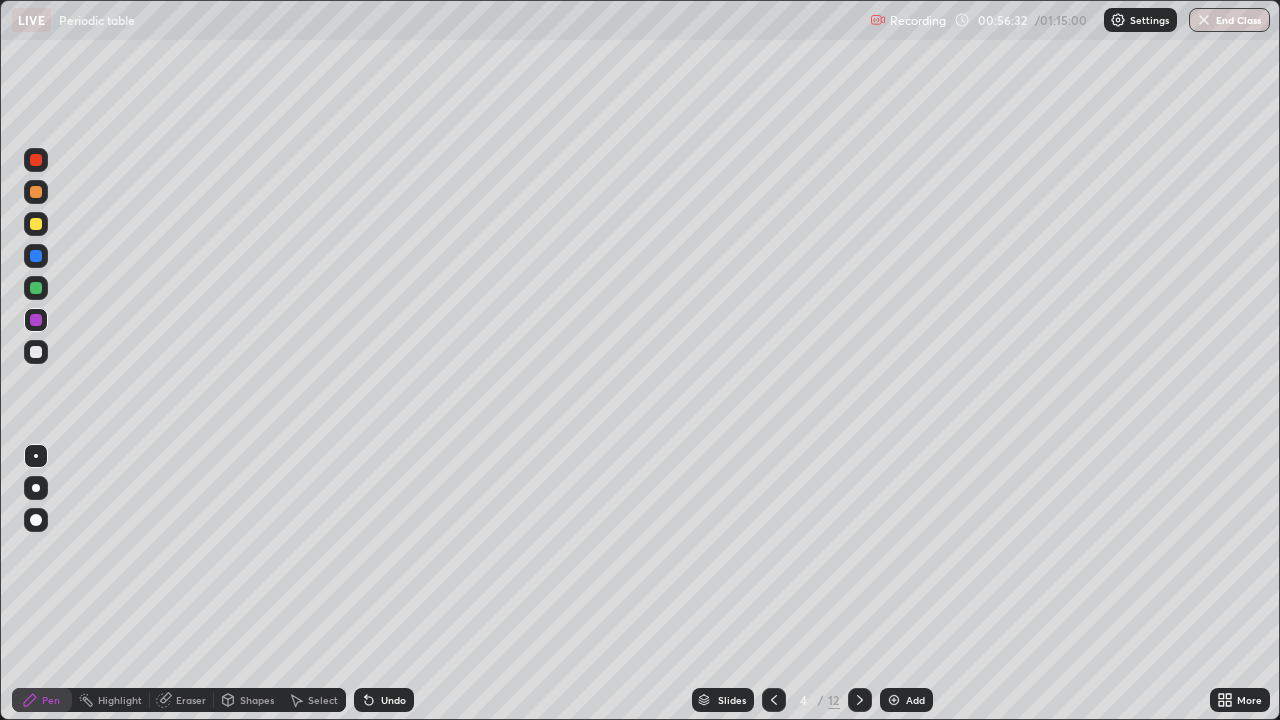 click at bounding box center [860, 700] 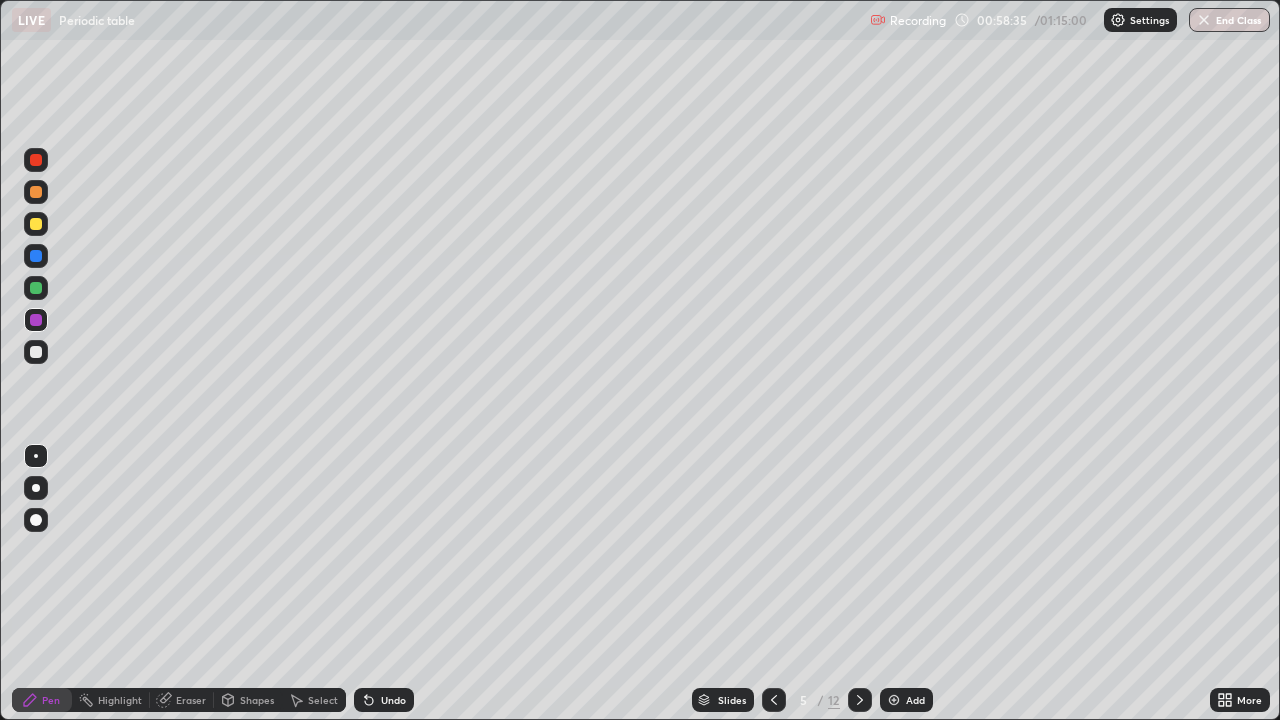 click 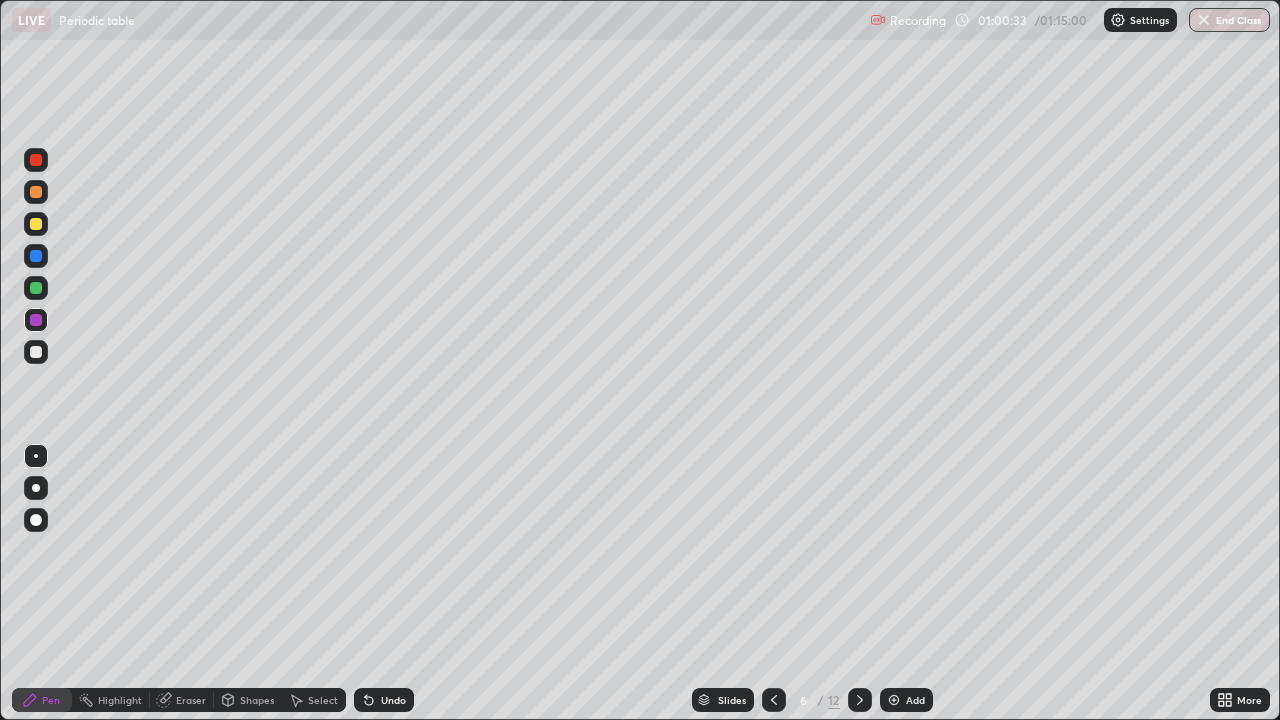click 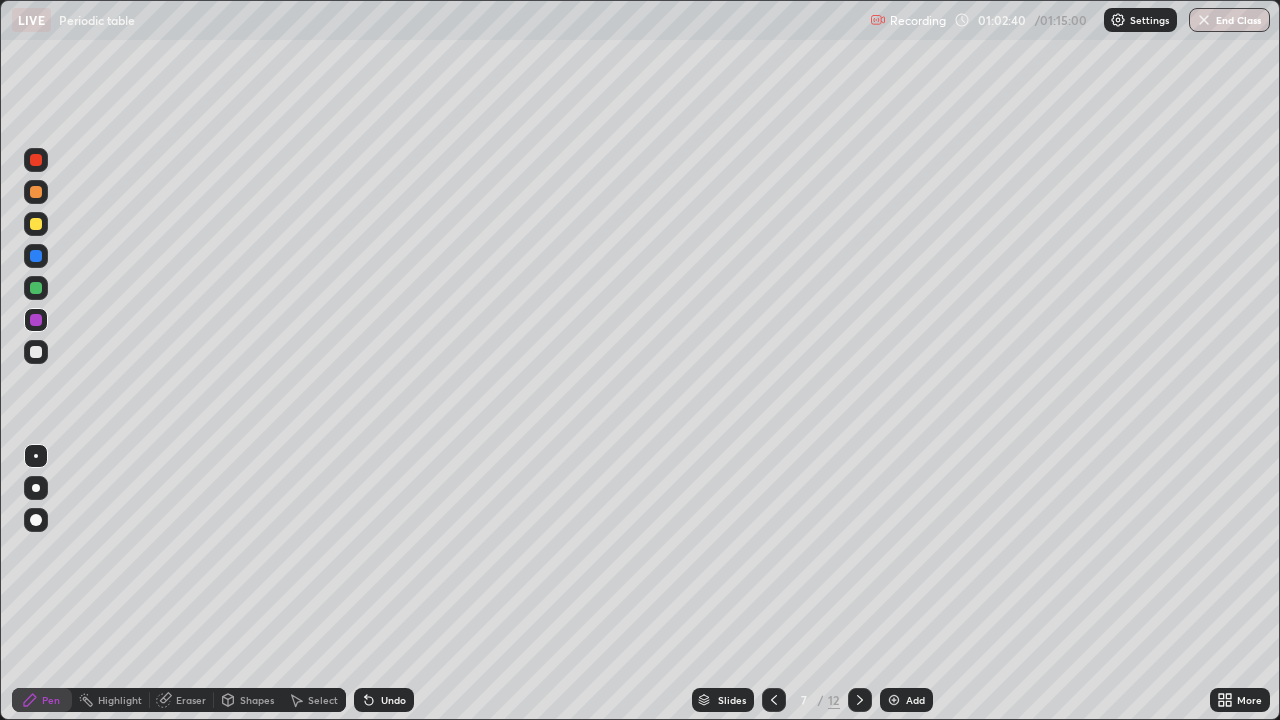 click 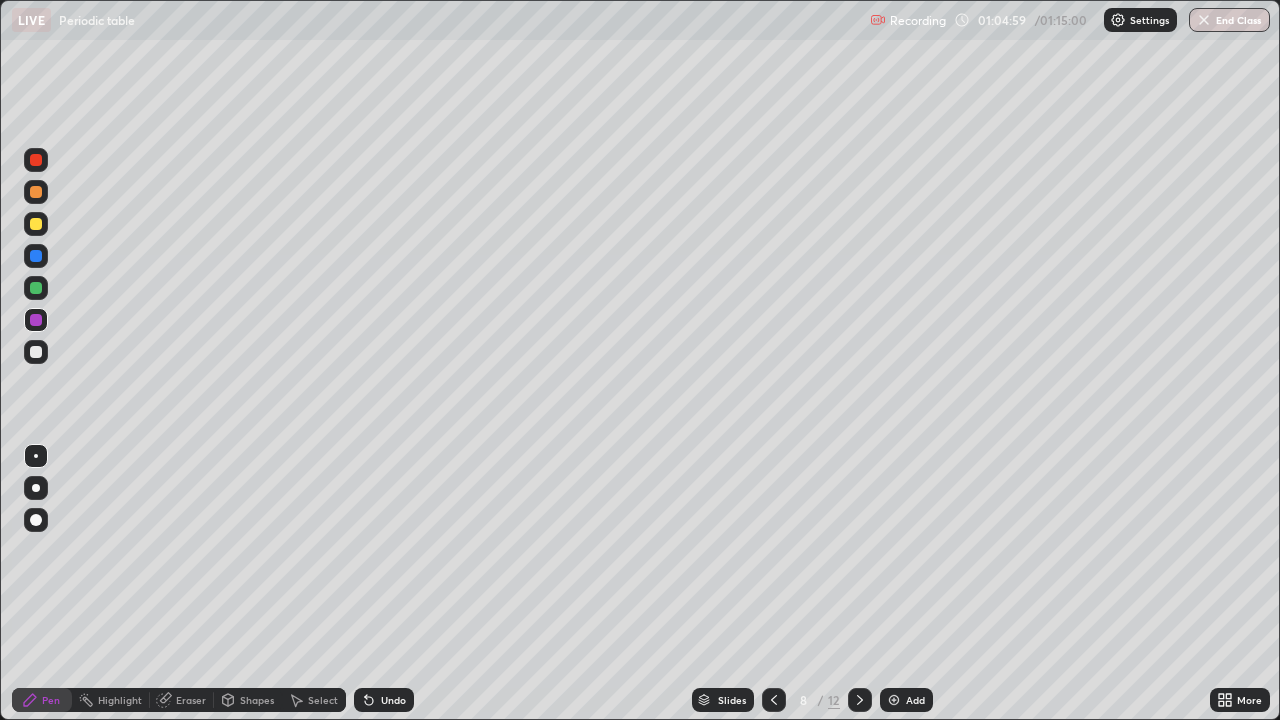 click 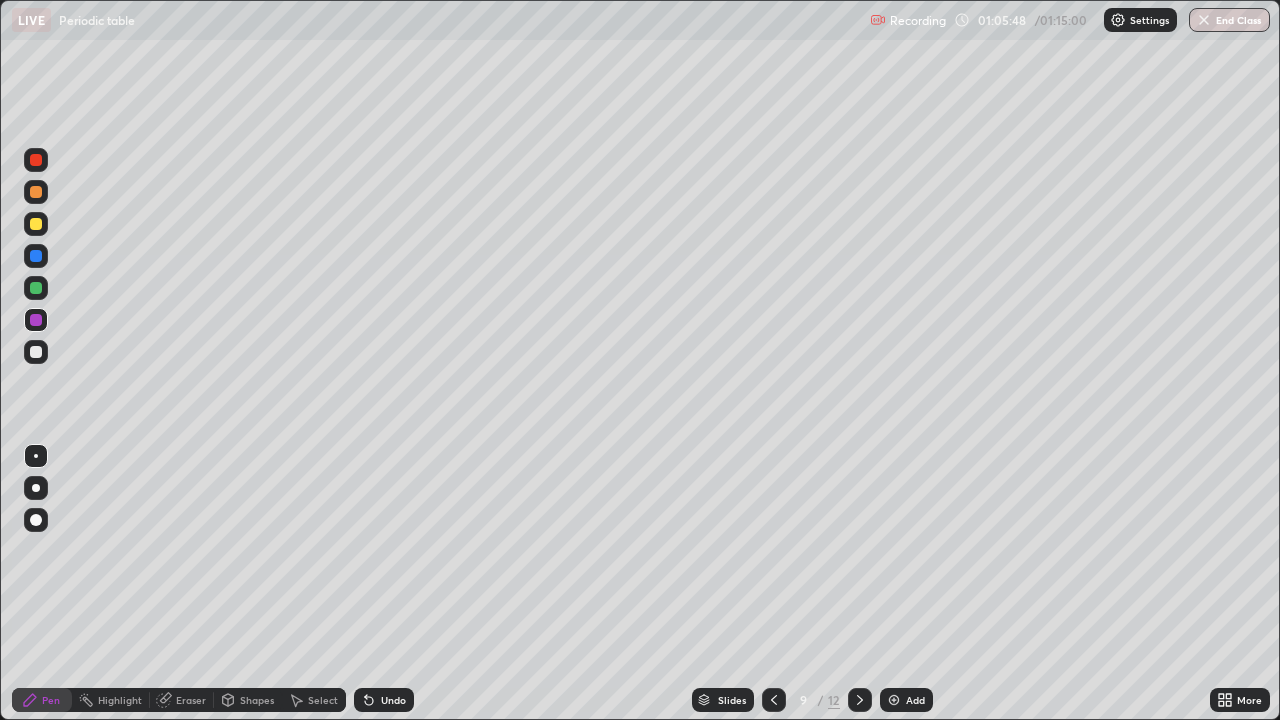click 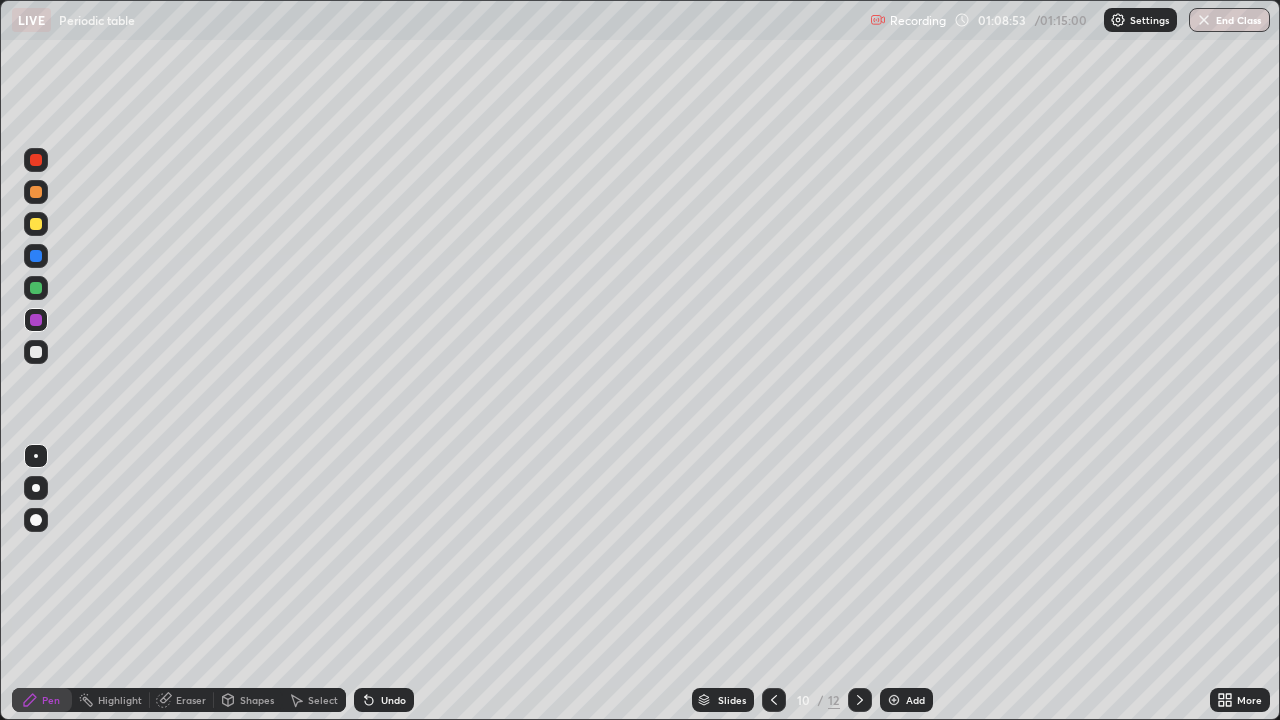 click 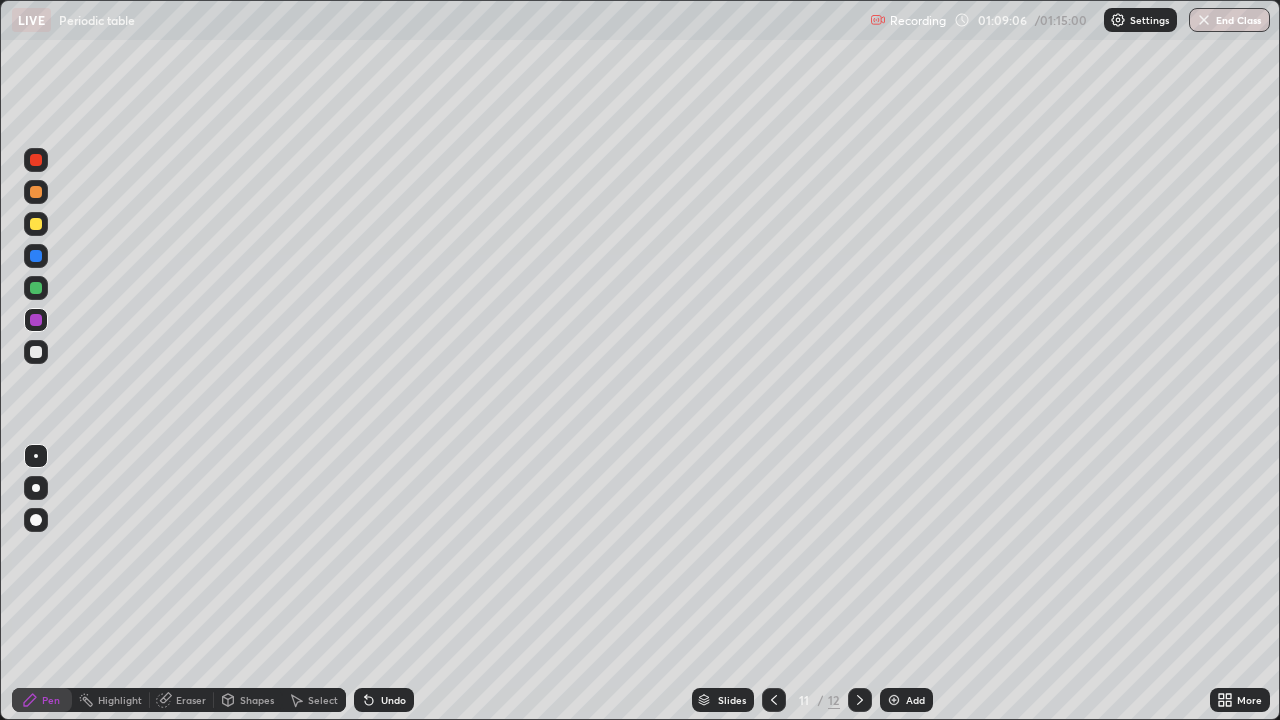 click 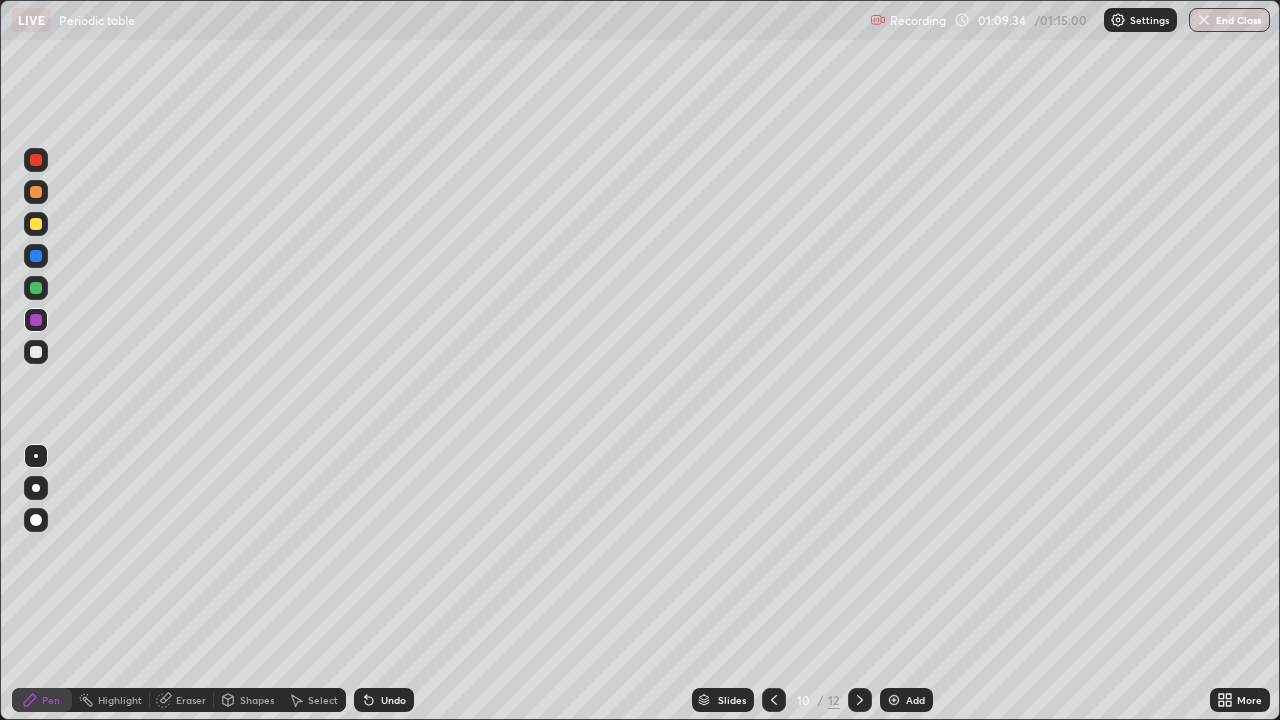click 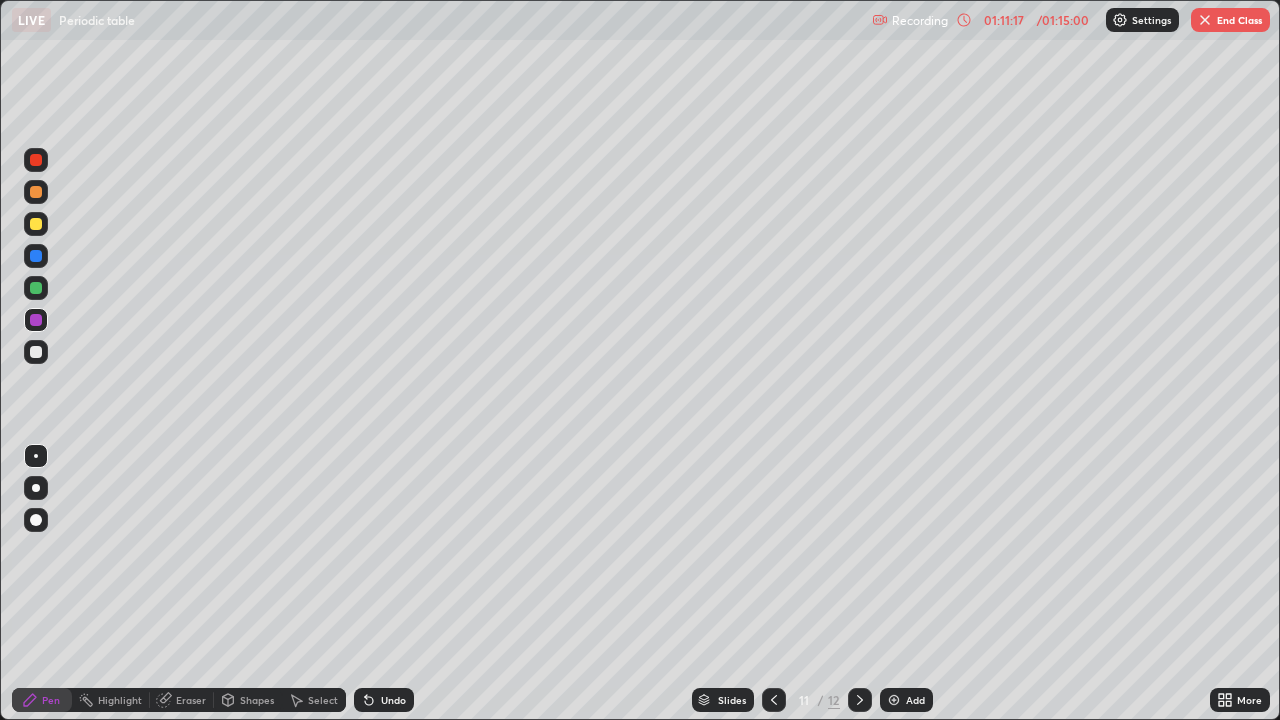 click 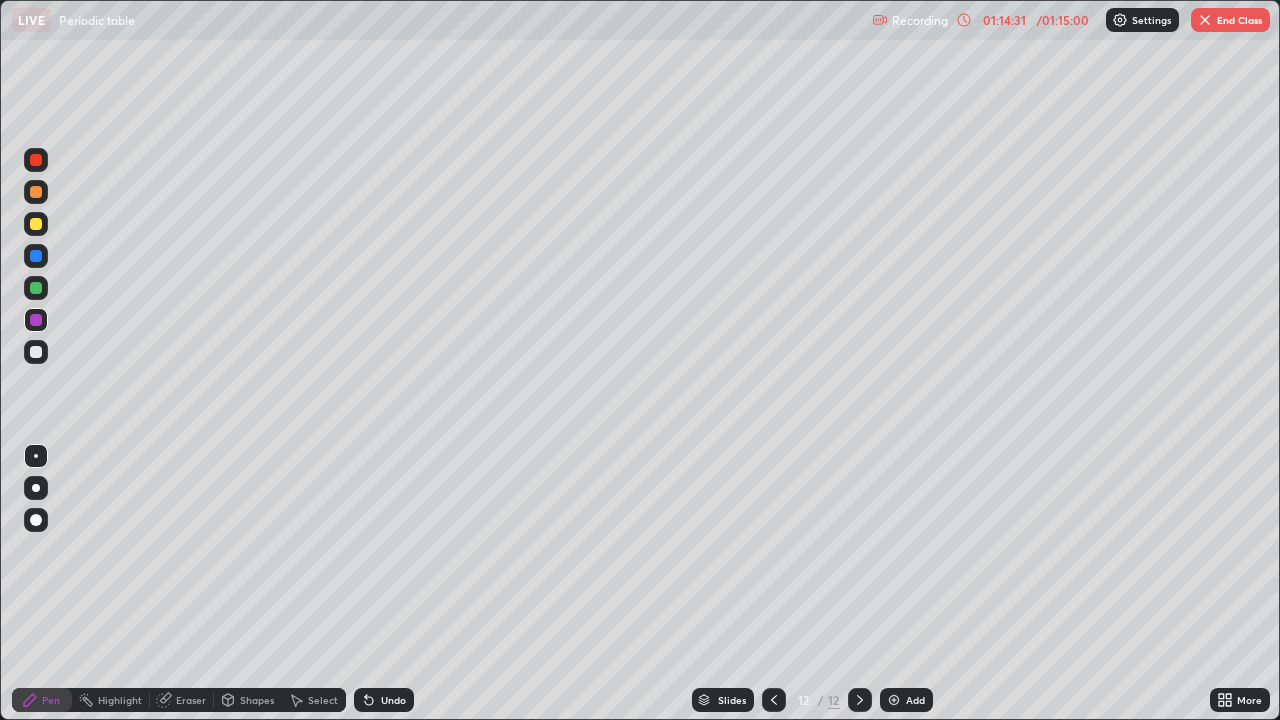 click on "End Class" at bounding box center (1230, 20) 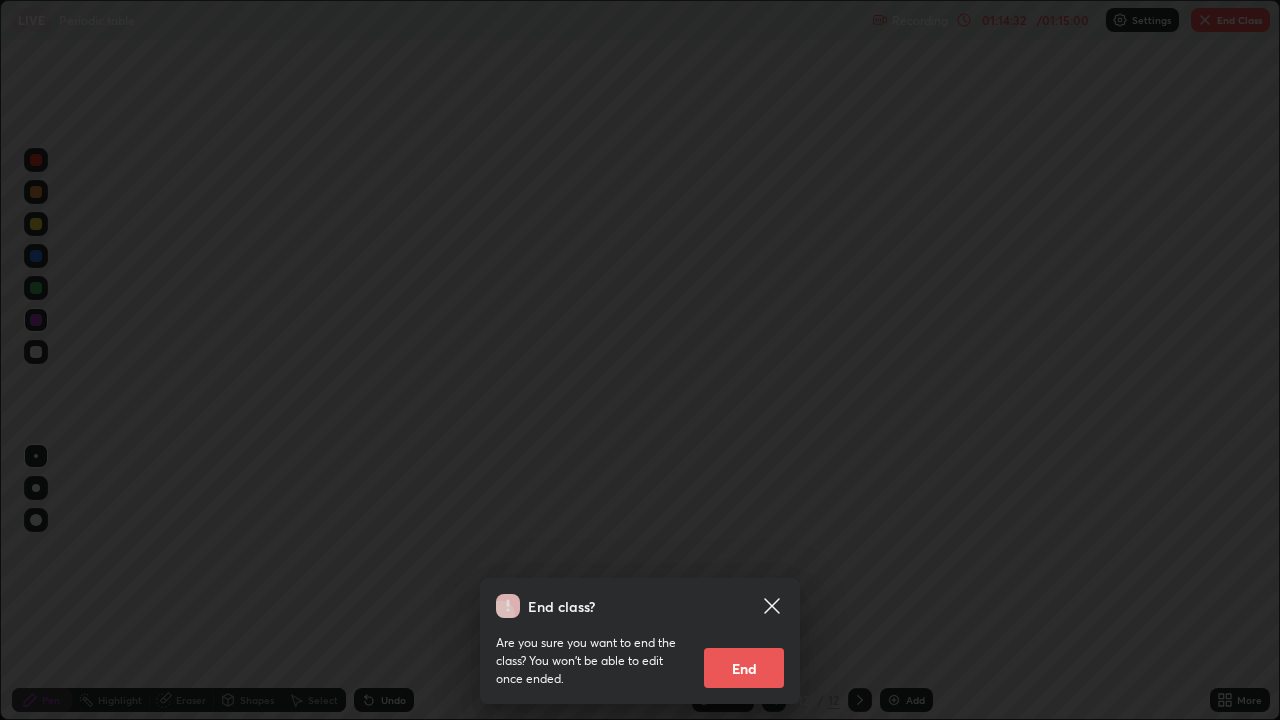click on "End" at bounding box center [744, 668] 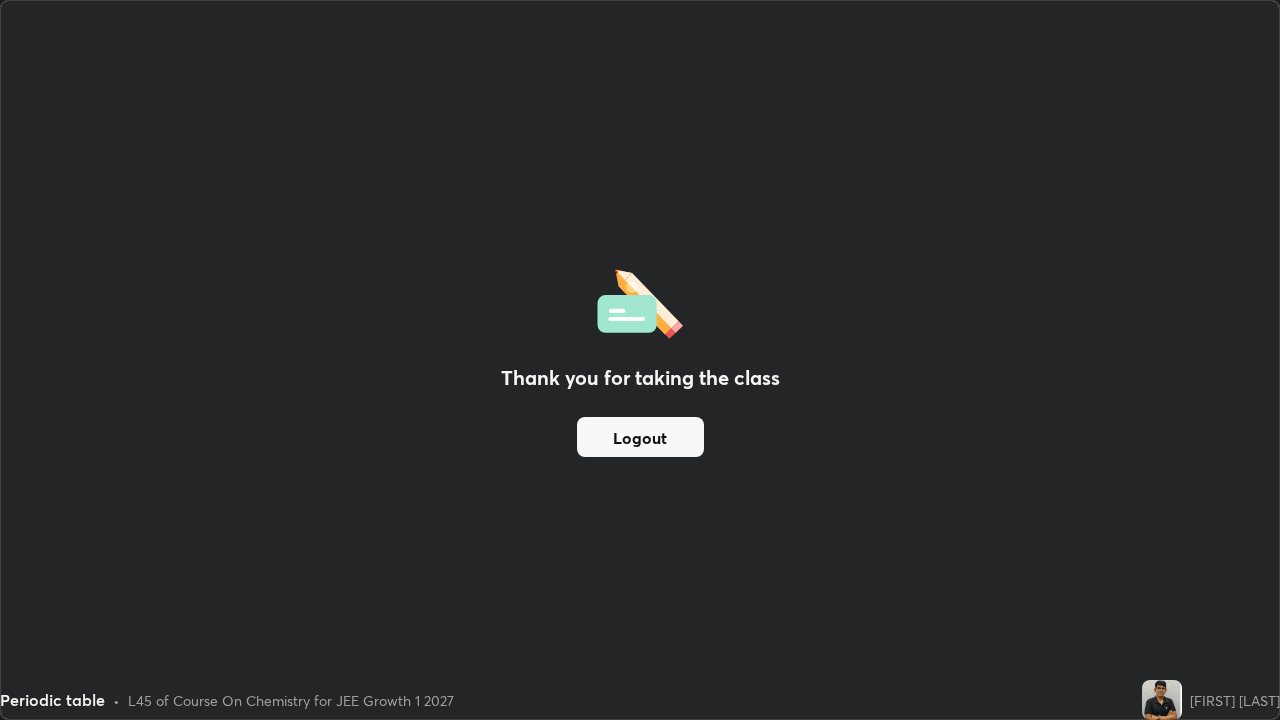 click on "Thank you for taking the class Logout" at bounding box center [640, 360] 